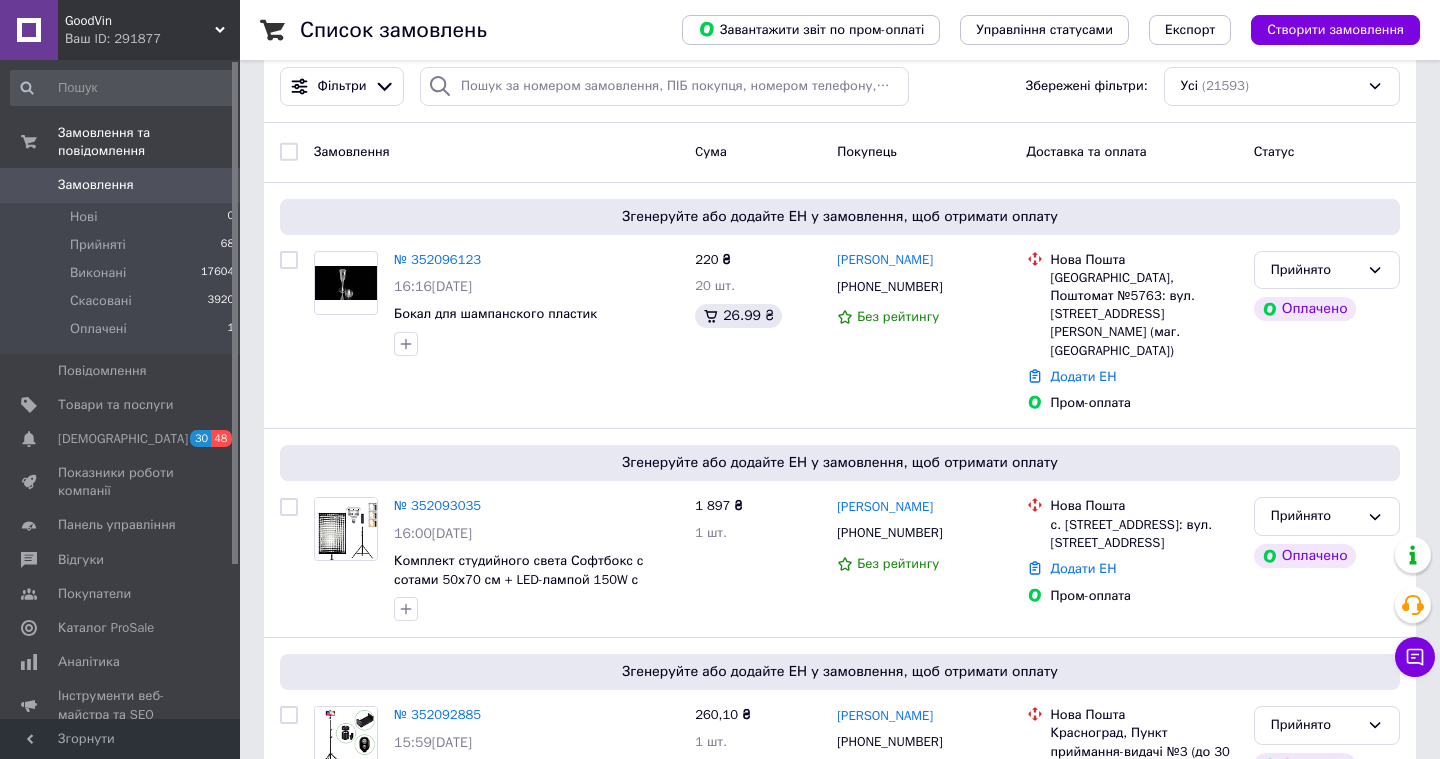 scroll, scrollTop: 33, scrollLeft: 0, axis: vertical 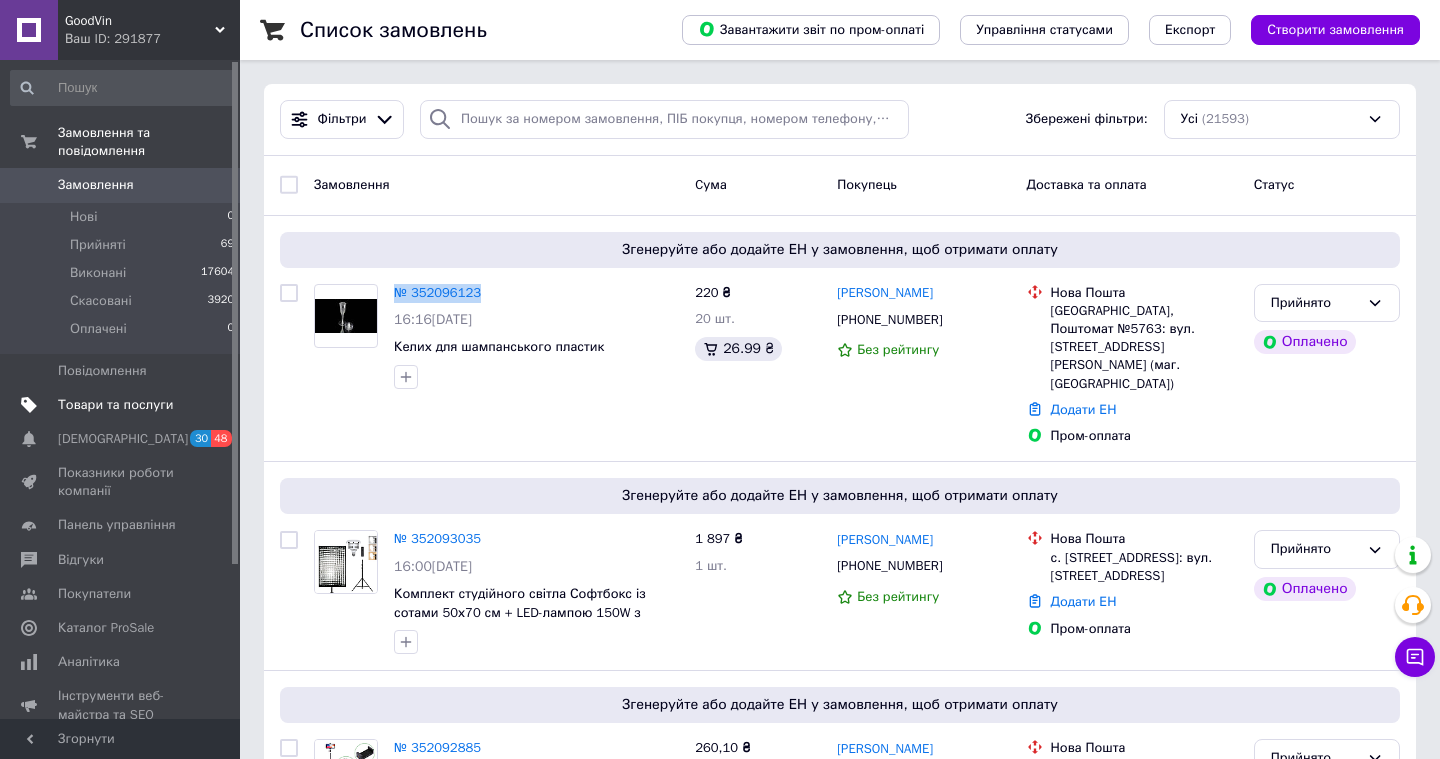 click on "Товари та послуги" at bounding box center (115, 405) 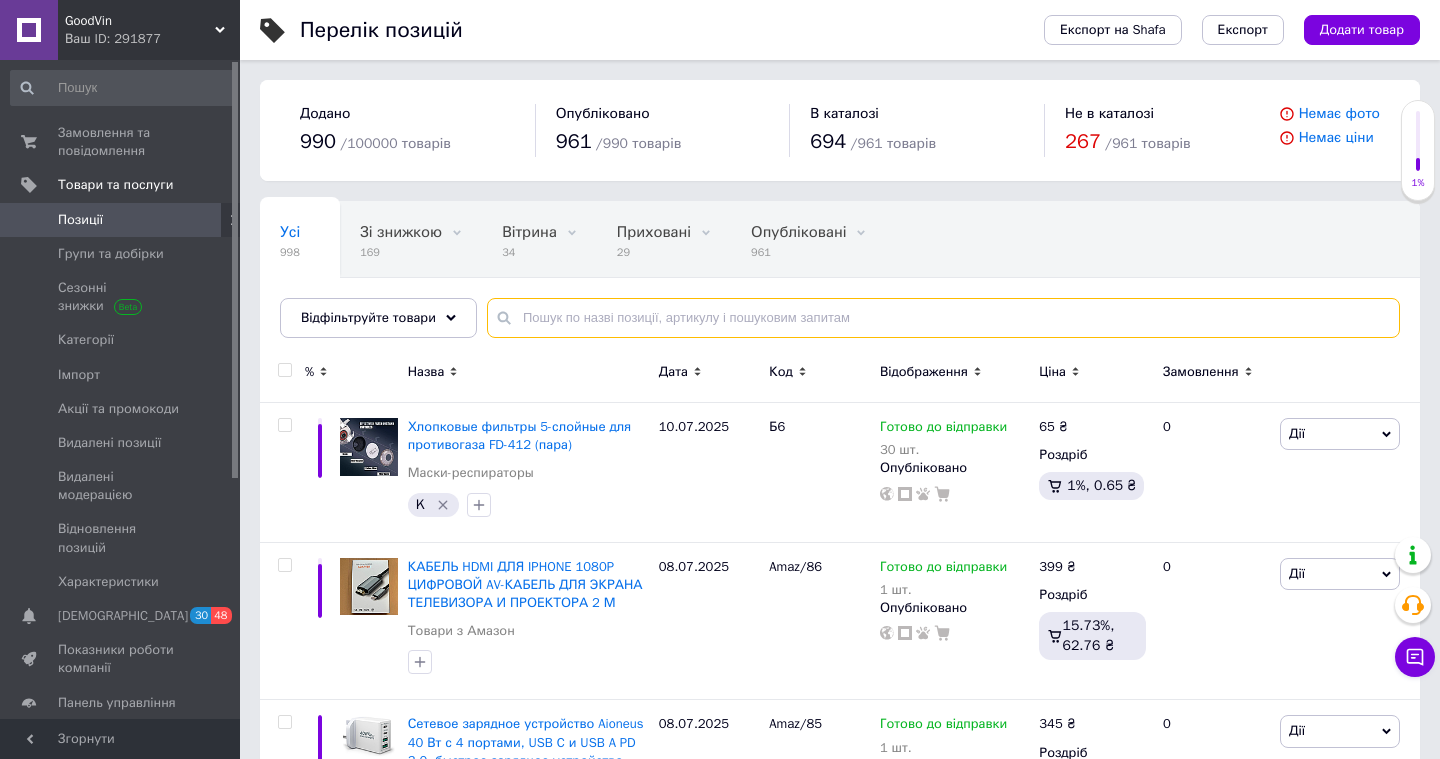 click at bounding box center (943, 318) 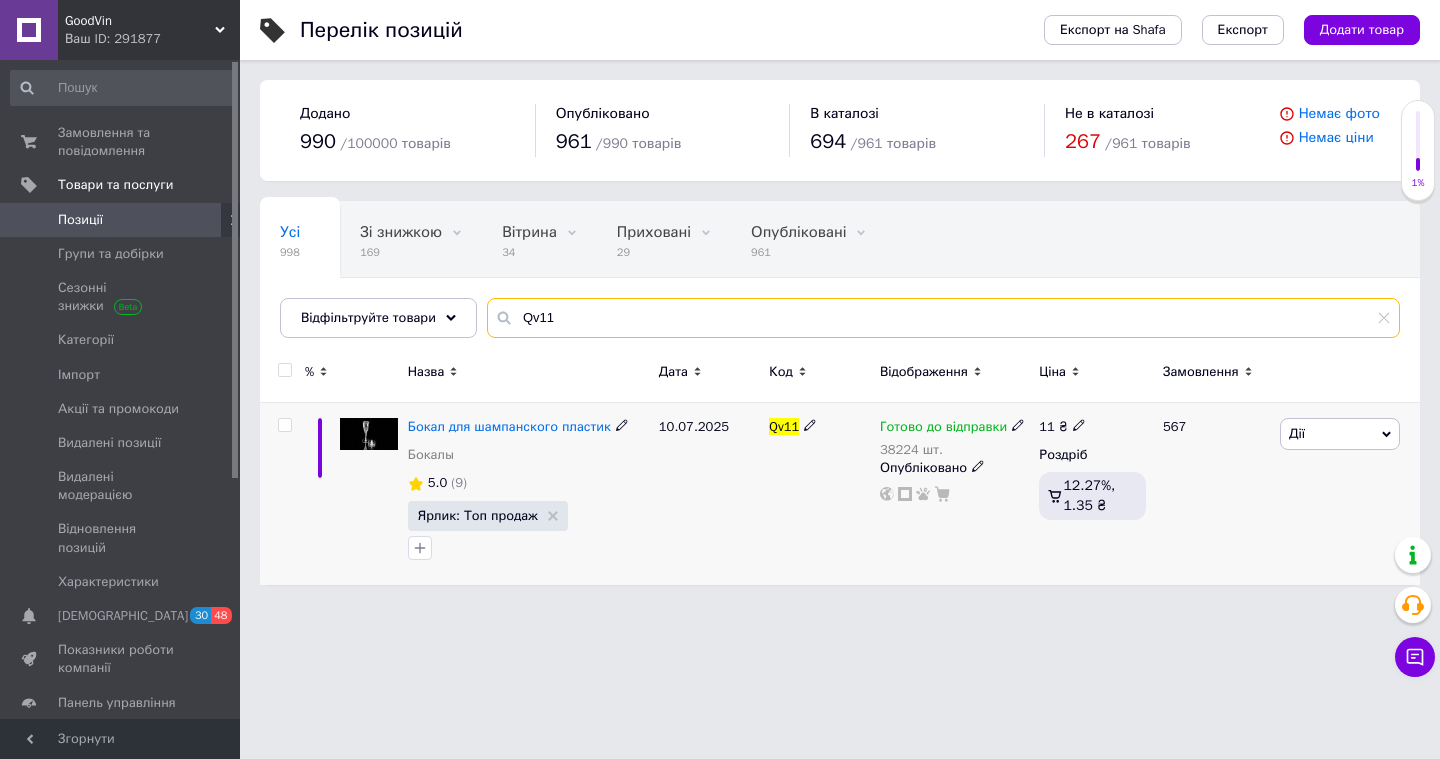type on "Qv11" 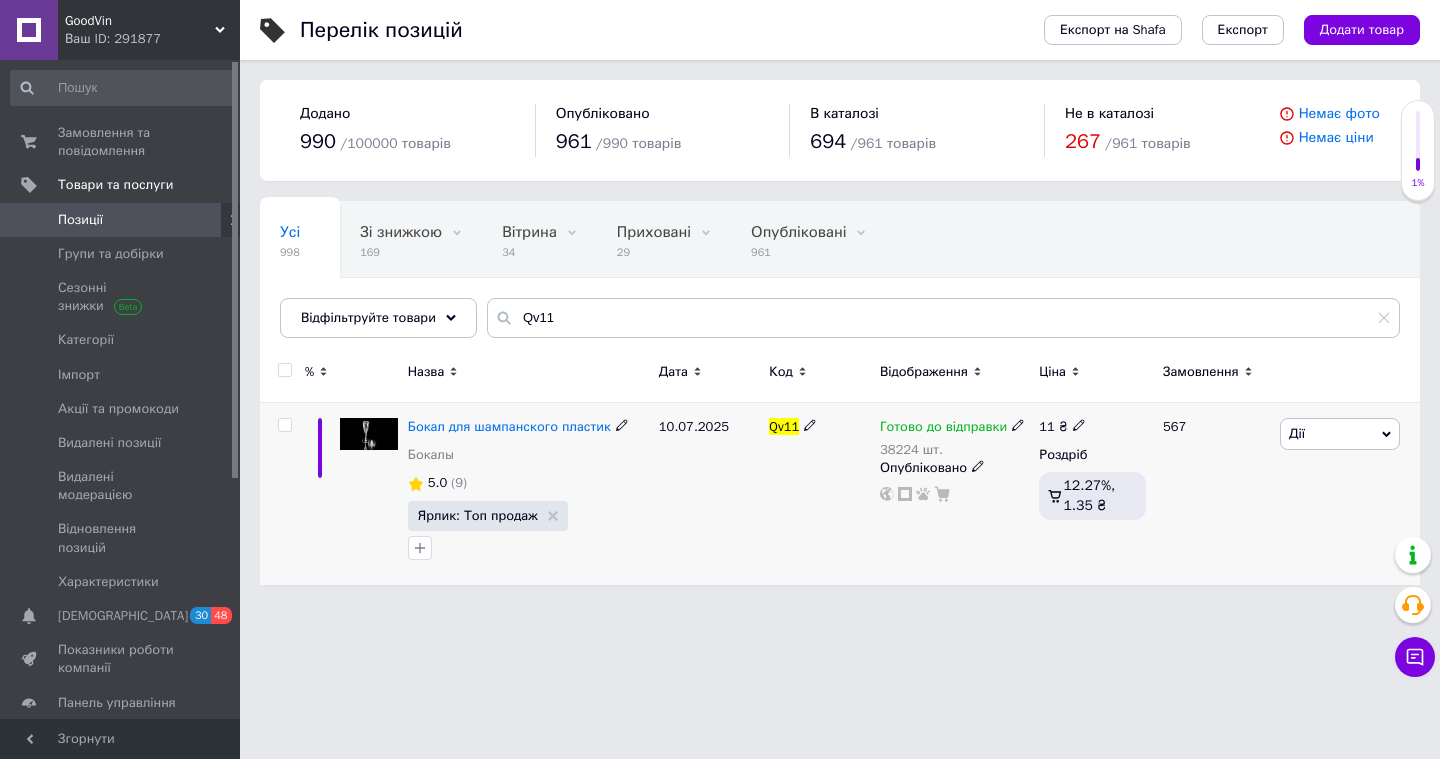 click 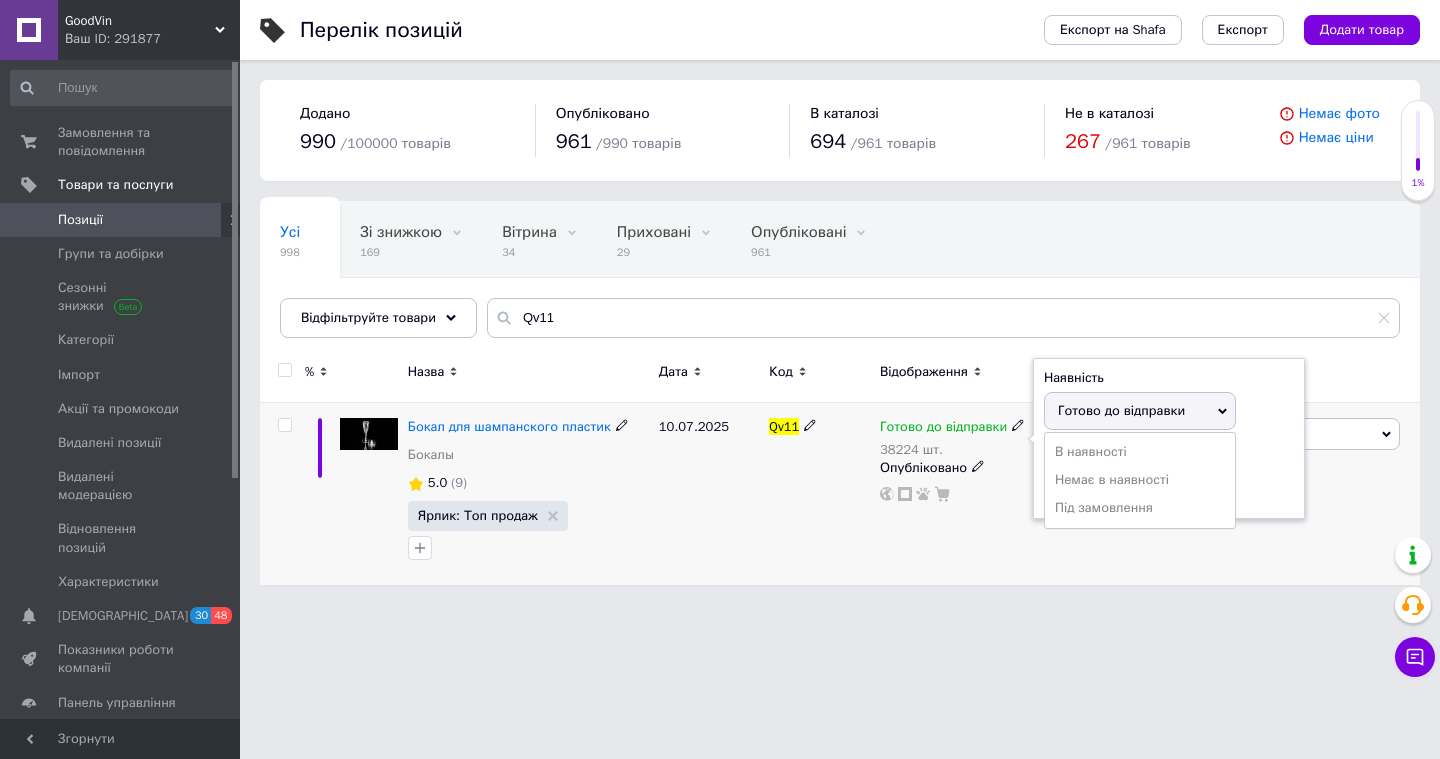 click on "Залишки 38224 шт." at bounding box center (1169, 476) 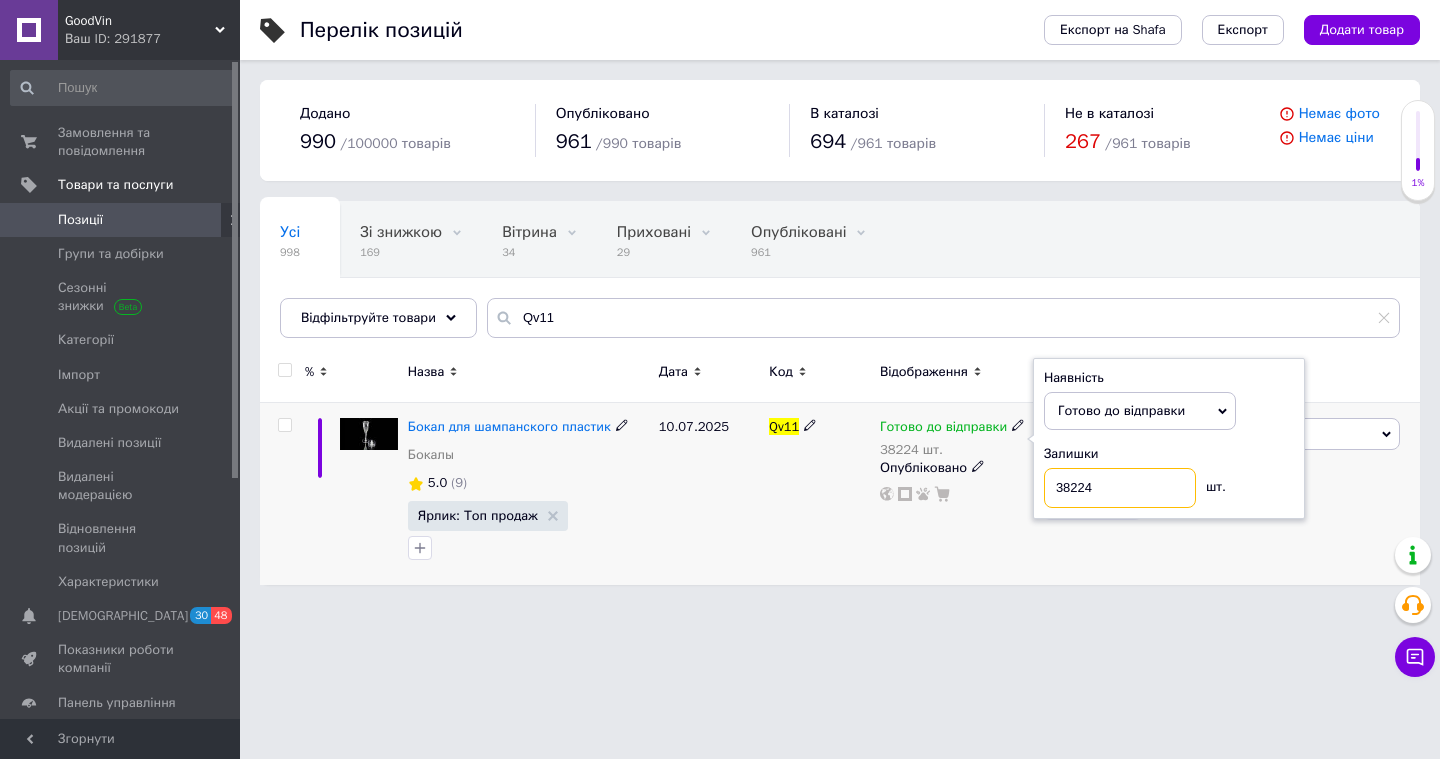 click on "38224" at bounding box center [1120, 488] 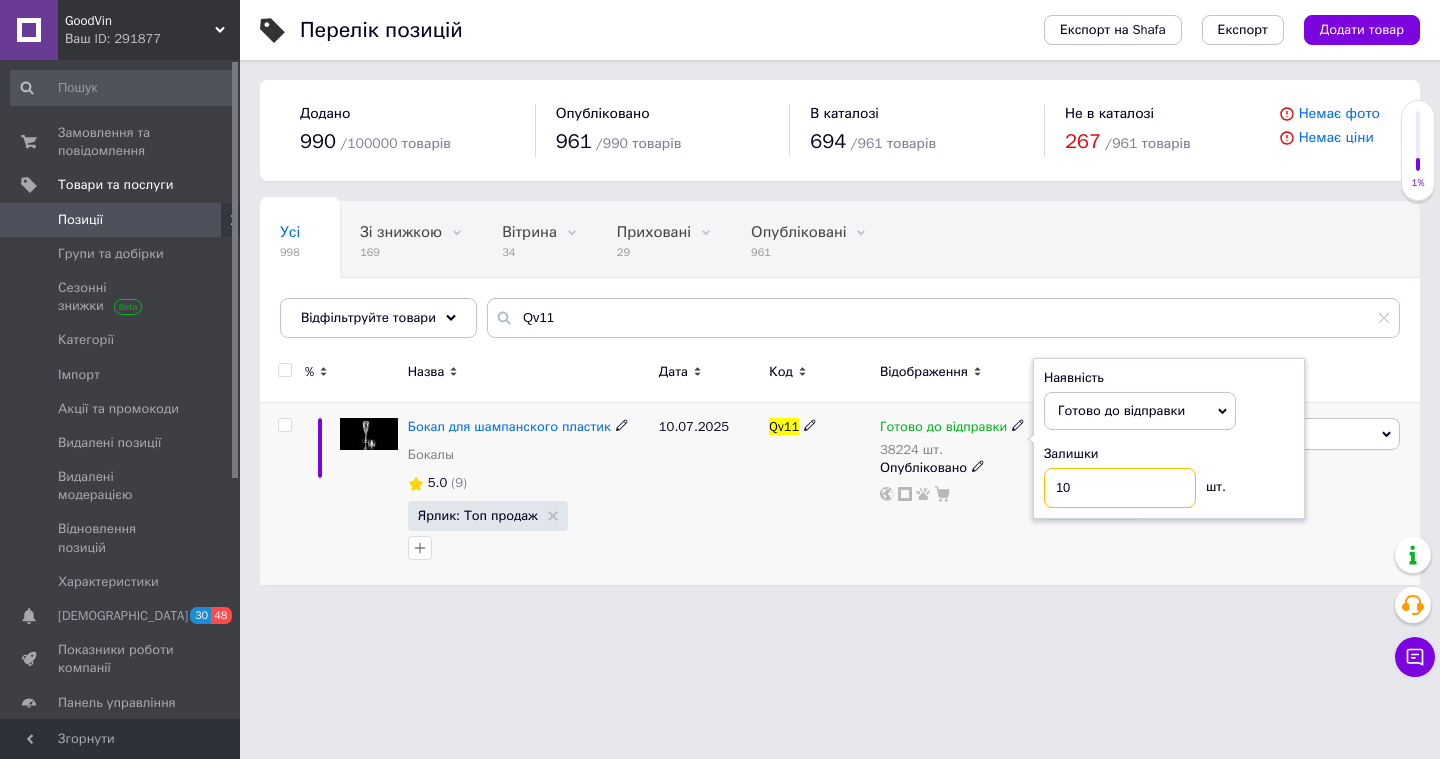 type on "10" 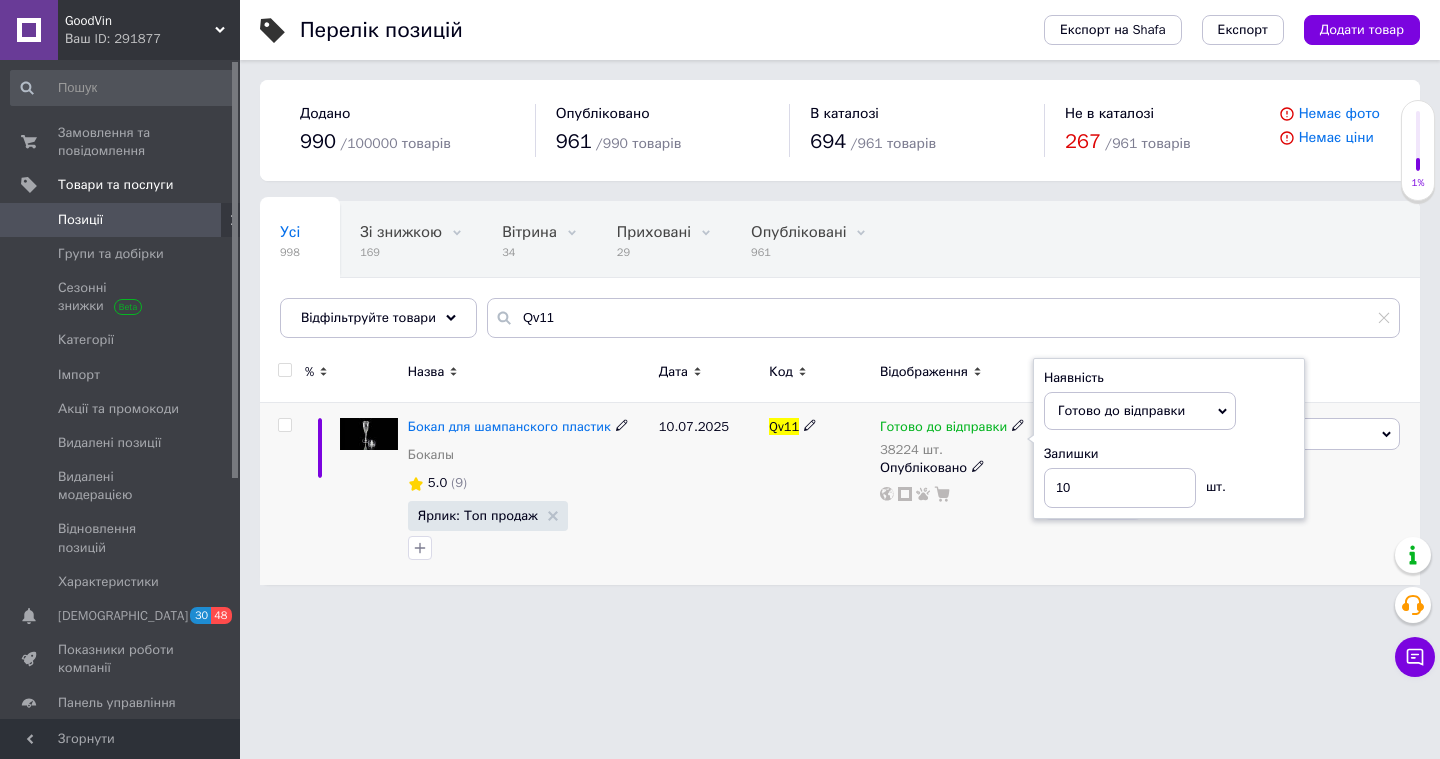 click on "10.07.2025" at bounding box center (709, 494) 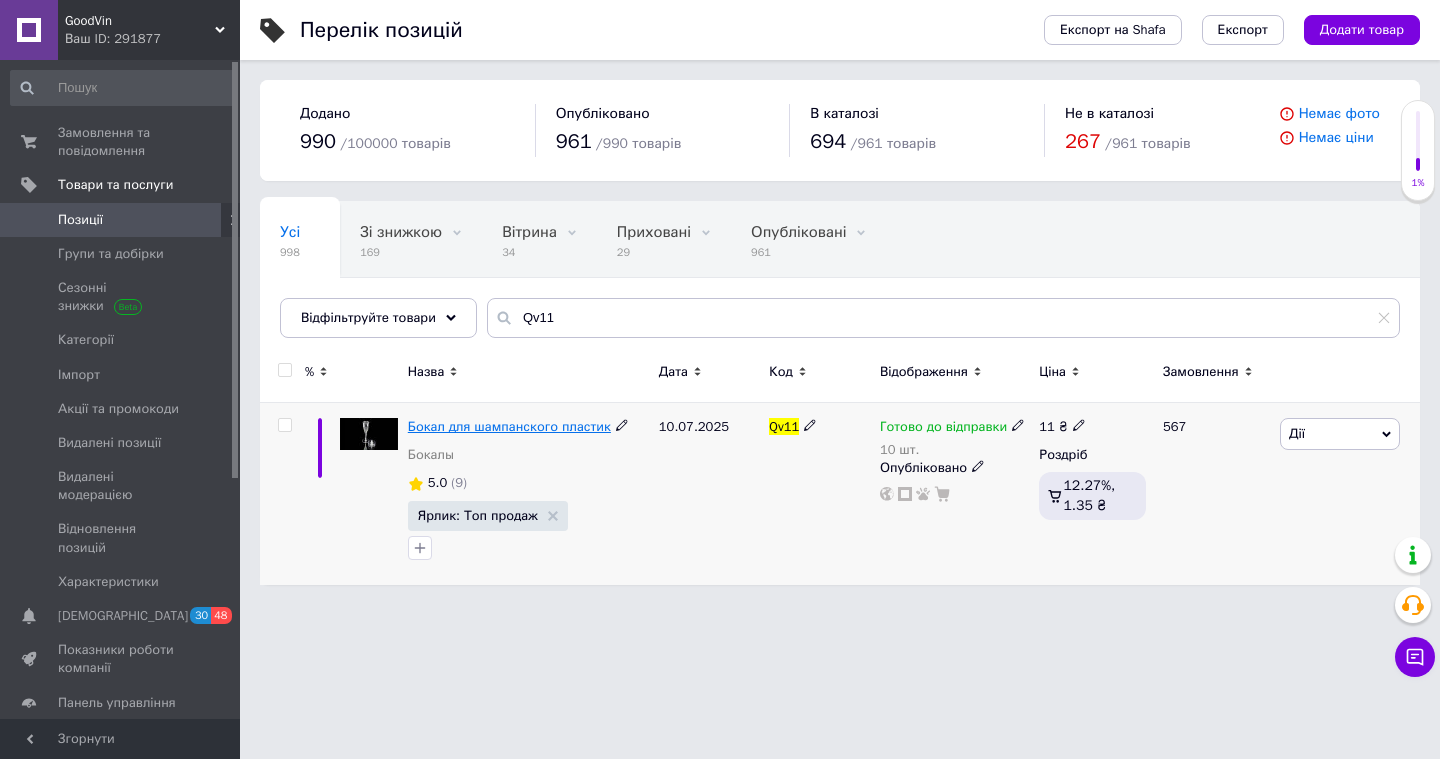 click on "Бокал для шампанского пластик" at bounding box center [509, 426] 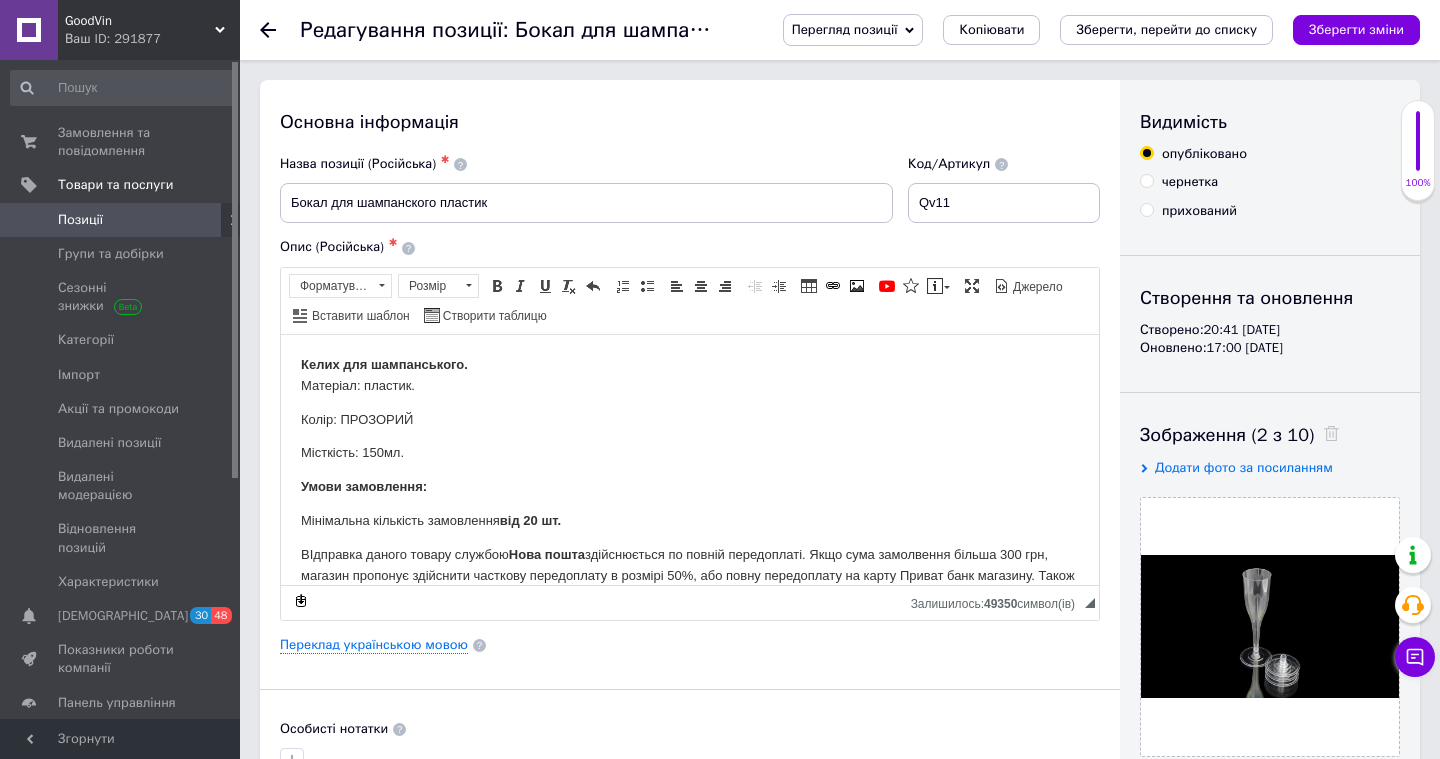 scroll, scrollTop: 0, scrollLeft: 0, axis: both 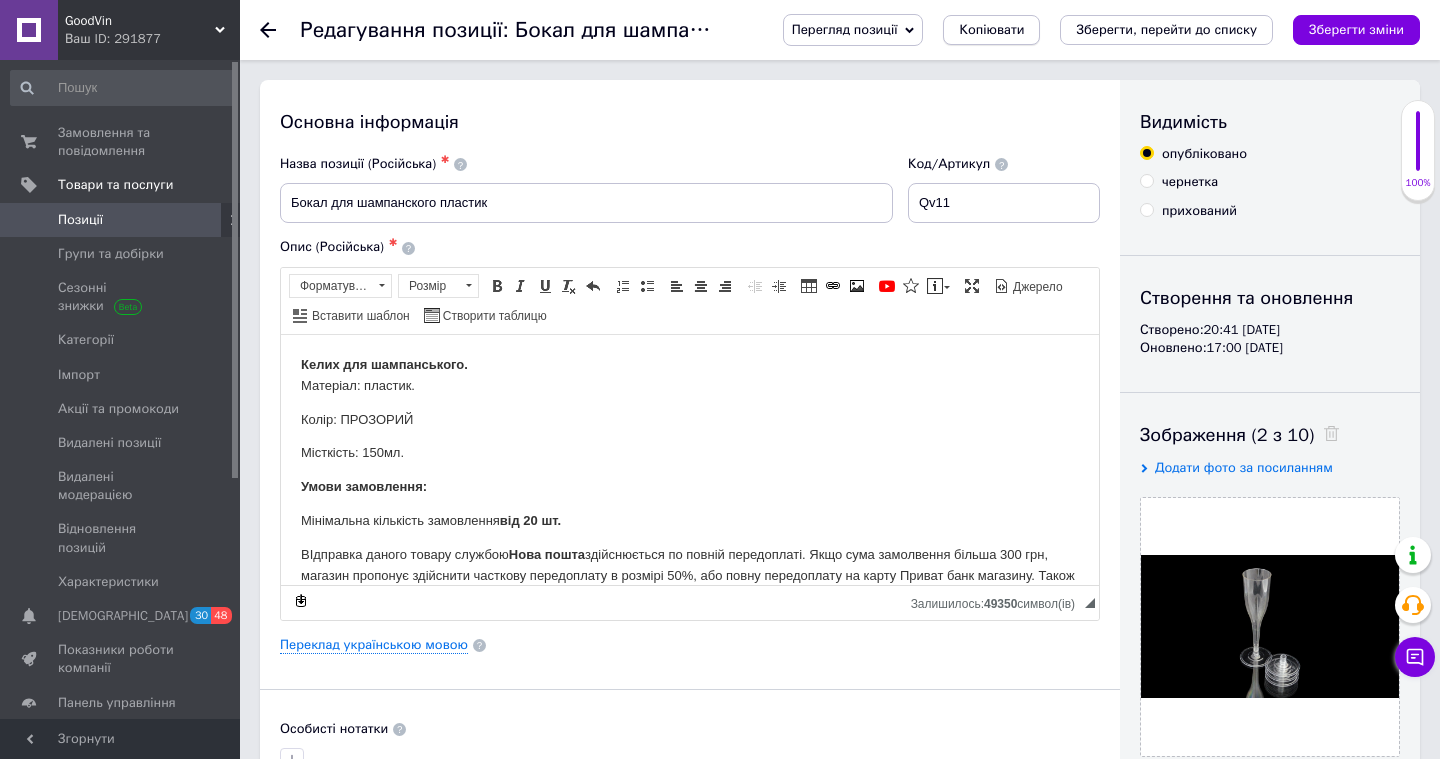 click on "Копіювати" at bounding box center [991, 30] 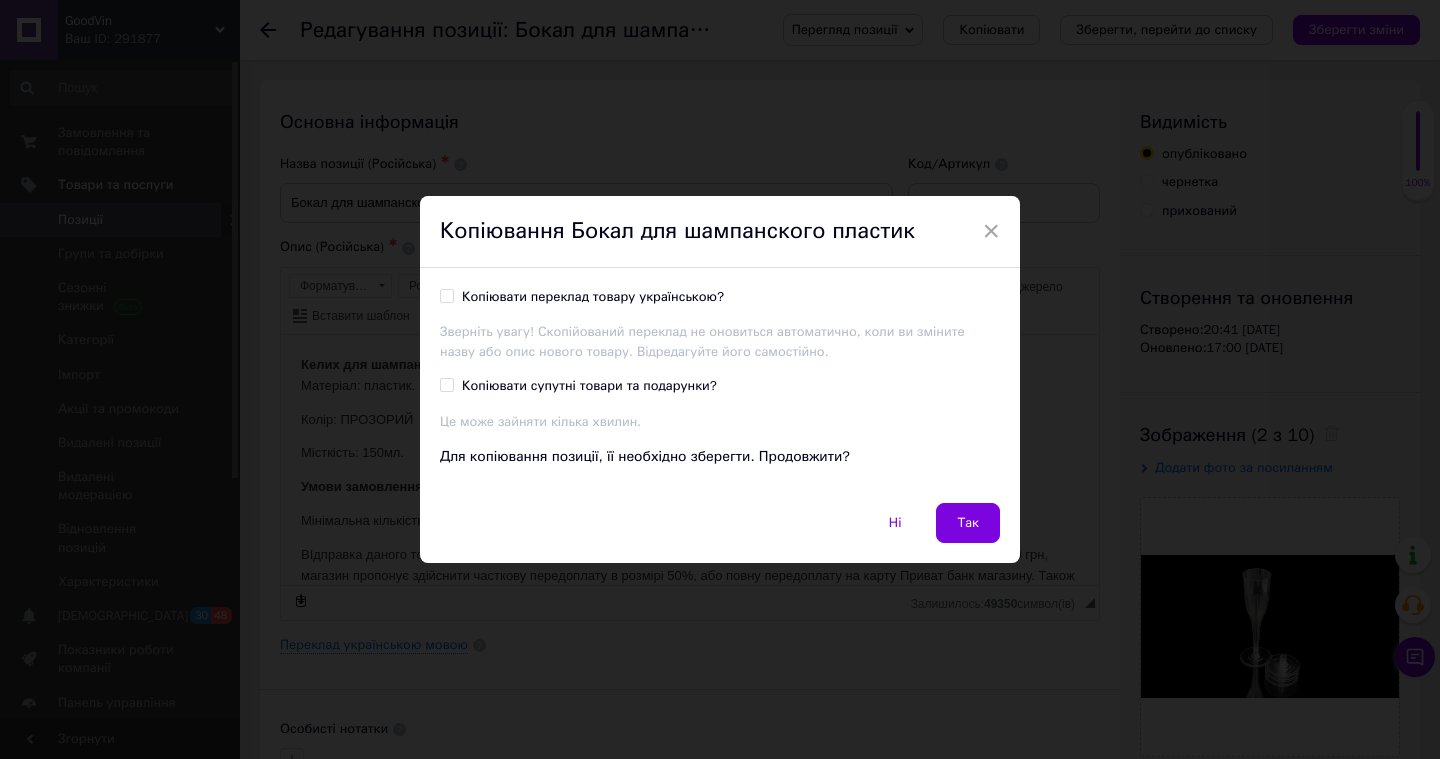 click on "Копіювати переклад товару українською?" at bounding box center [446, 295] 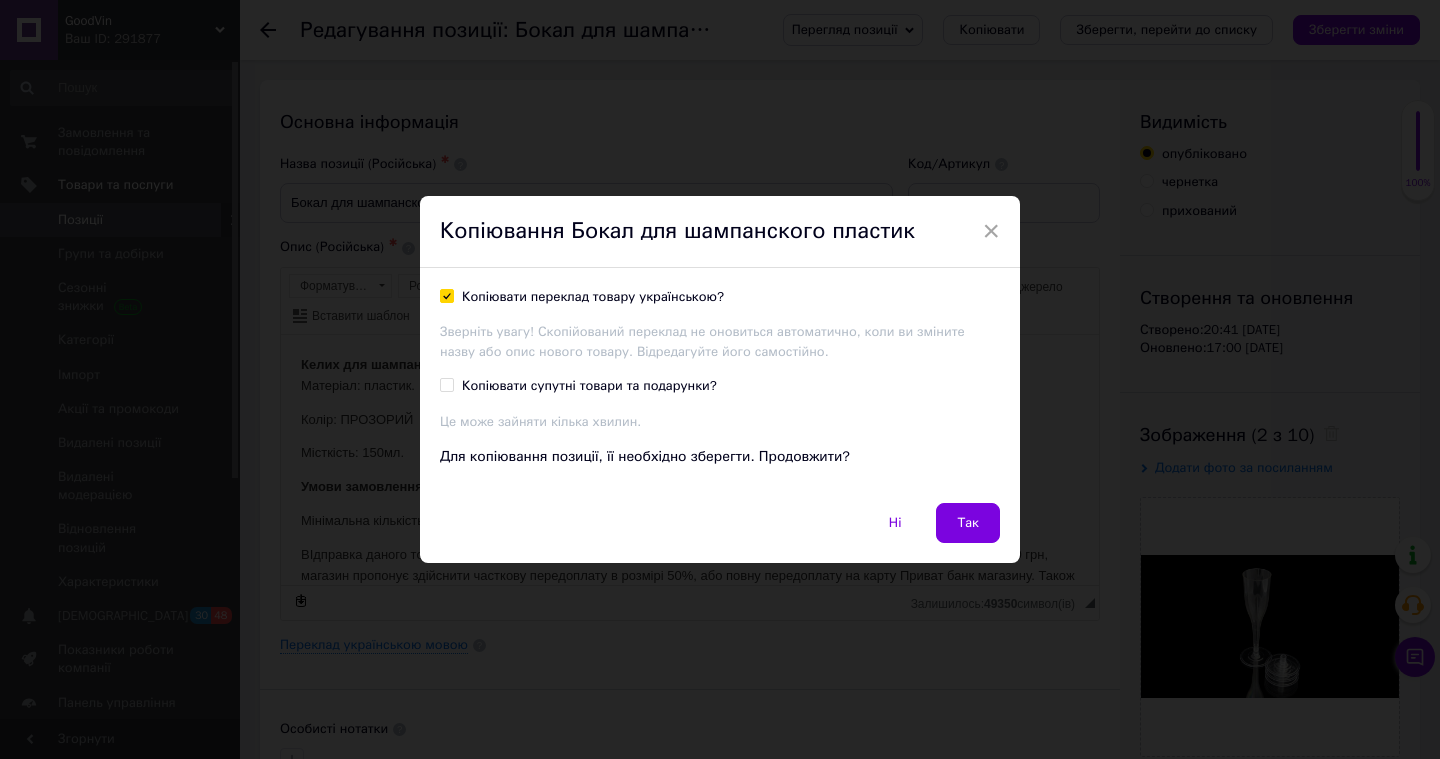 checkbox on "true" 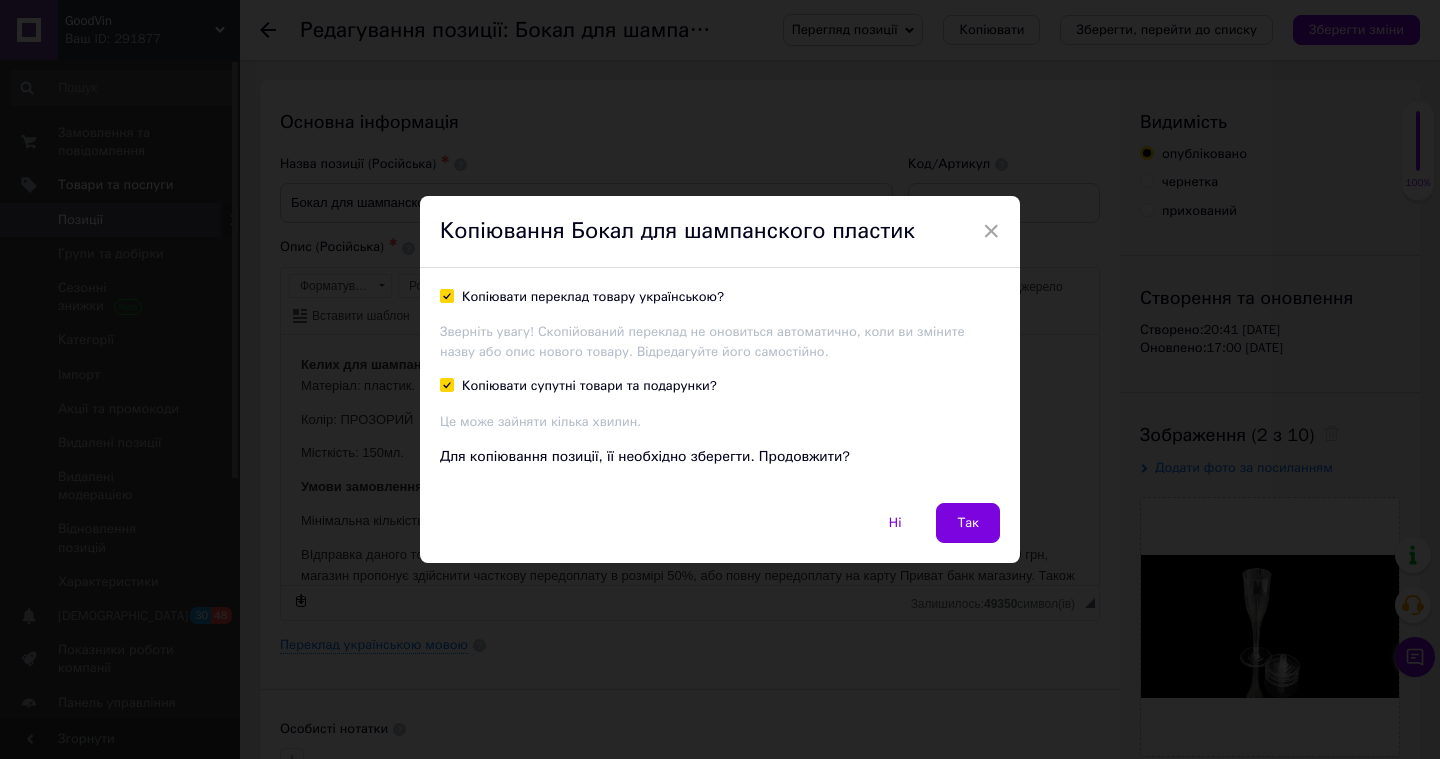checkbox on "true" 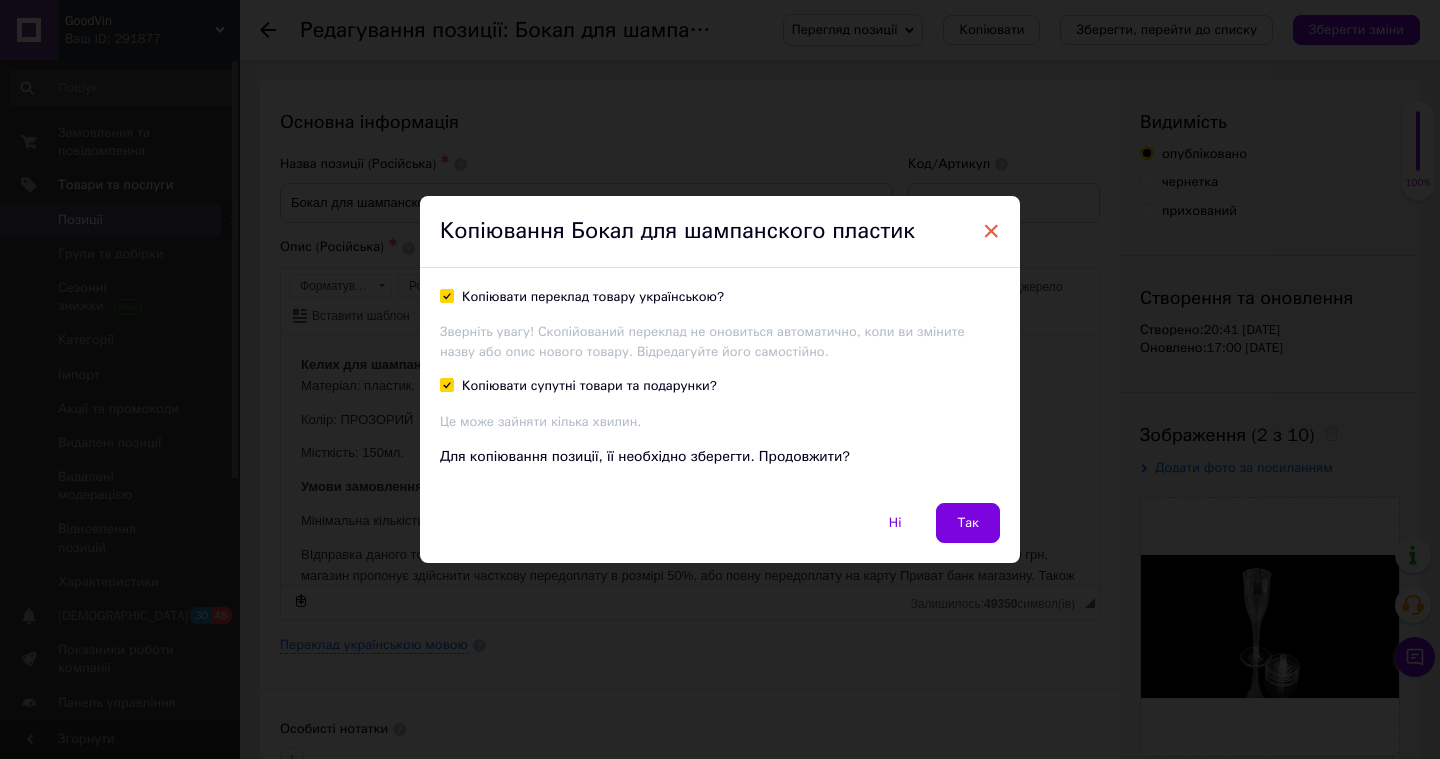 click on "×" at bounding box center [991, 231] 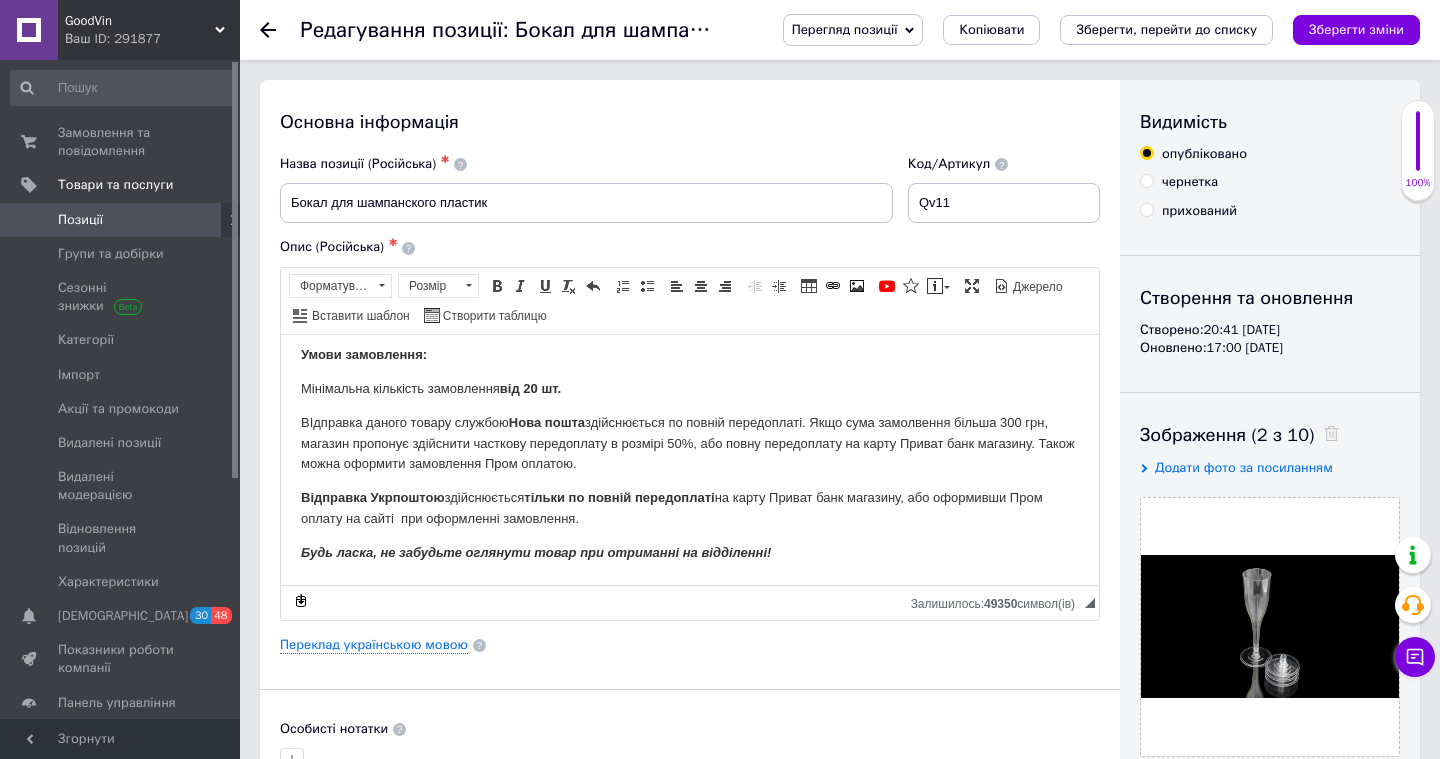scroll, scrollTop: 164, scrollLeft: 0, axis: vertical 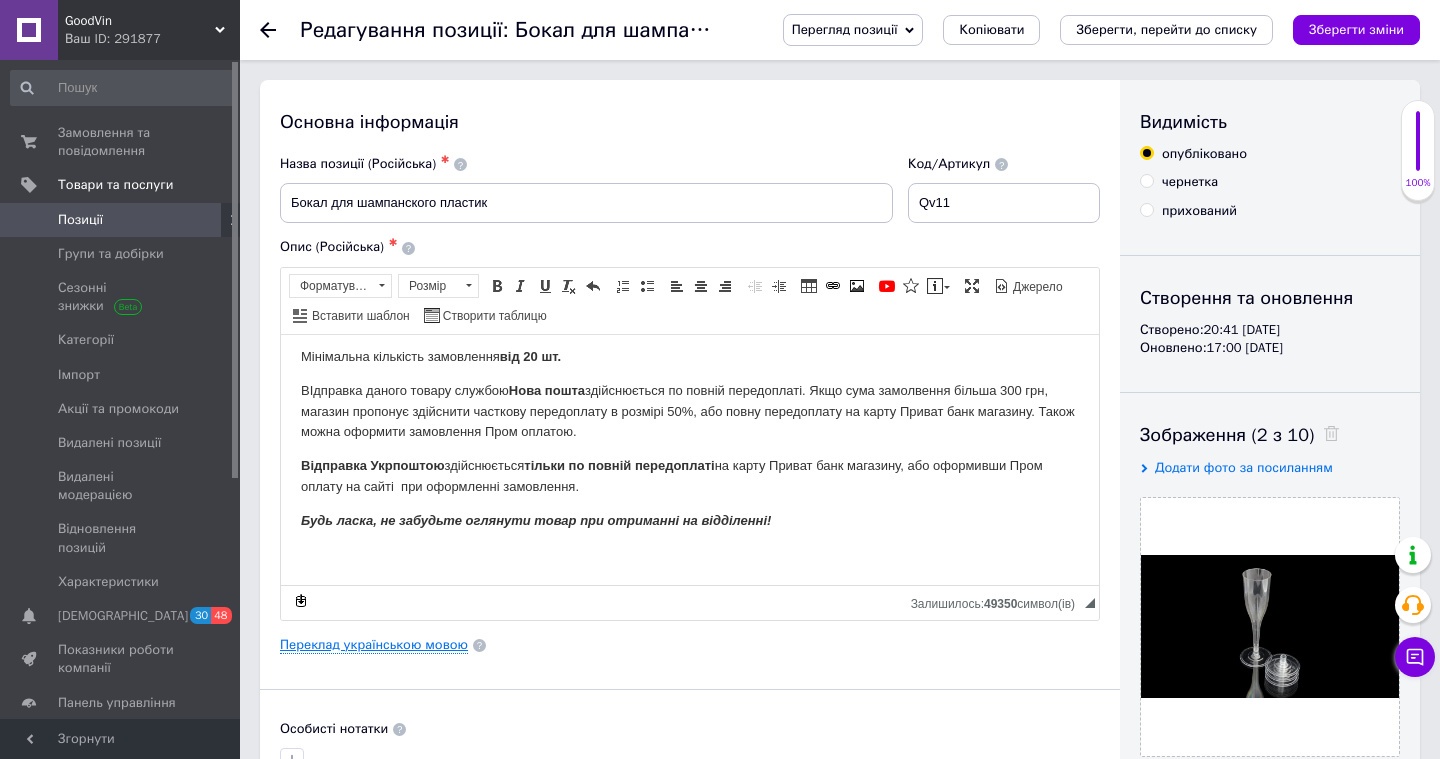 click on "Переклад українською мовою" at bounding box center (374, 645) 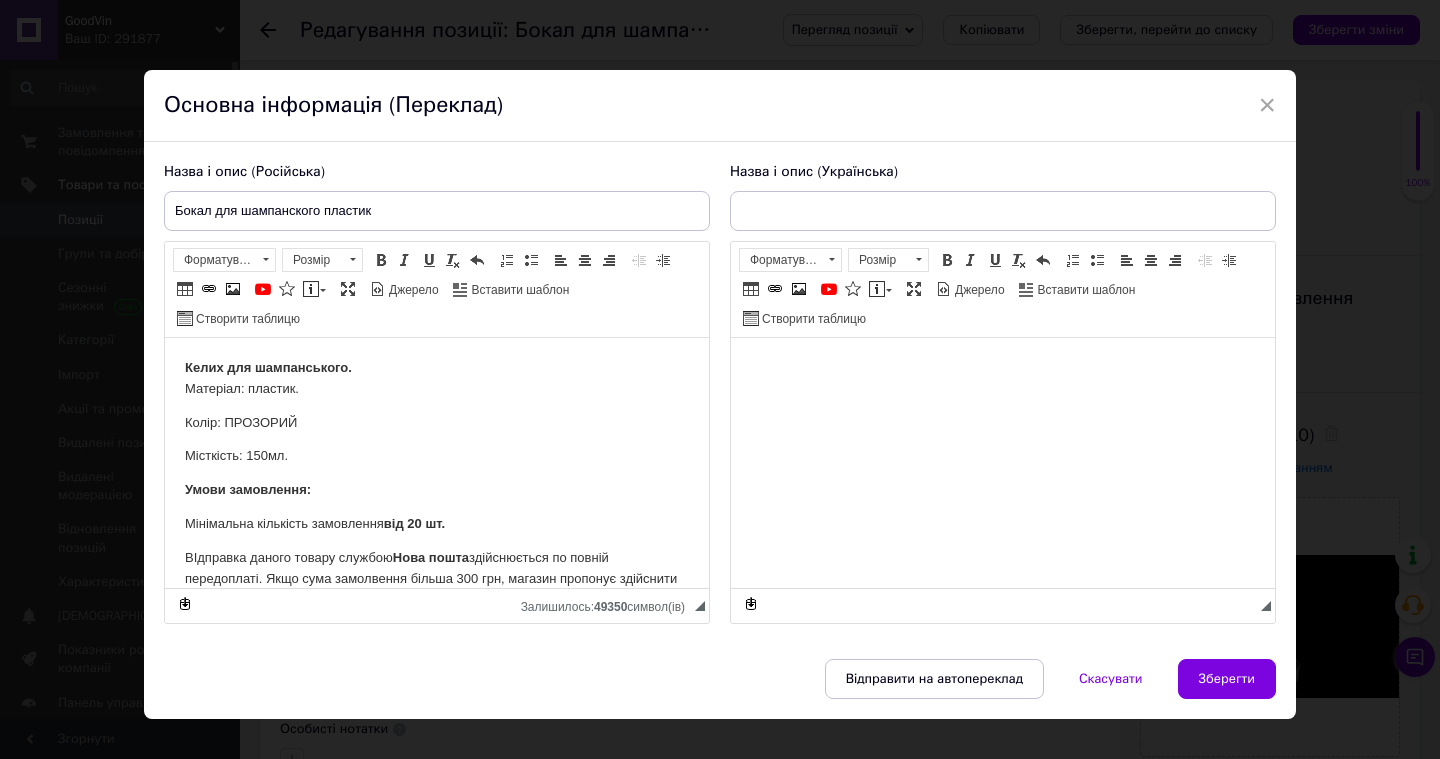 scroll, scrollTop: 0, scrollLeft: 0, axis: both 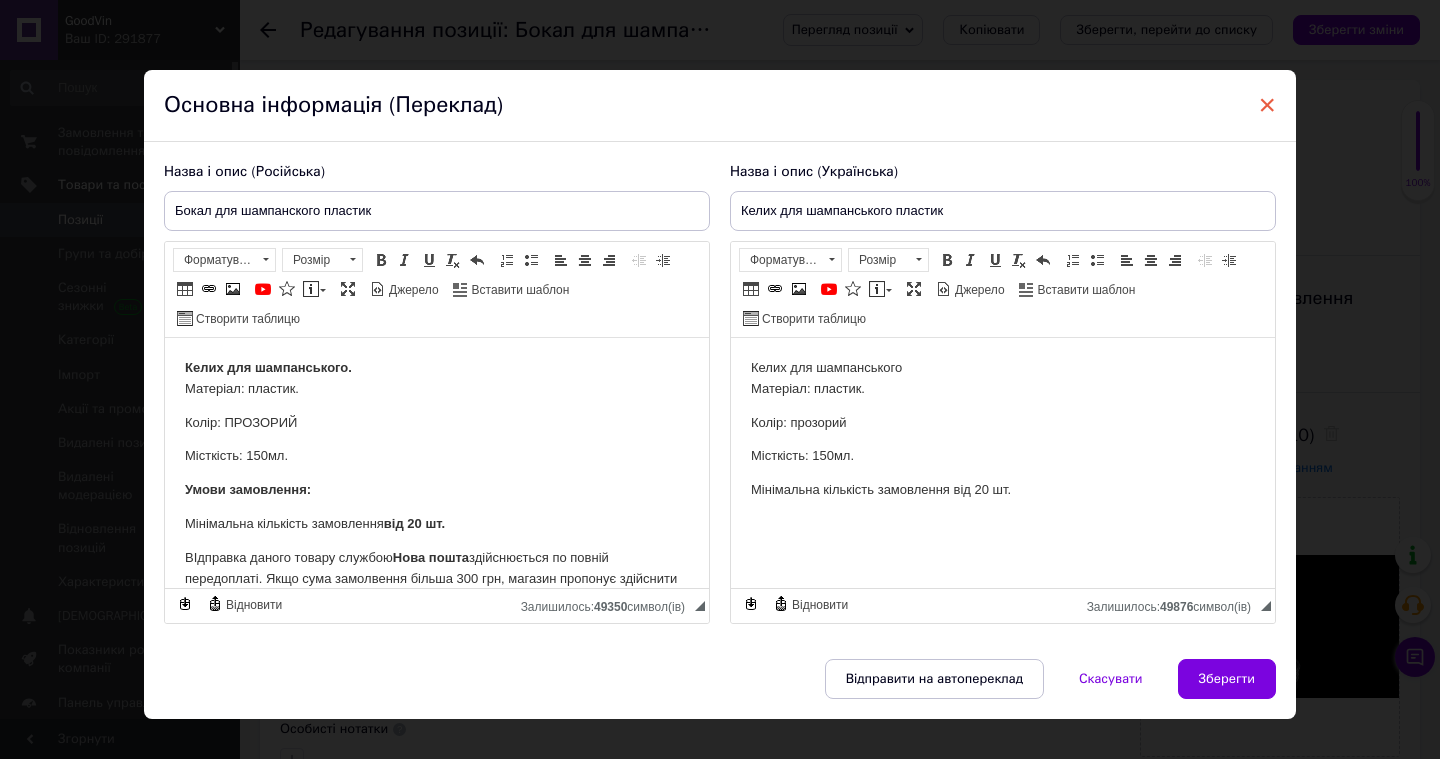 click on "×" at bounding box center [1267, 105] 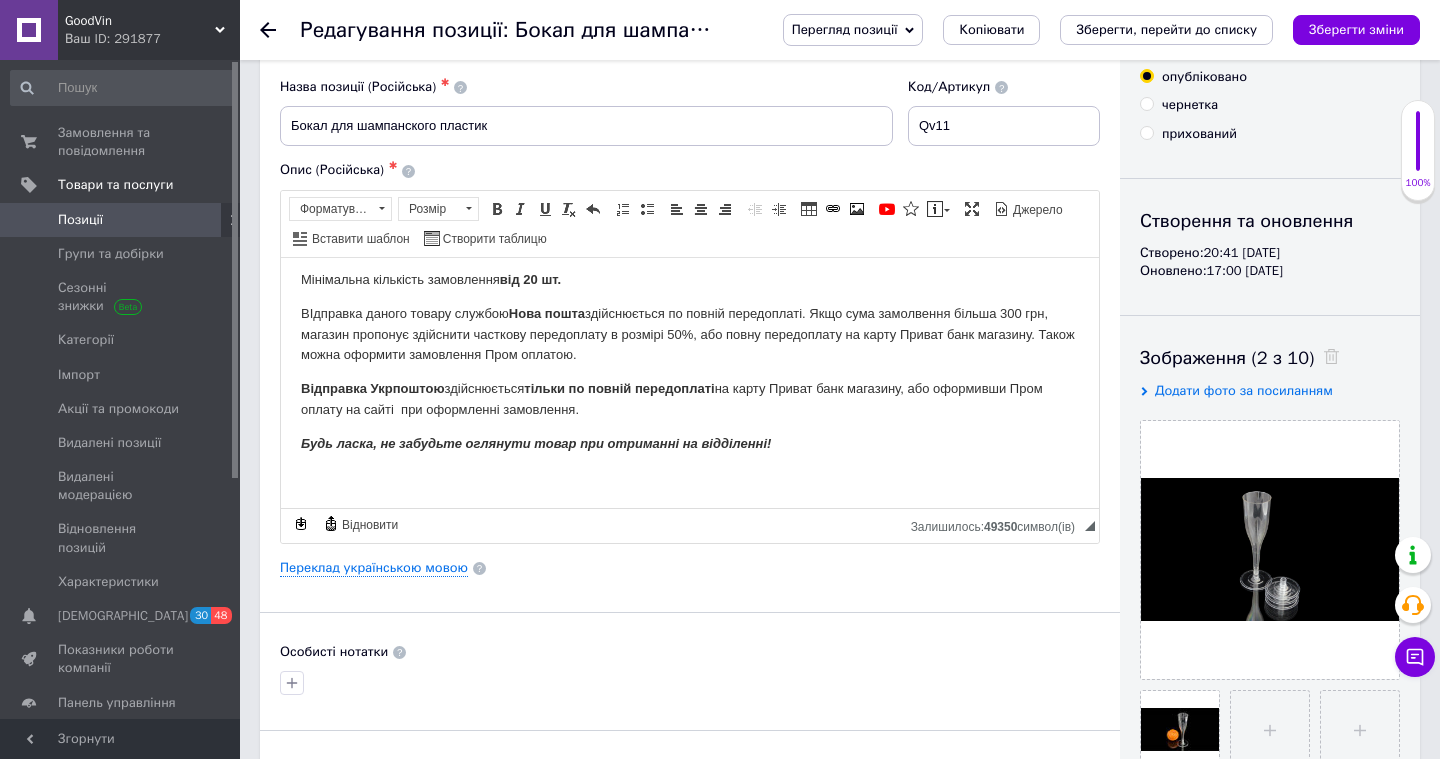 scroll, scrollTop: 52, scrollLeft: 0, axis: vertical 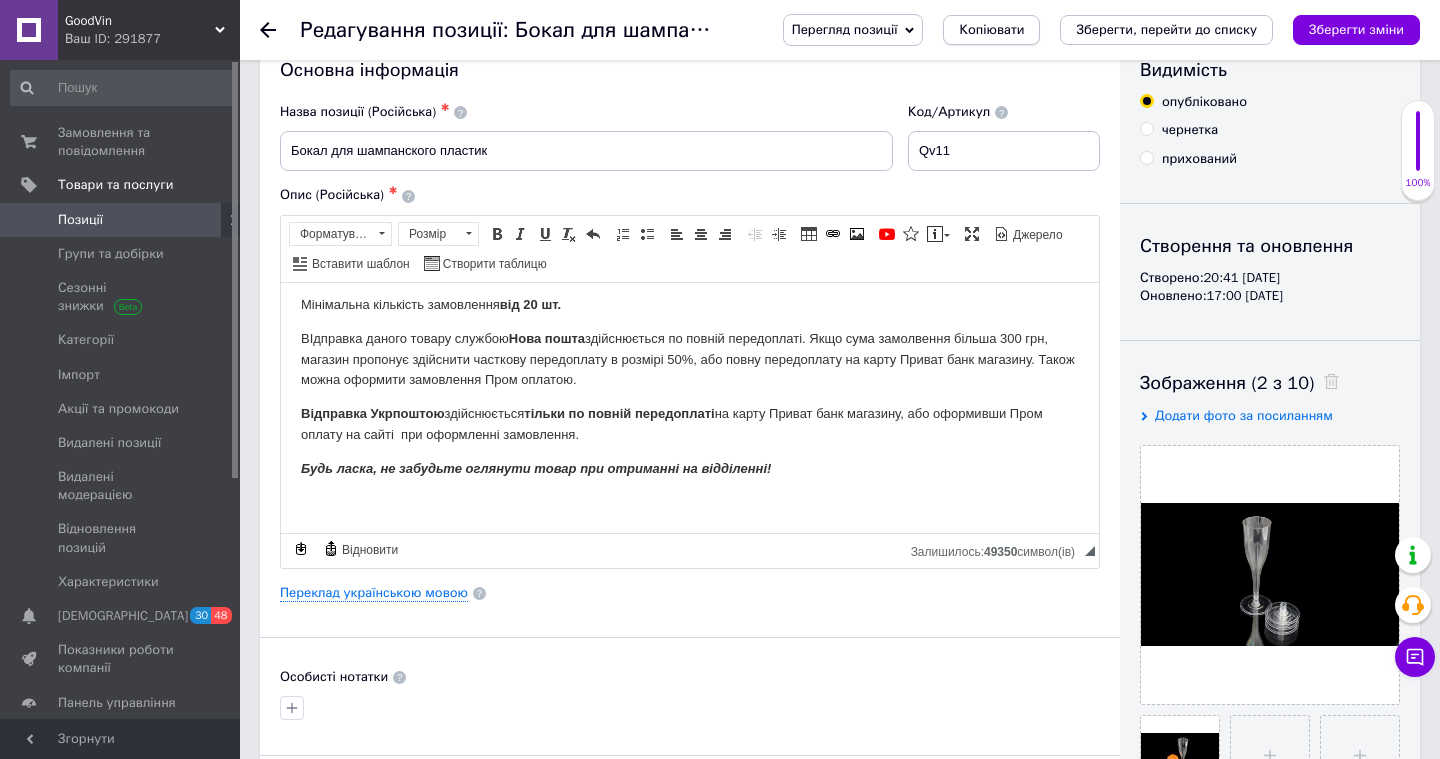 click on "Копіювати" at bounding box center (991, 30) 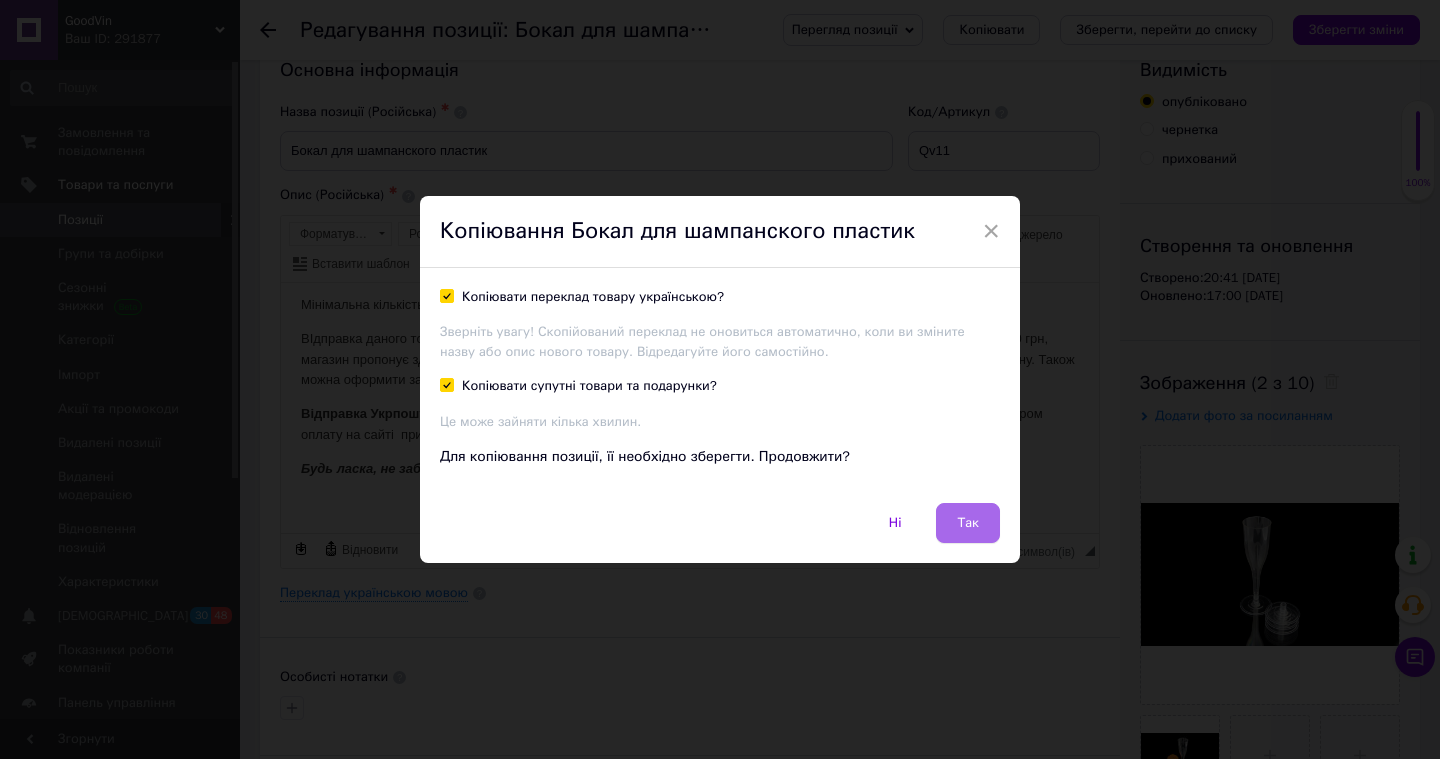 click on "Так" at bounding box center [968, 523] 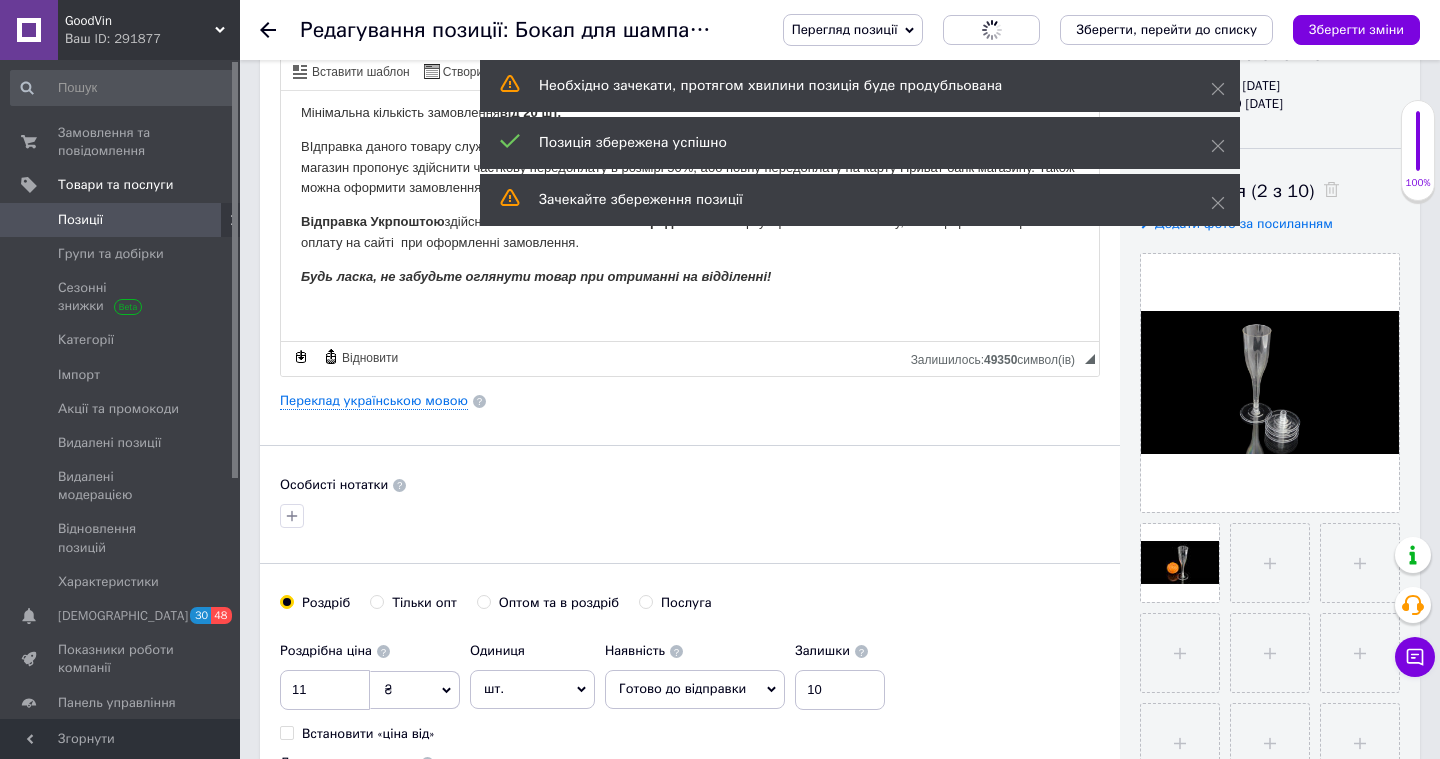 scroll, scrollTop: 248, scrollLeft: 0, axis: vertical 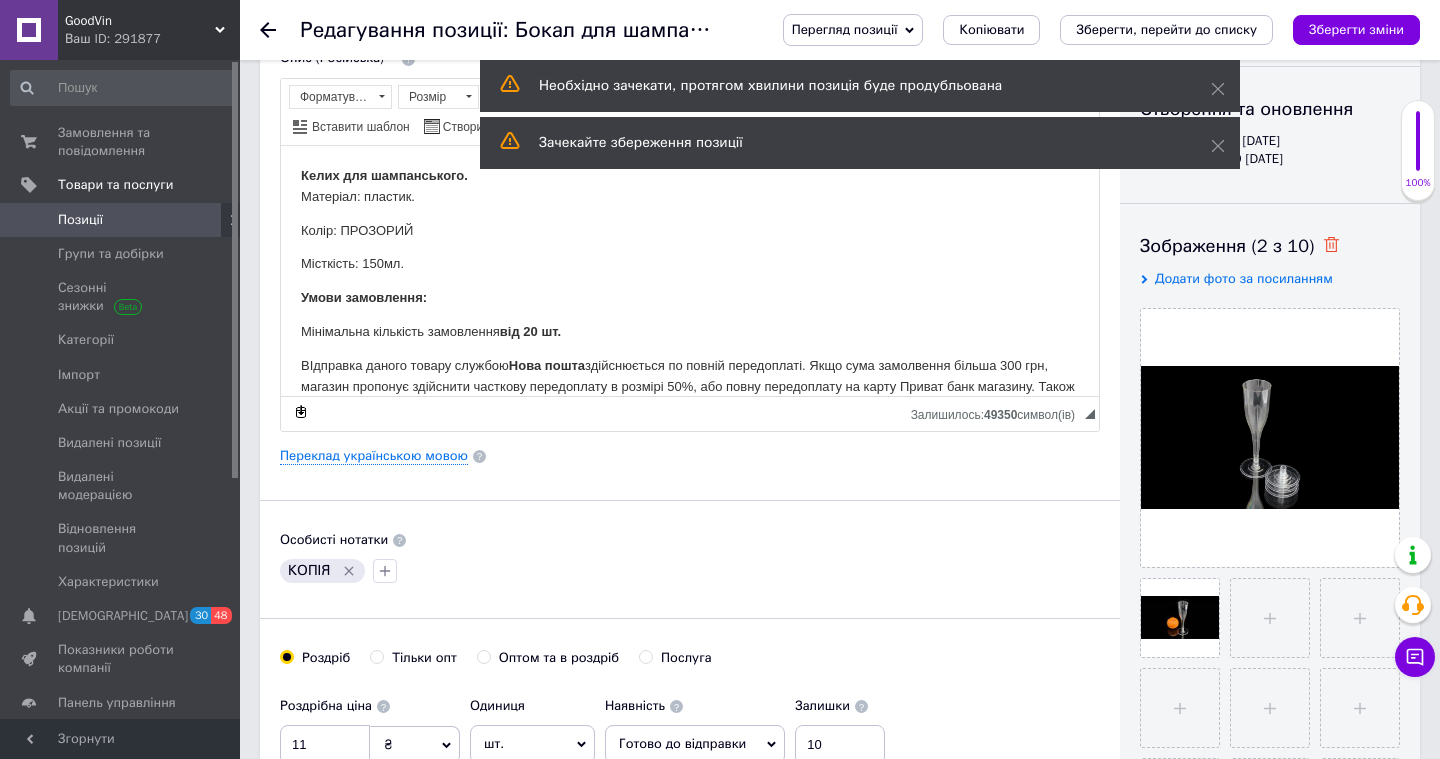 click 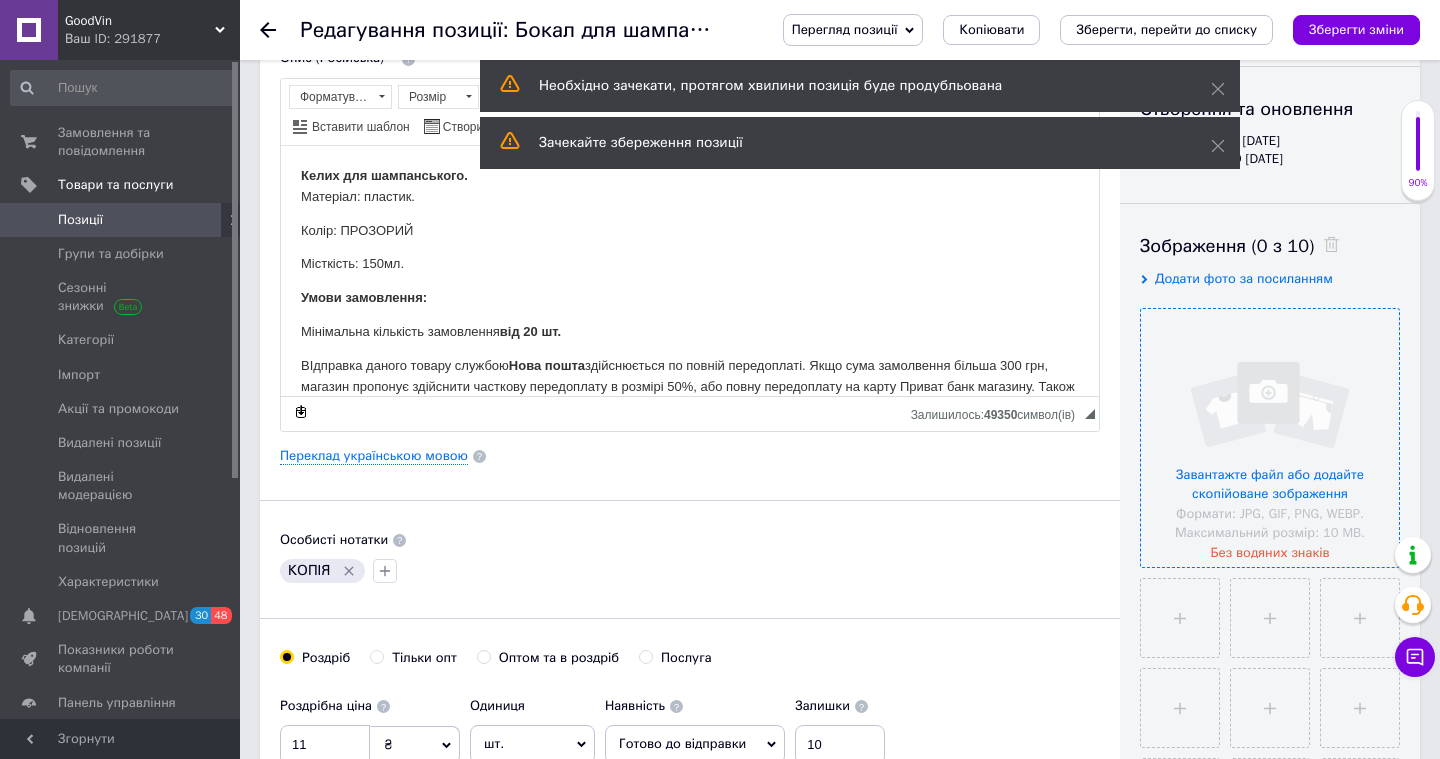 click at bounding box center [1270, 438] 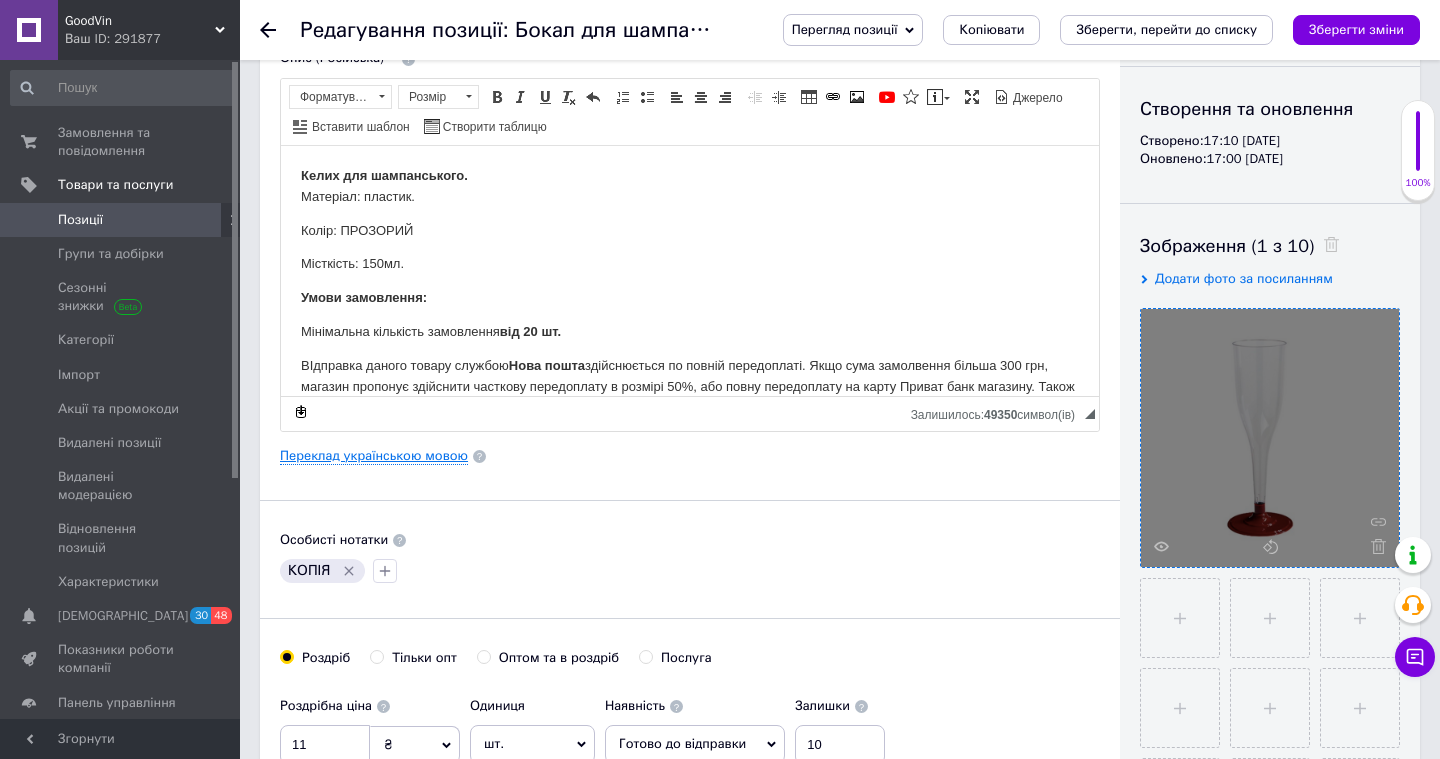 click on "Переклад українською мовою" at bounding box center (374, 456) 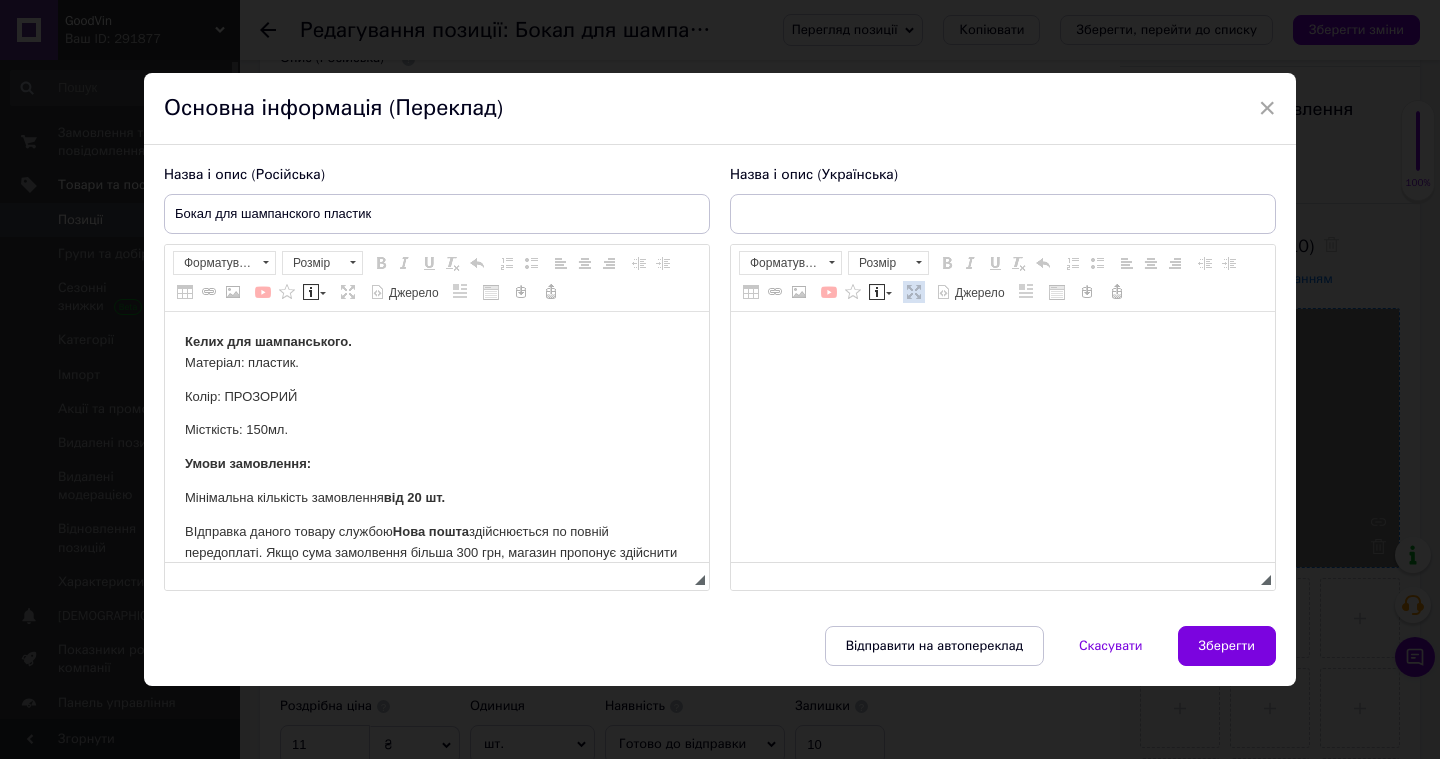 scroll, scrollTop: 0, scrollLeft: 0, axis: both 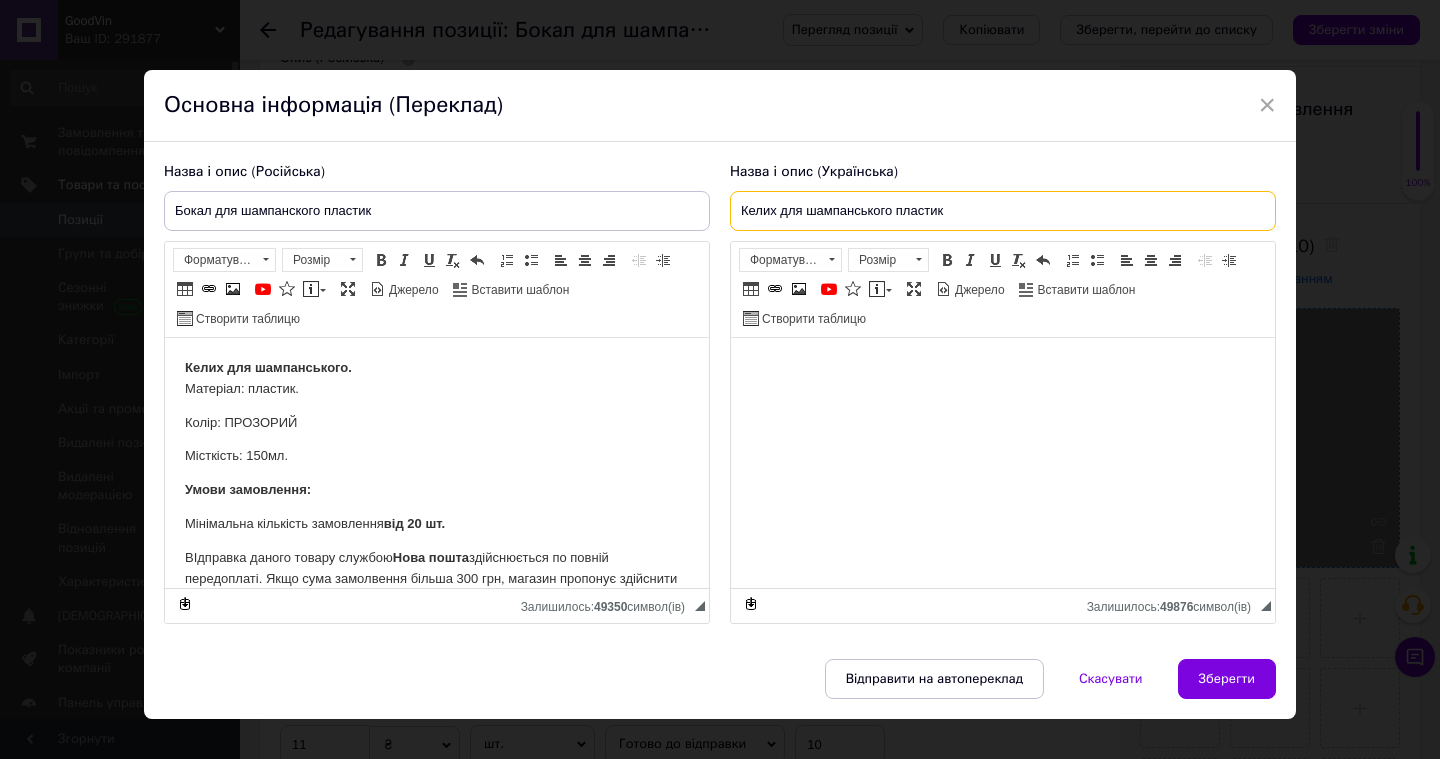click on "Келих для шампанського пластик" at bounding box center [1003, 211] 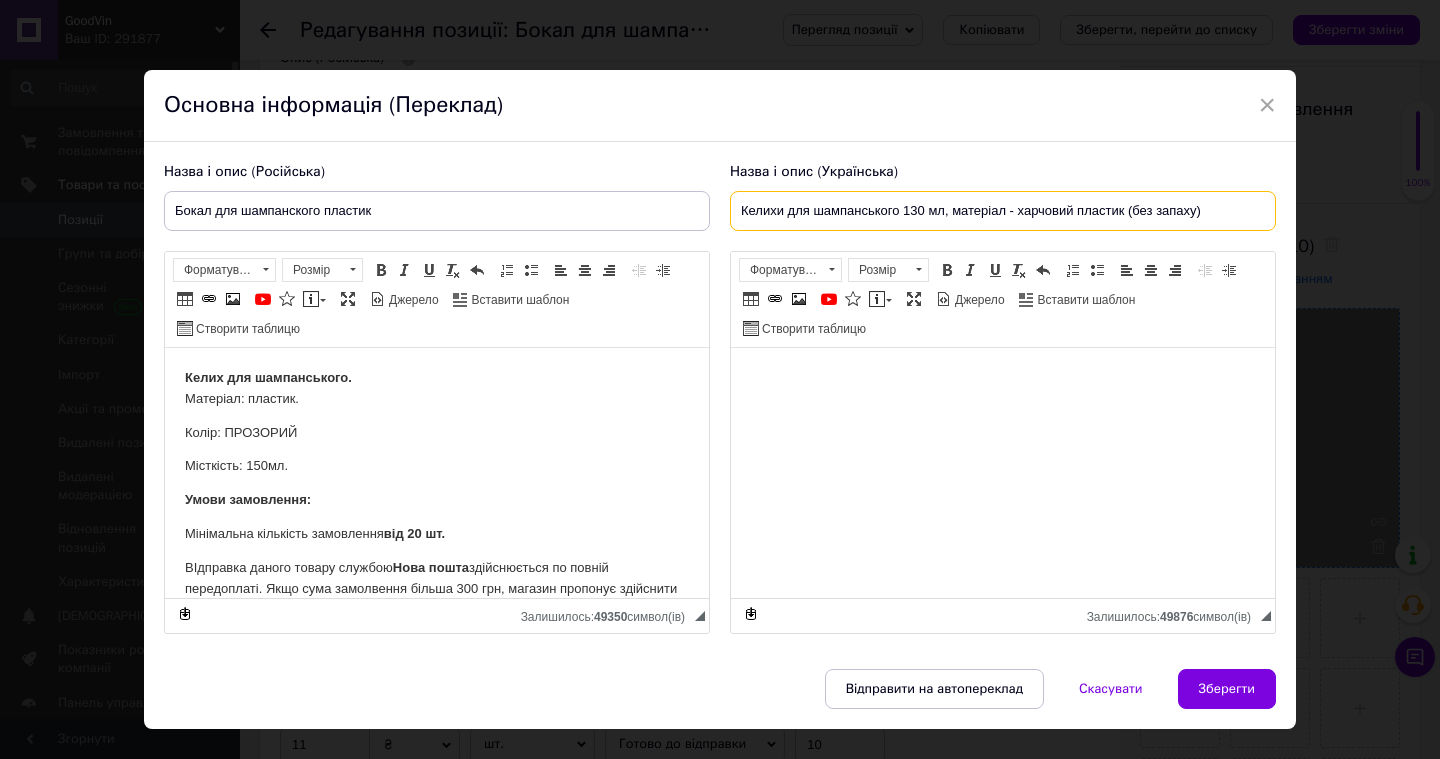 type on "Келихи для шампанського 130 мл, матеріал - харчовий пластик (без запаху)" 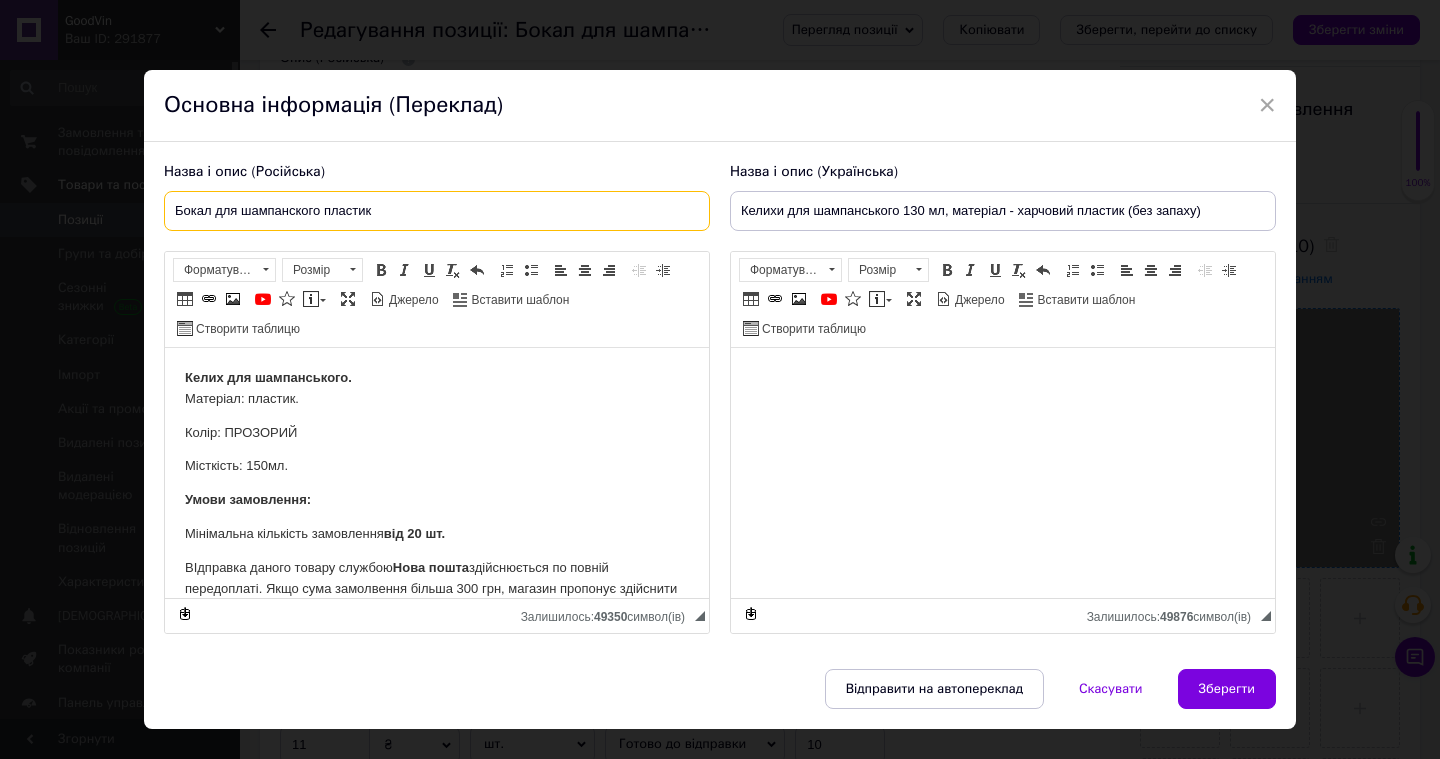 click on "Бокал для шампанского пластик" at bounding box center [437, 211] 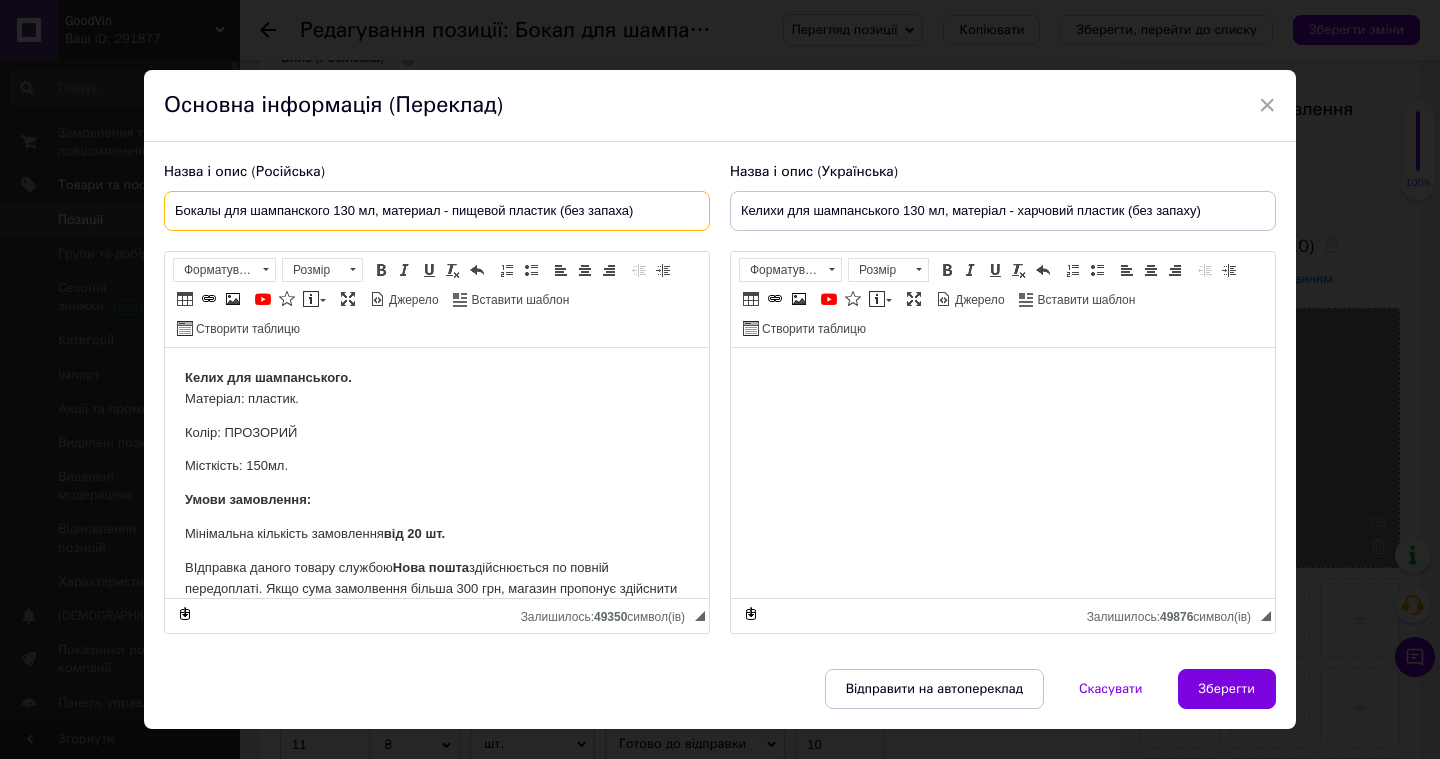 type on "Бокалы для шампанского 130 мл, материал - пищевой пластик (без запаха)" 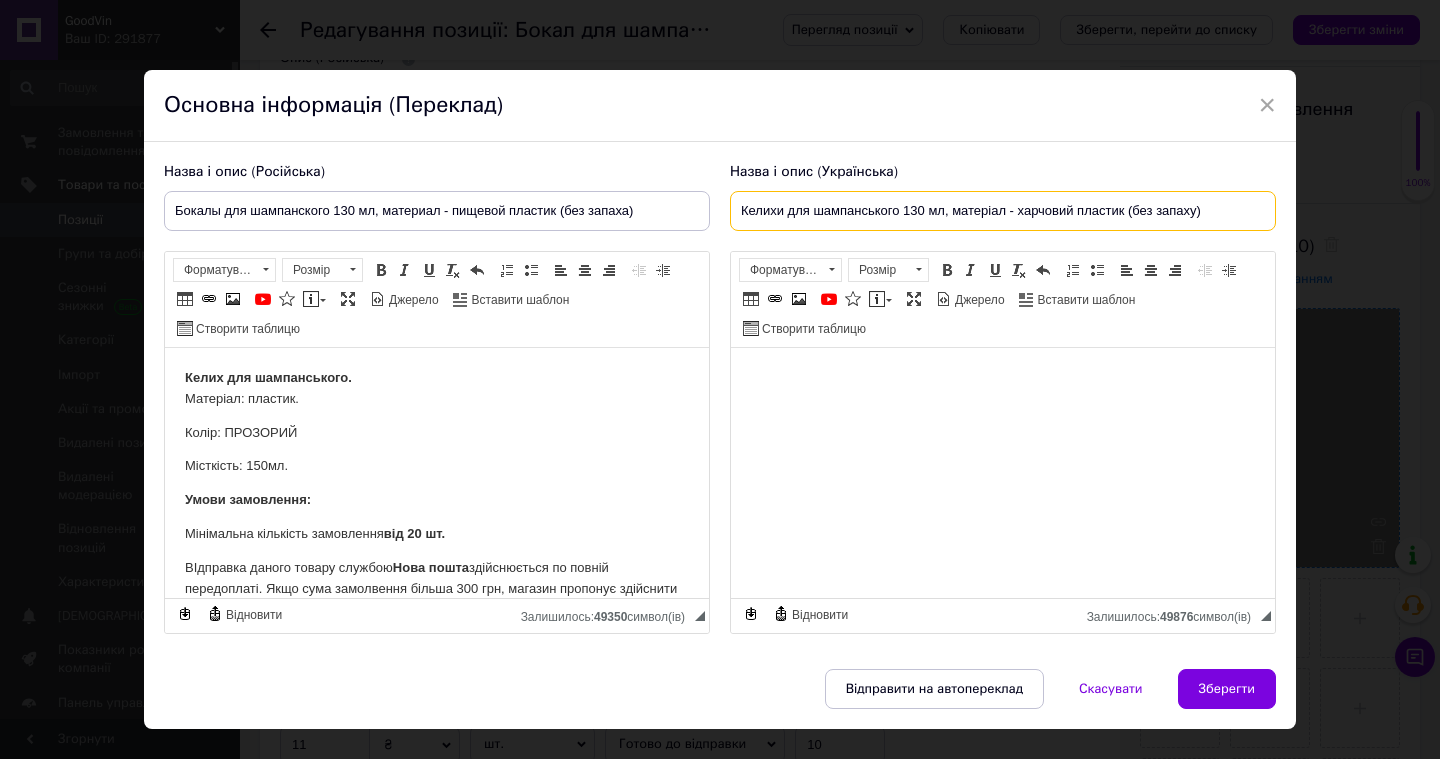 click on "Келихи для шампанського 130 мл, матеріал - харчовий пластик (без запаху)" at bounding box center (1003, 211) 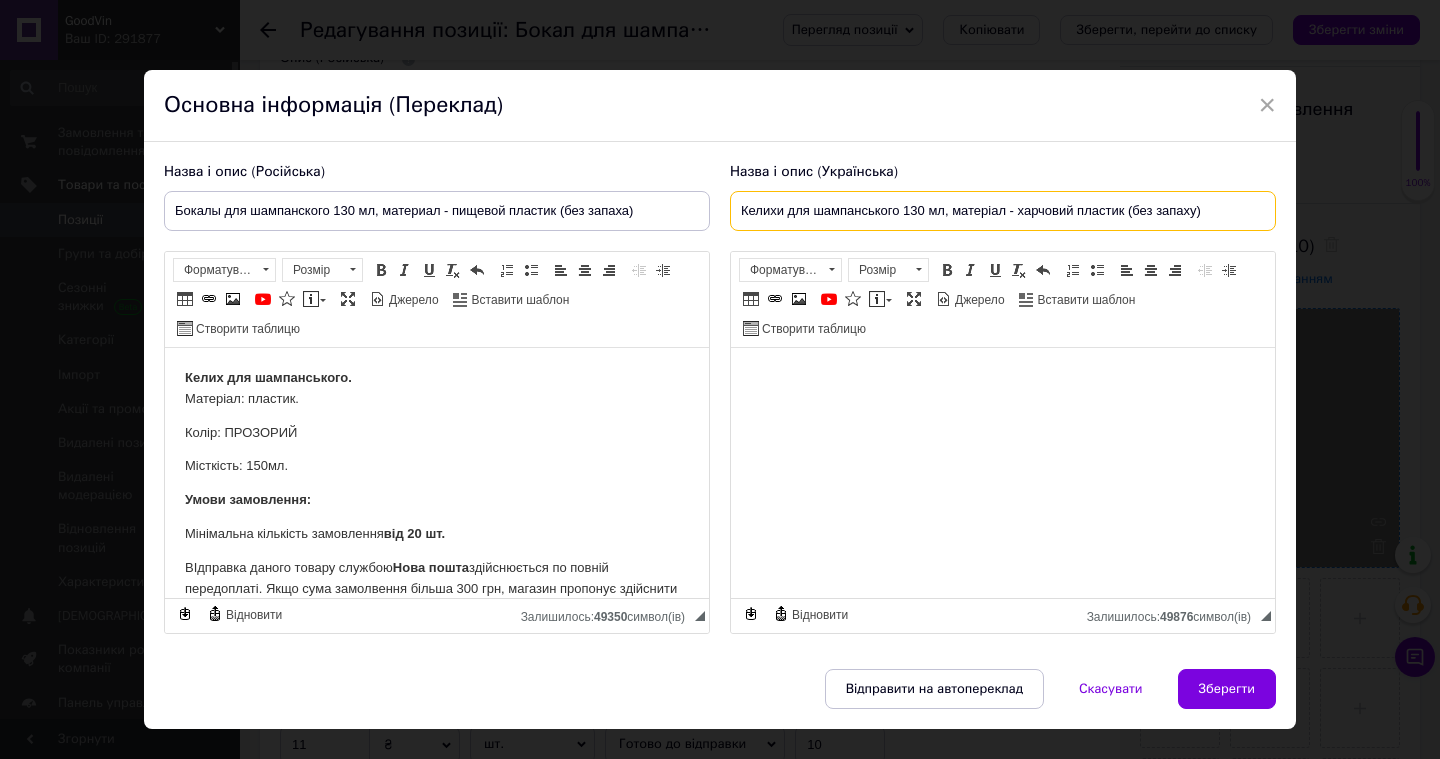 click on "Келихи для шампанського 130 мл, матеріал - харчовий пластик (без запаху)" at bounding box center [1003, 211] 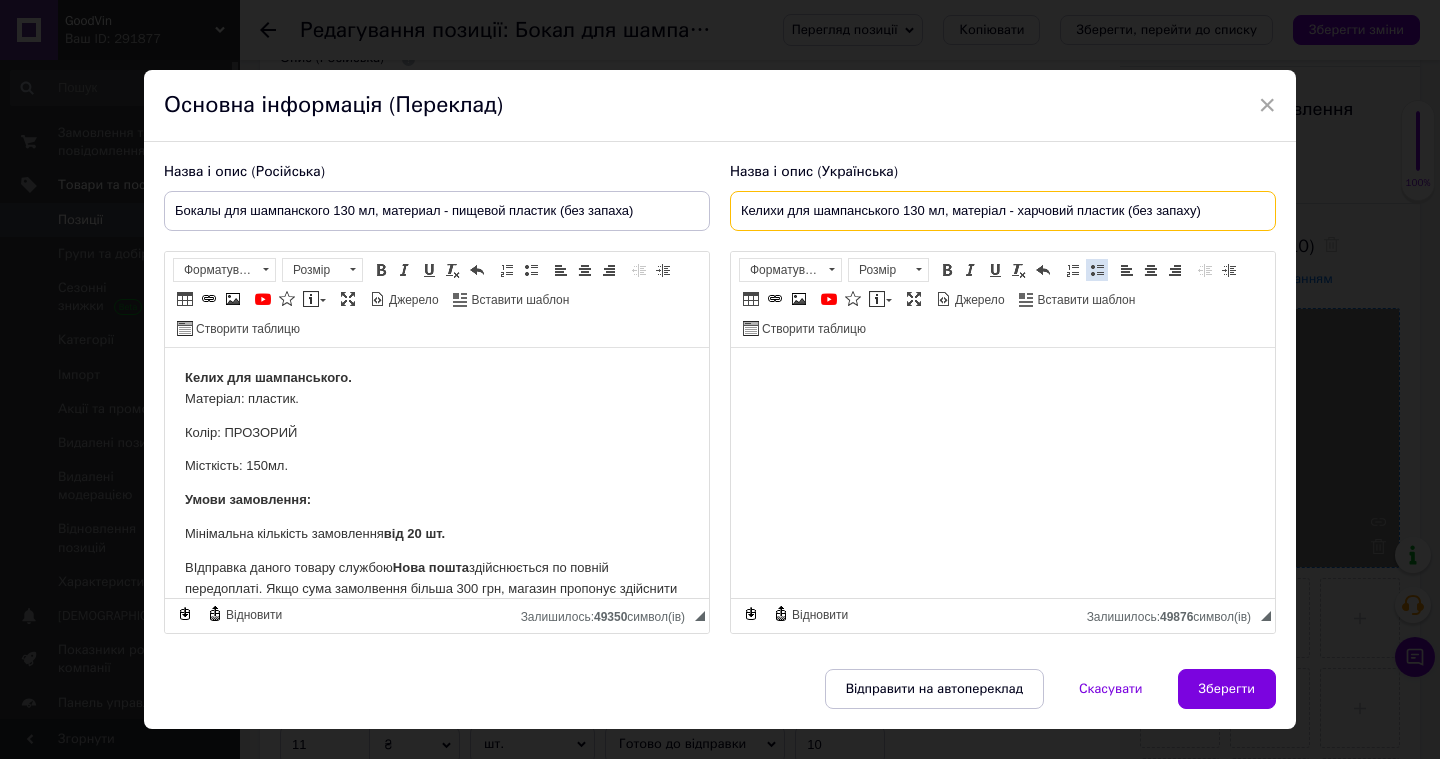 scroll, scrollTop: 40, scrollLeft: 0, axis: vertical 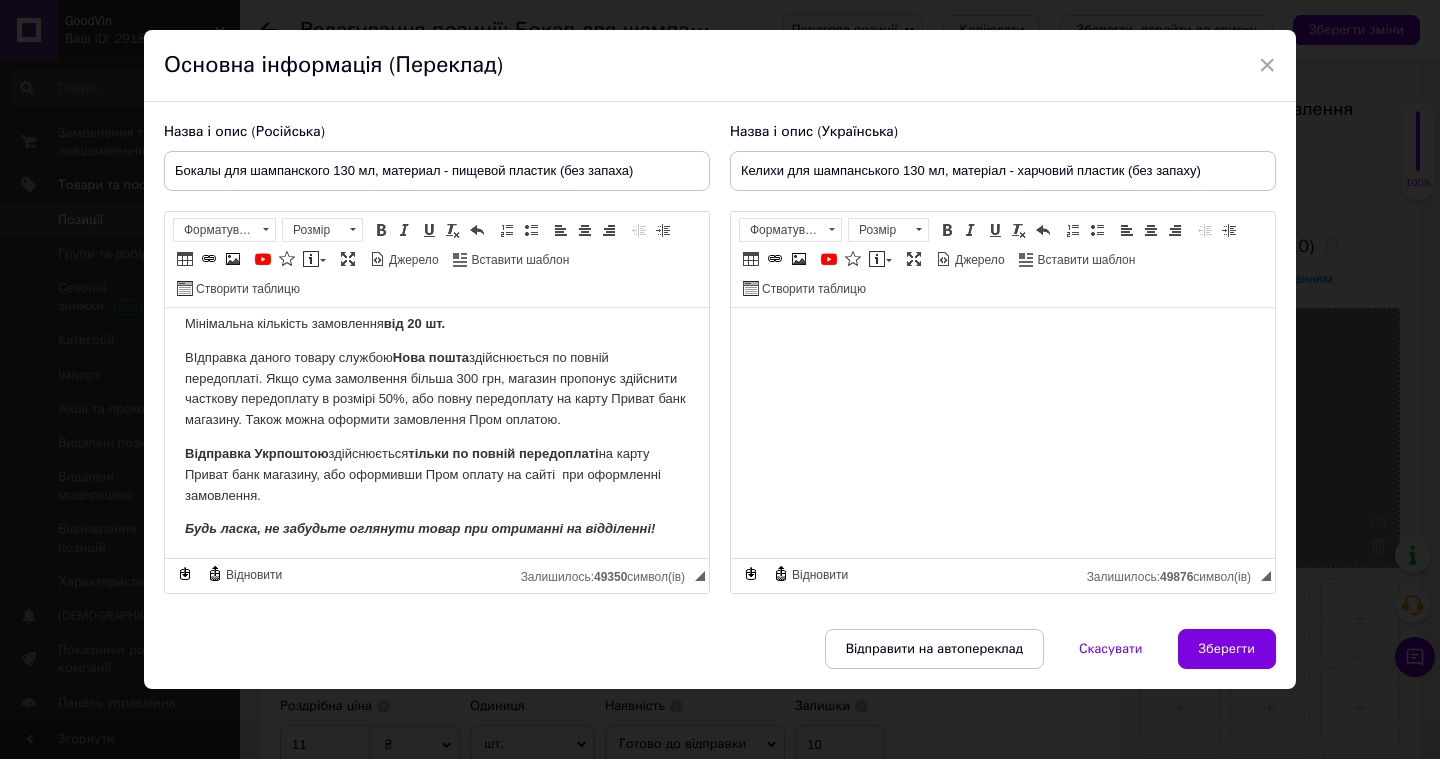 click on "тільки по повній передоплаті" at bounding box center (503, 453) 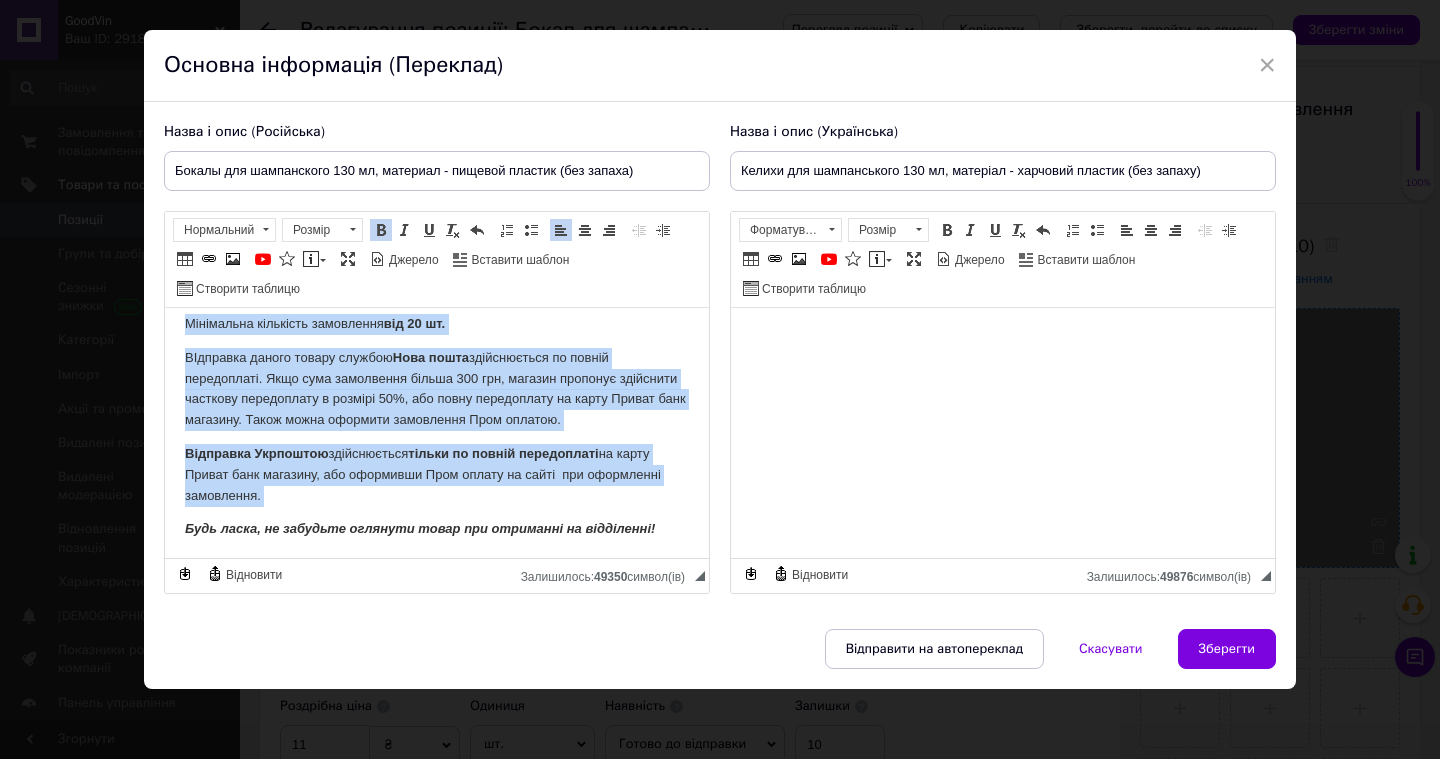 copy on "Келих для шампанського. Матеріал: пластик. Колір: ПРОЗОРИЙ Місткість: 150мл. Умови замовлення: Мінімальна кількість замовлення  від 20 шт. ВІдправка даного товару службою  Нова пошта  здійснюється по повній передоплаті. Якщо сума замолвення більша 300 грн, магазин пропонує здійснити часткову передоплату в розмірі 50%, або повну передоплату на карту Приват банк магазину. Також можна оформити замовлення Пром оплатою. Відправка Укрпоштою  здійснюється  тільки по повній передоплаті  на карту Приват банк магазину, або оформивши Пром оплату на сайті  при оформленні замовлення...." 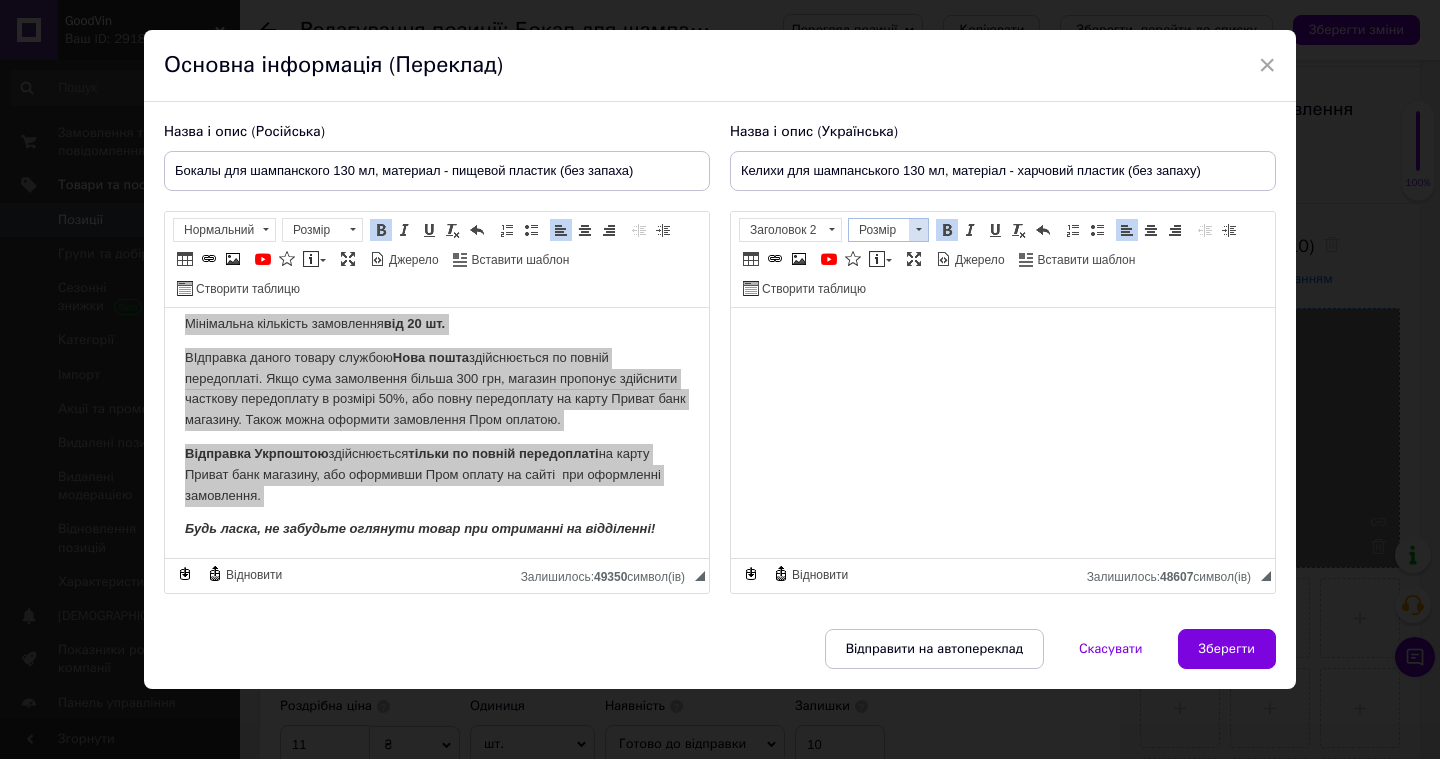 click at bounding box center [918, 230] 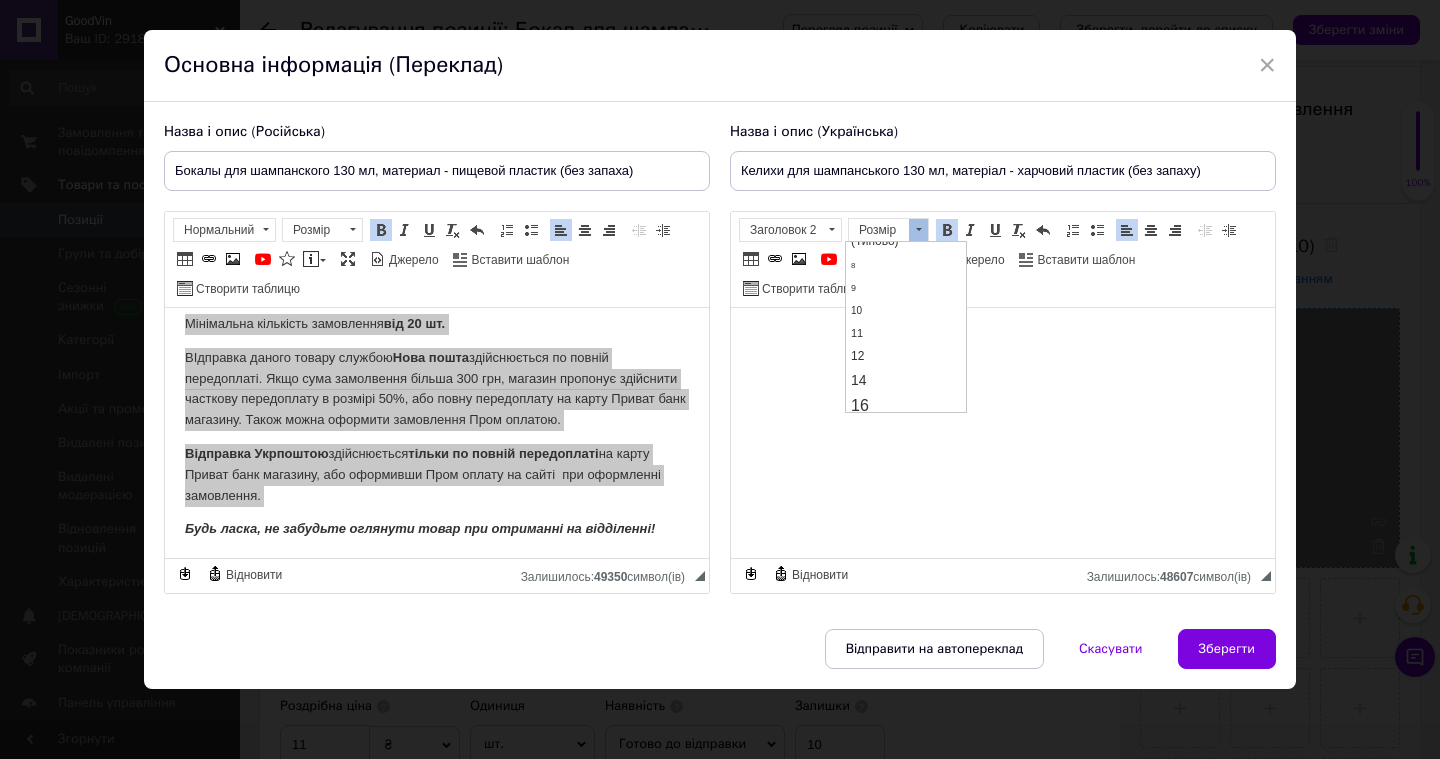 scroll, scrollTop: 48, scrollLeft: 0, axis: vertical 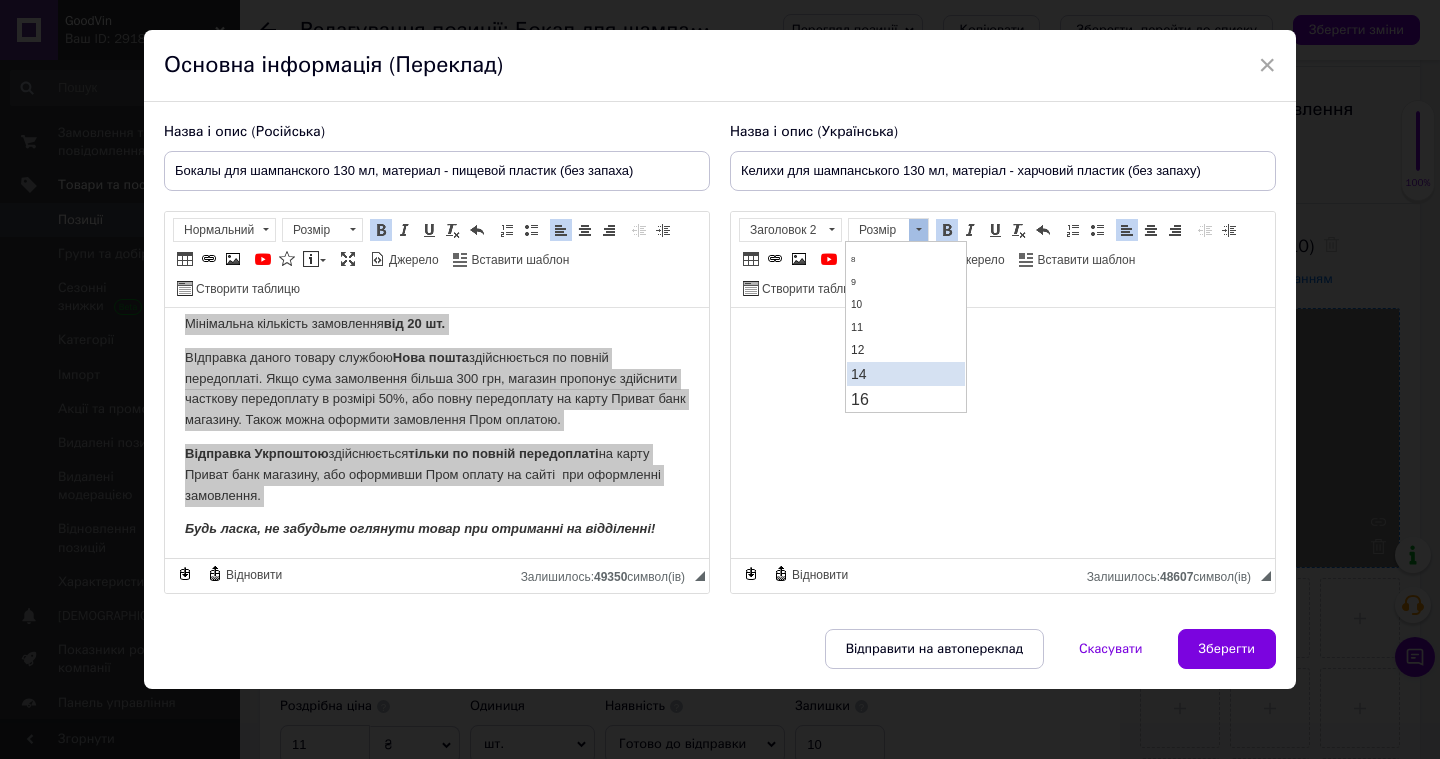 click on "14" at bounding box center (906, 374) 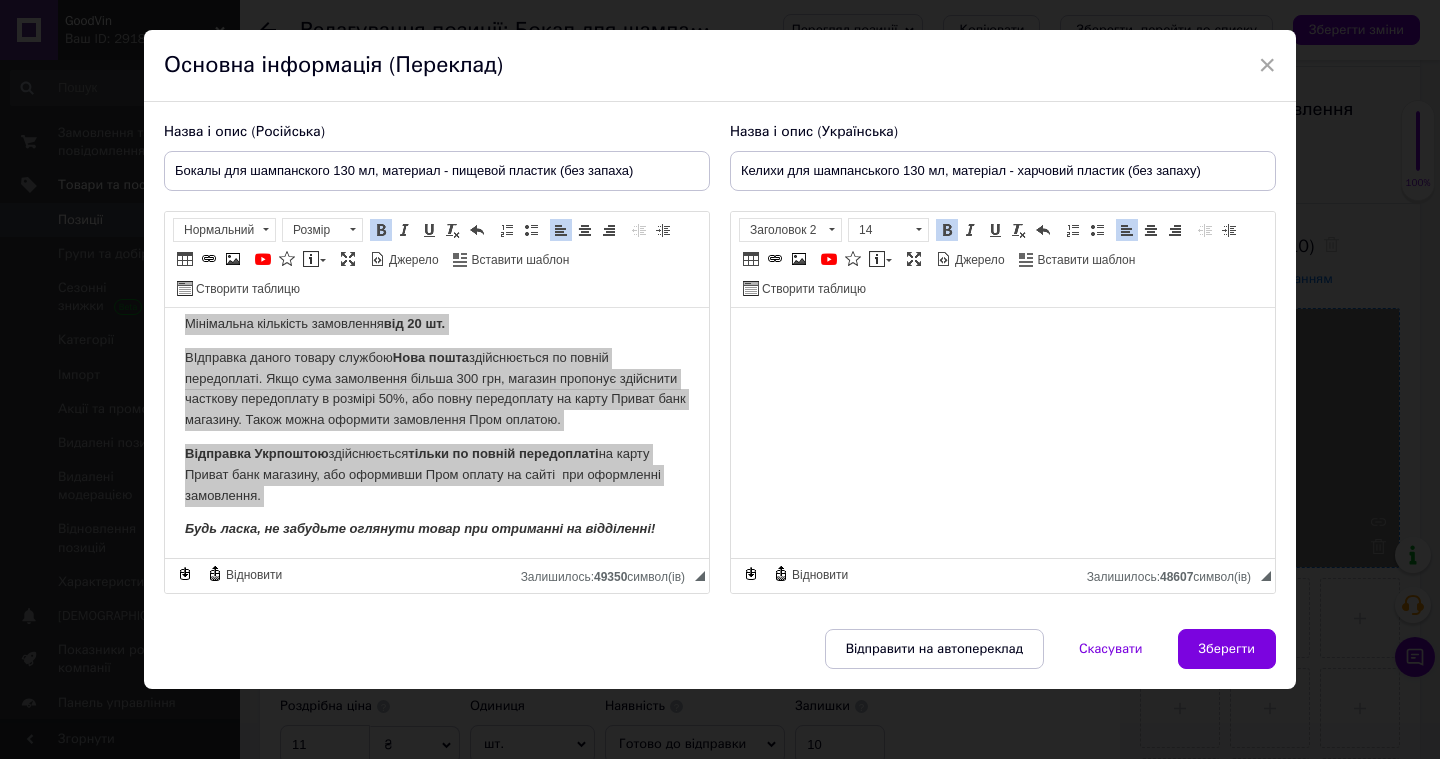 scroll, scrollTop: 0, scrollLeft: 0, axis: both 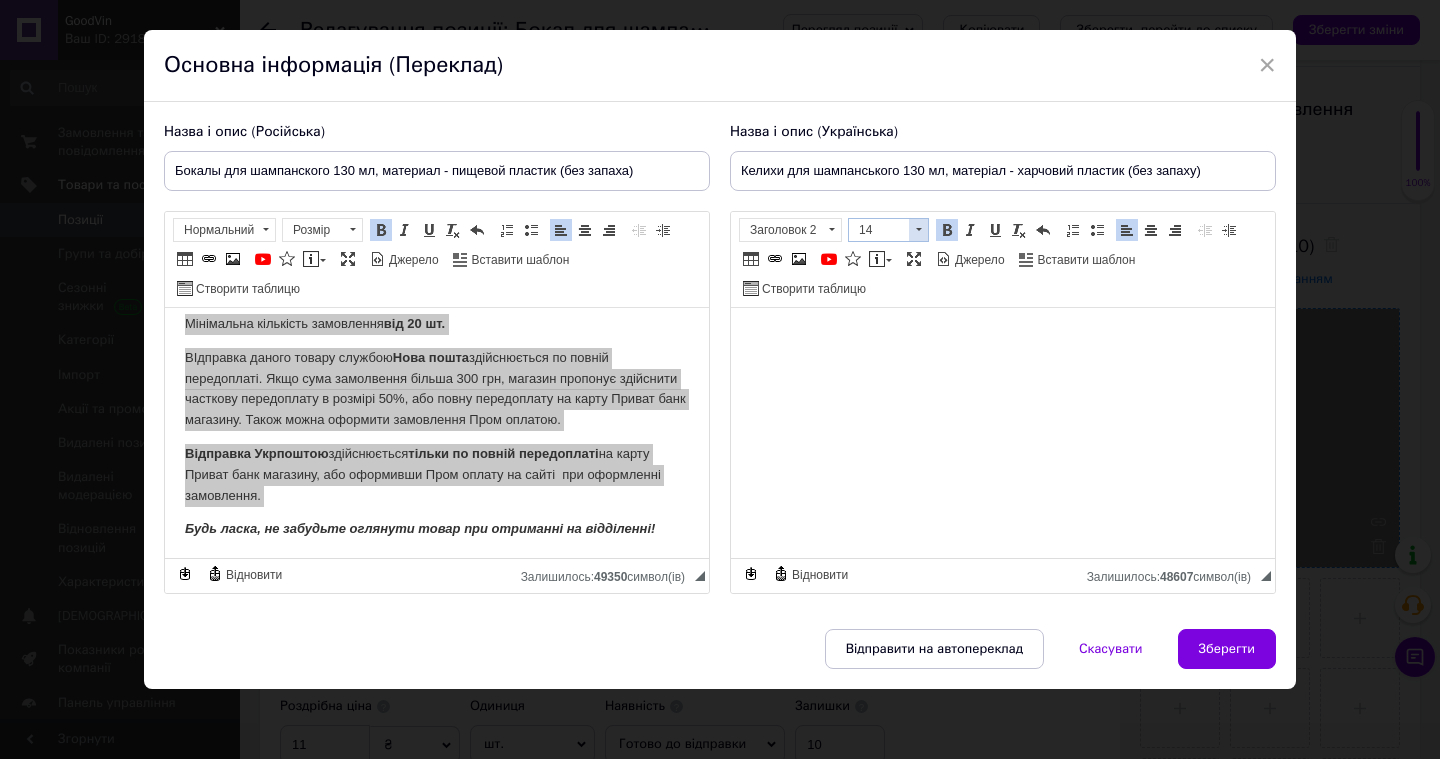 click at bounding box center (918, 230) 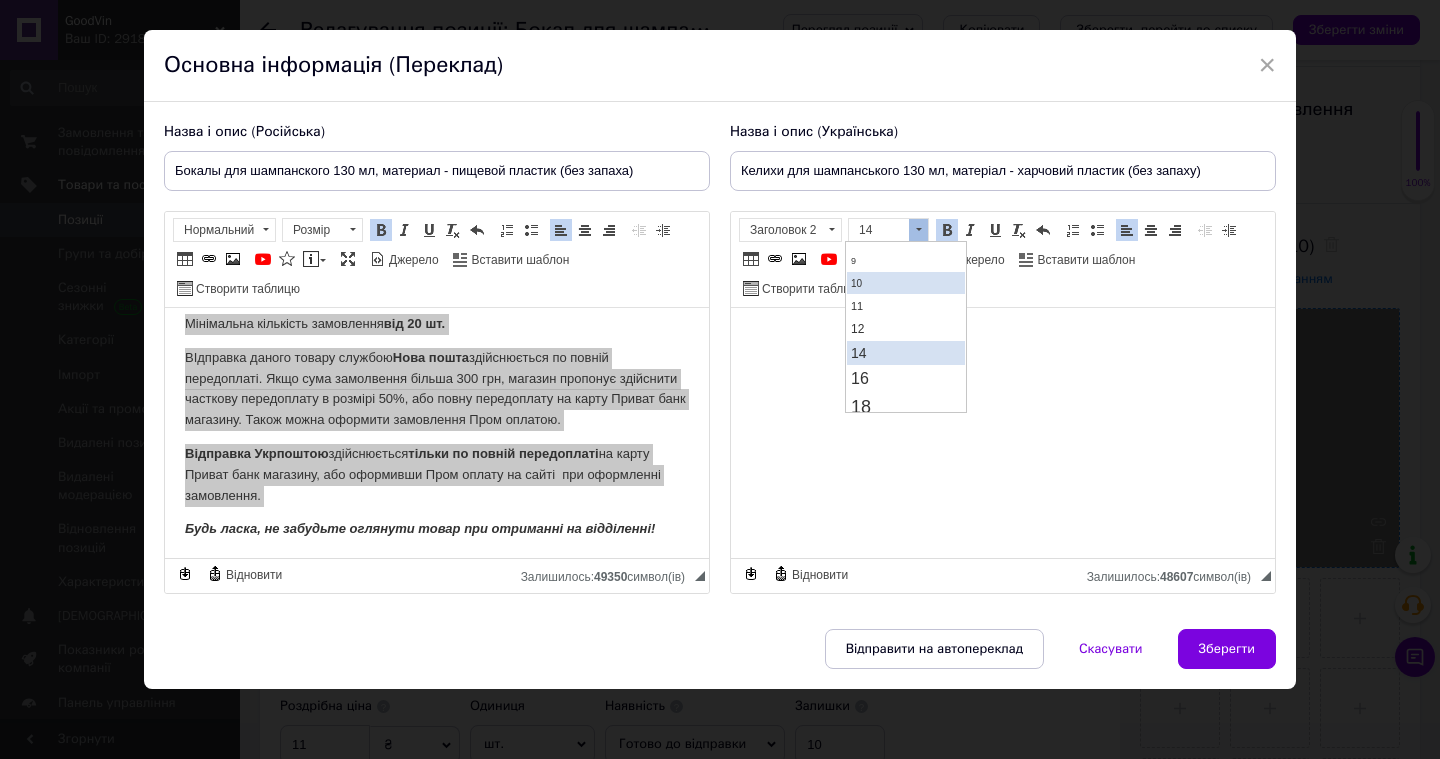 scroll, scrollTop: 79, scrollLeft: 0, axis: vertical 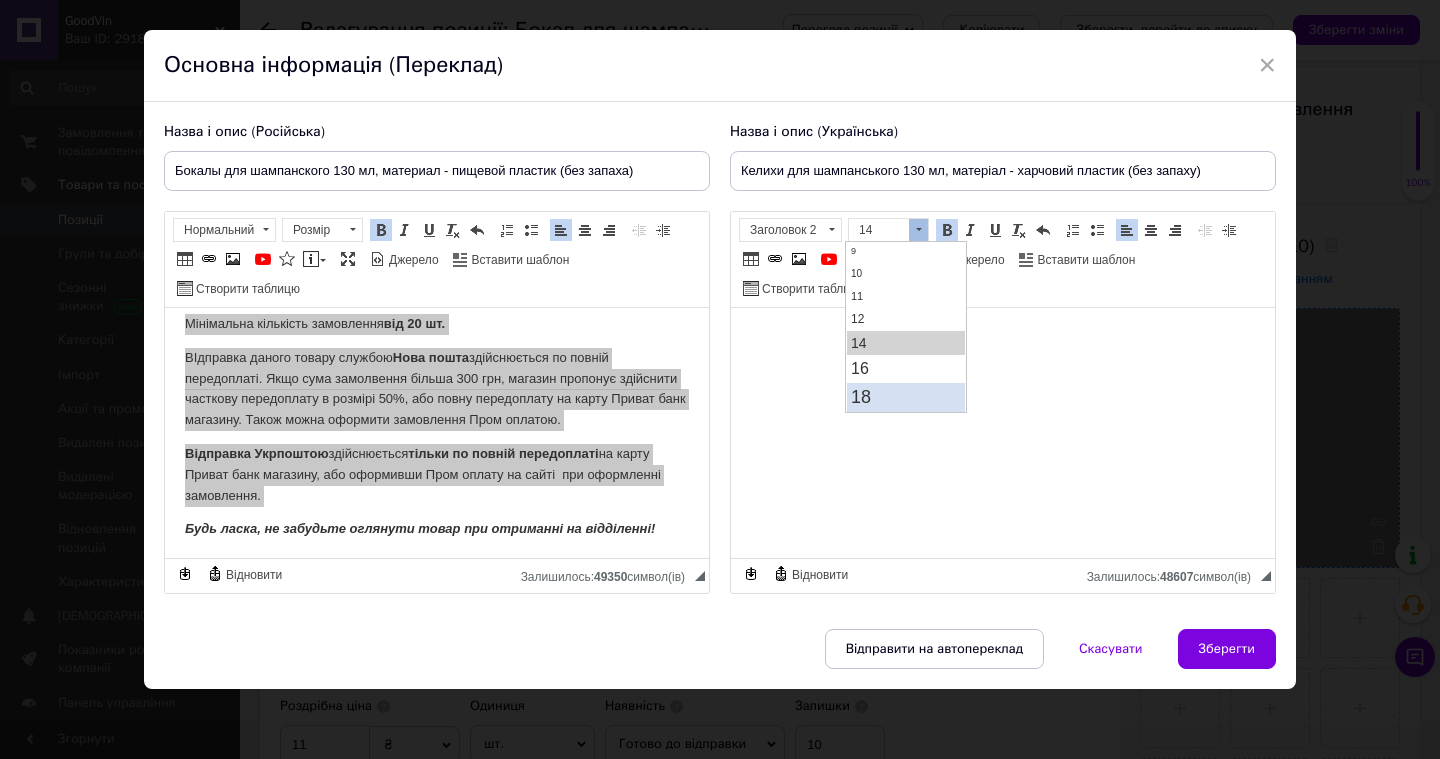 click on "18" at bounding box center [906, 397] 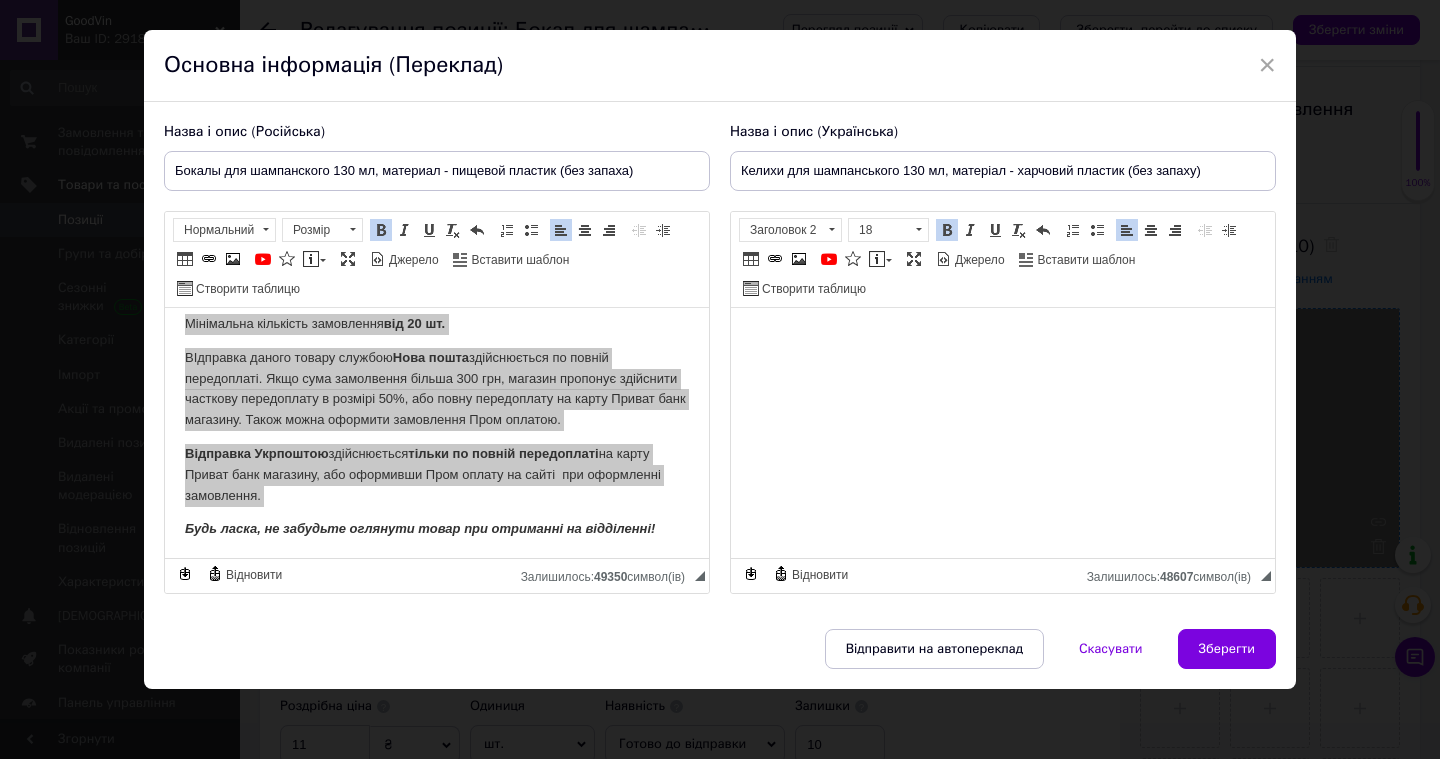 scroll, scrollTop: 0, scrollLeft: 0, axis: both 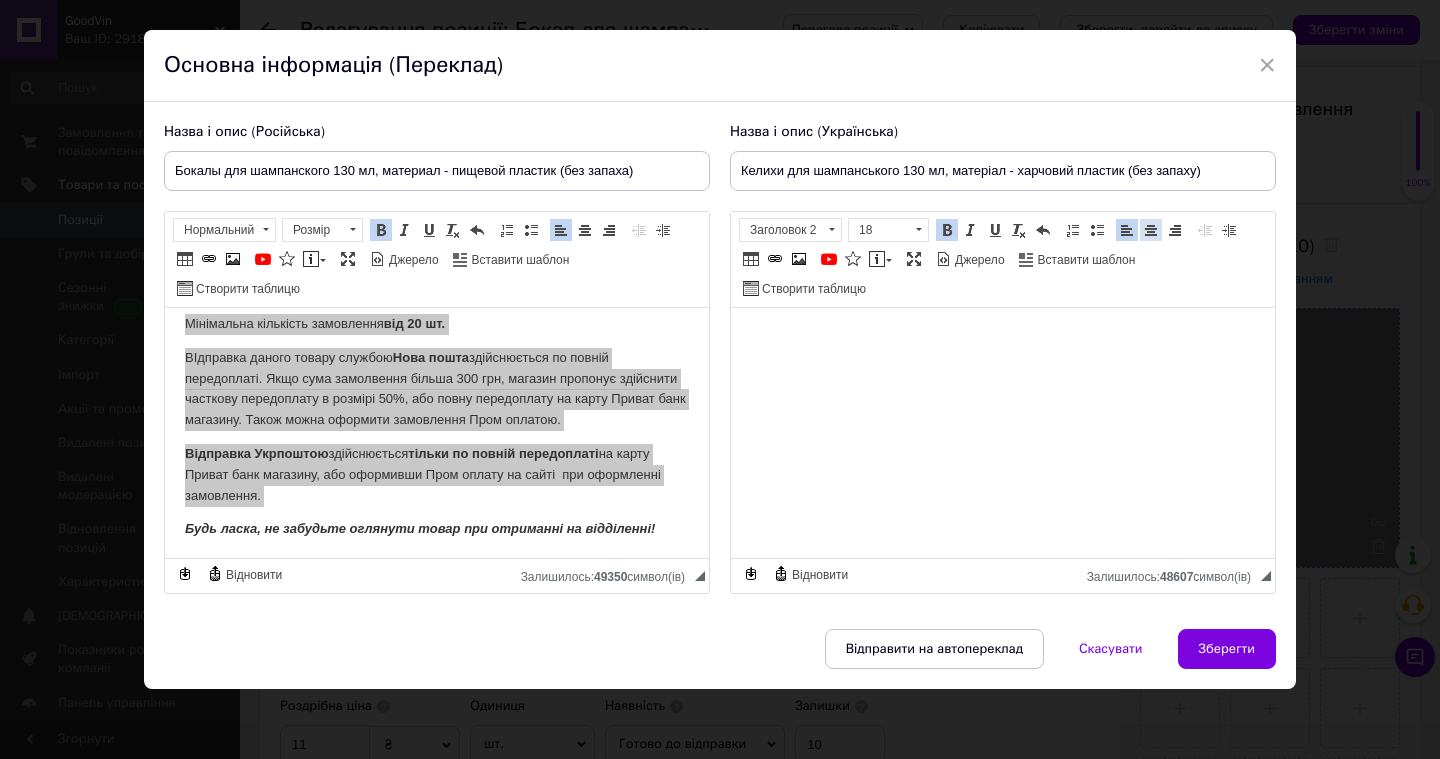 click at bounding box center [1151, 230] 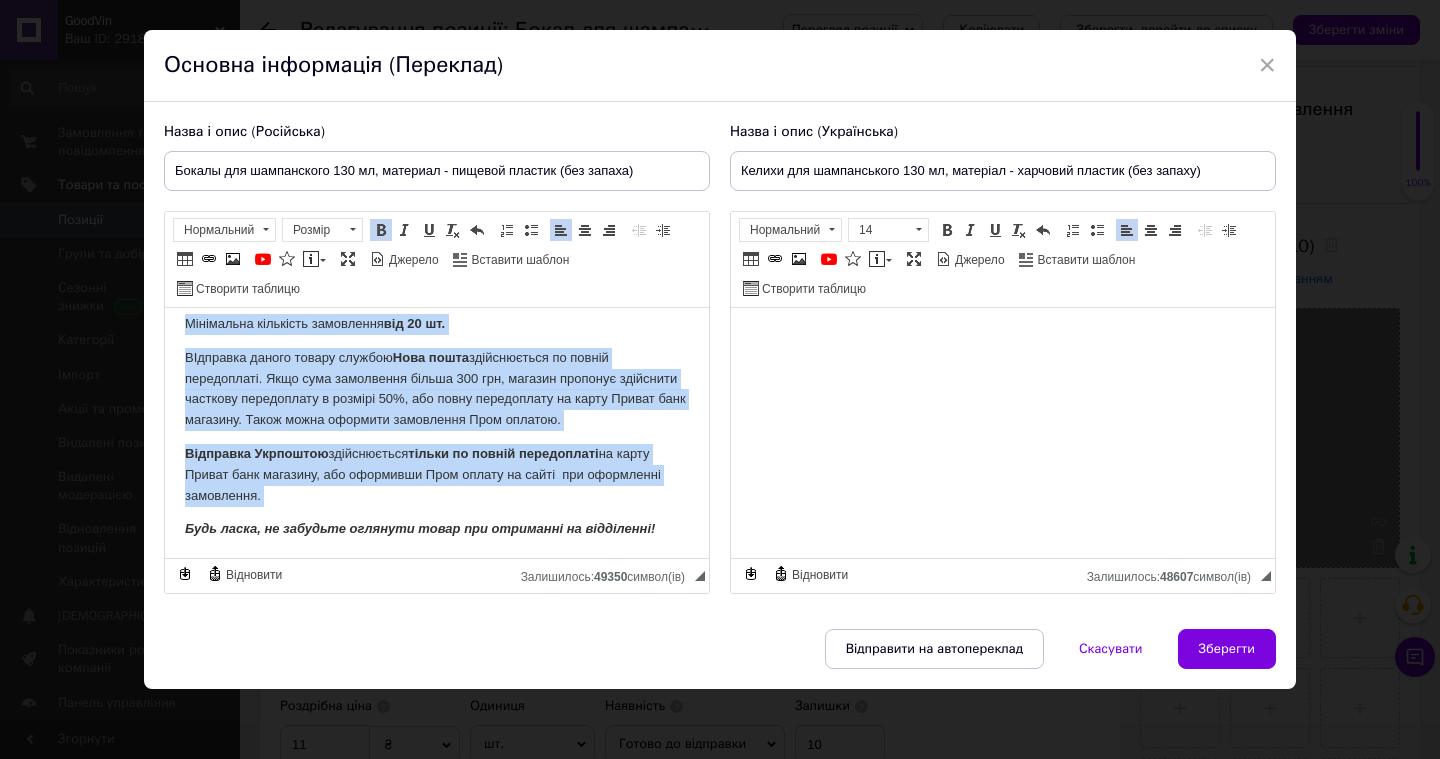 click on "Келих для шампанського. Матеріал: пластик. Колір: ПРОЗОРИЙ Місткість: 150мл. Умови замовлення: Мінімальна кількість замовлення  від 20 шт. ВІдправка даного товару службою  Нова пошта  здійснюється по повній передоплаті. Якщо сума замолвення більша 300 грн, магазин пропонує здійснити часткову передоплату в розмірі 50%, або повну передоплату на карту Приват банк магазину. Також можна оформити замовлення Пром оплатою. Відправка Укрпоштою  здійснюється  тільки по повній передоплаті Будь ласка, не забудьте оглянути товар при отриманні на відділенні!" at bounding box center (437, 366) 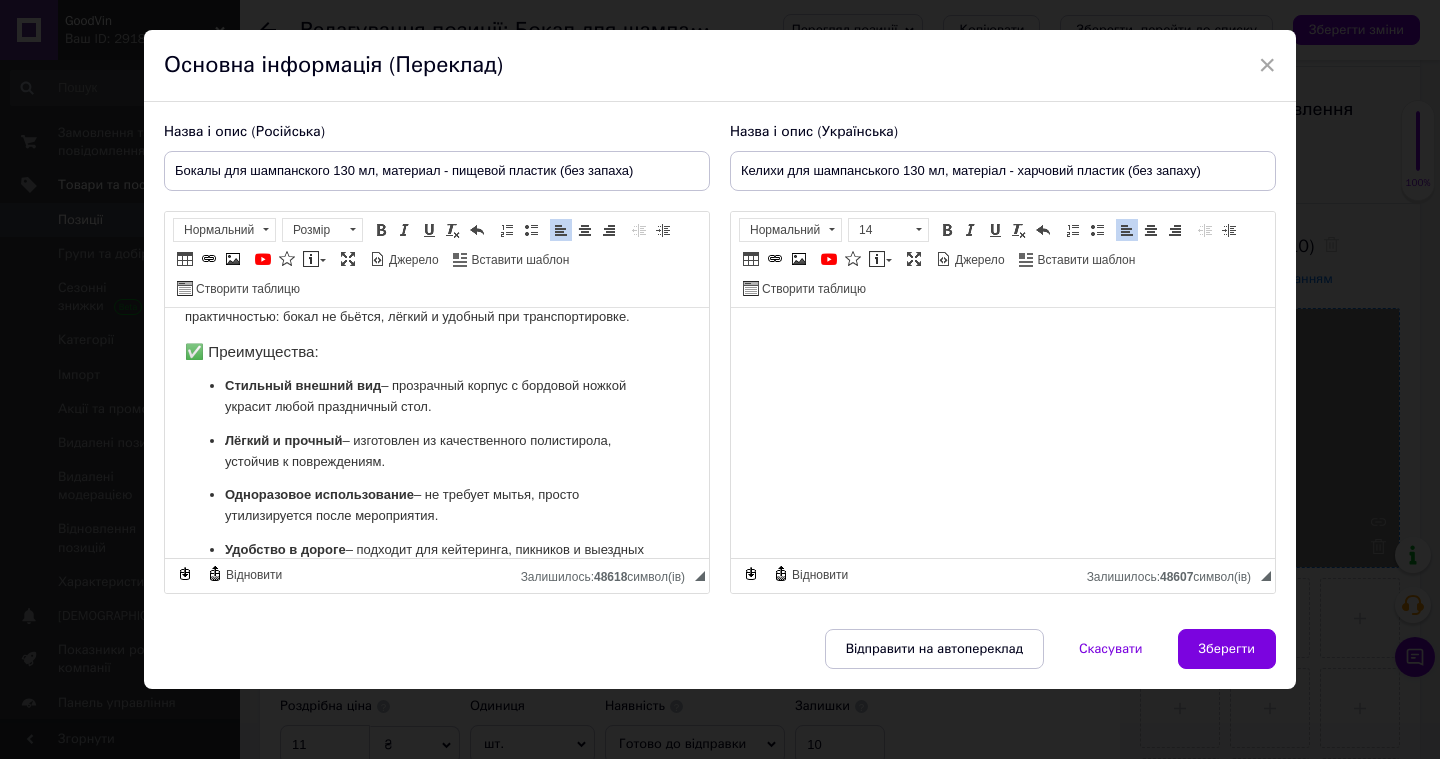 scroll, scrollTop: 839, scrollLeft: 0, axis: vertical 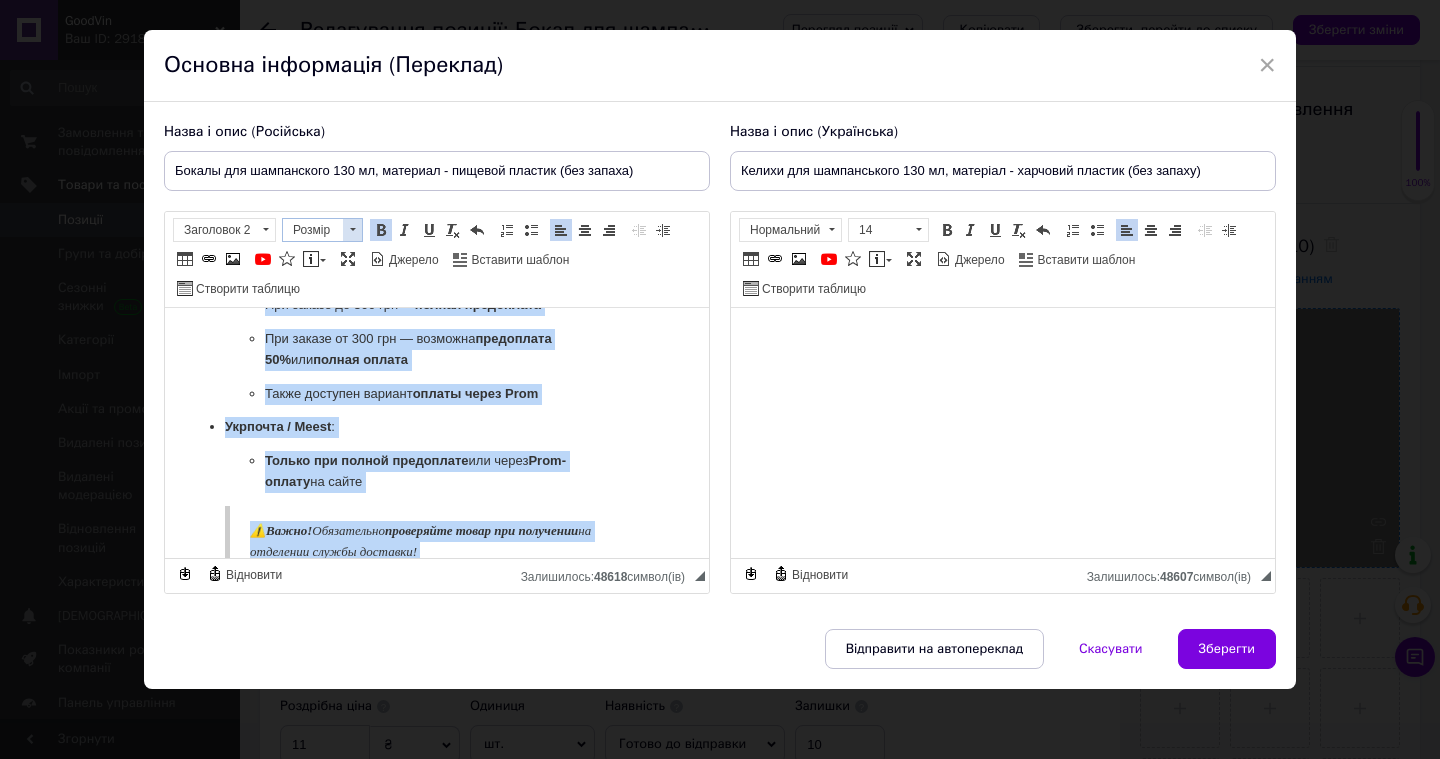 click at bounding box center (352, 230) 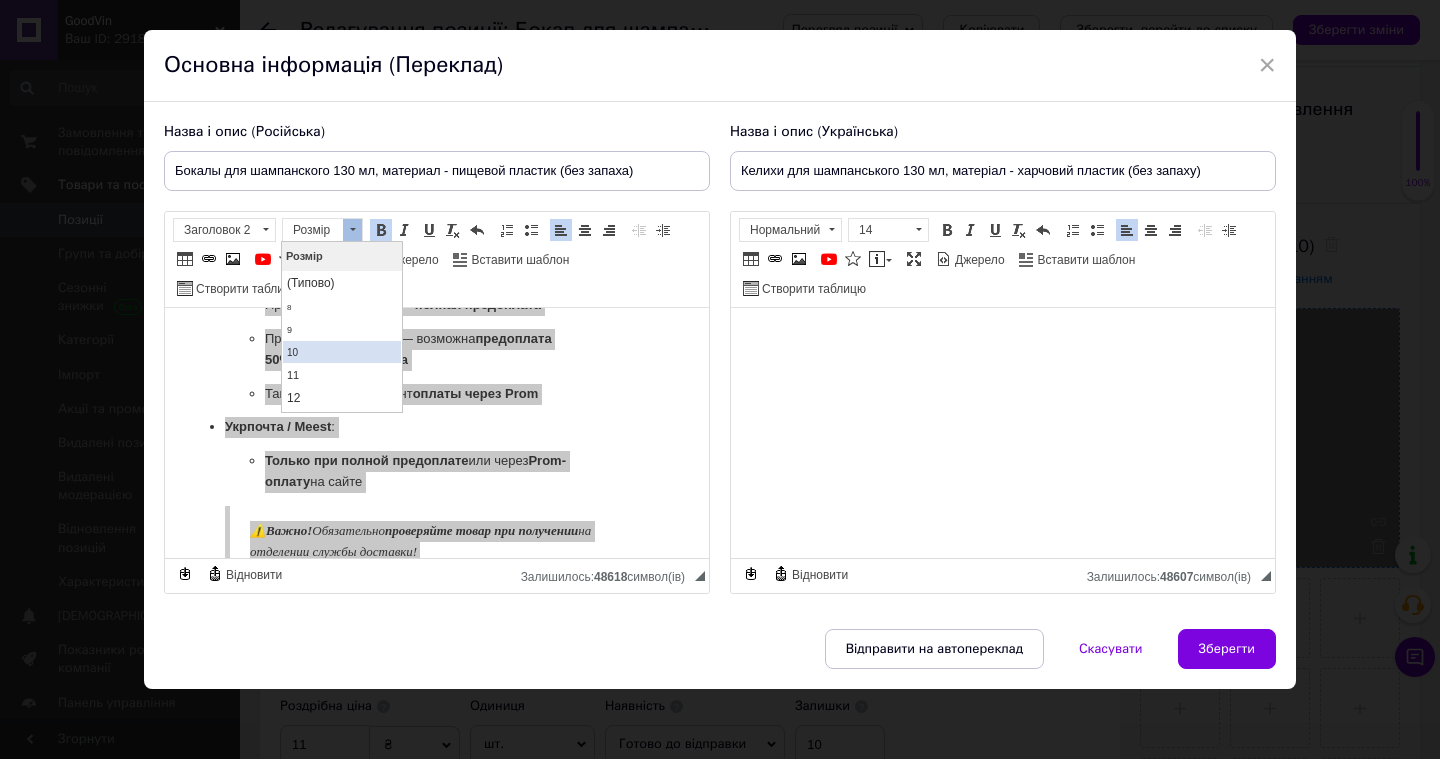 scroll, scrollTop: 52, scrollLeft: 0, axis: vertical 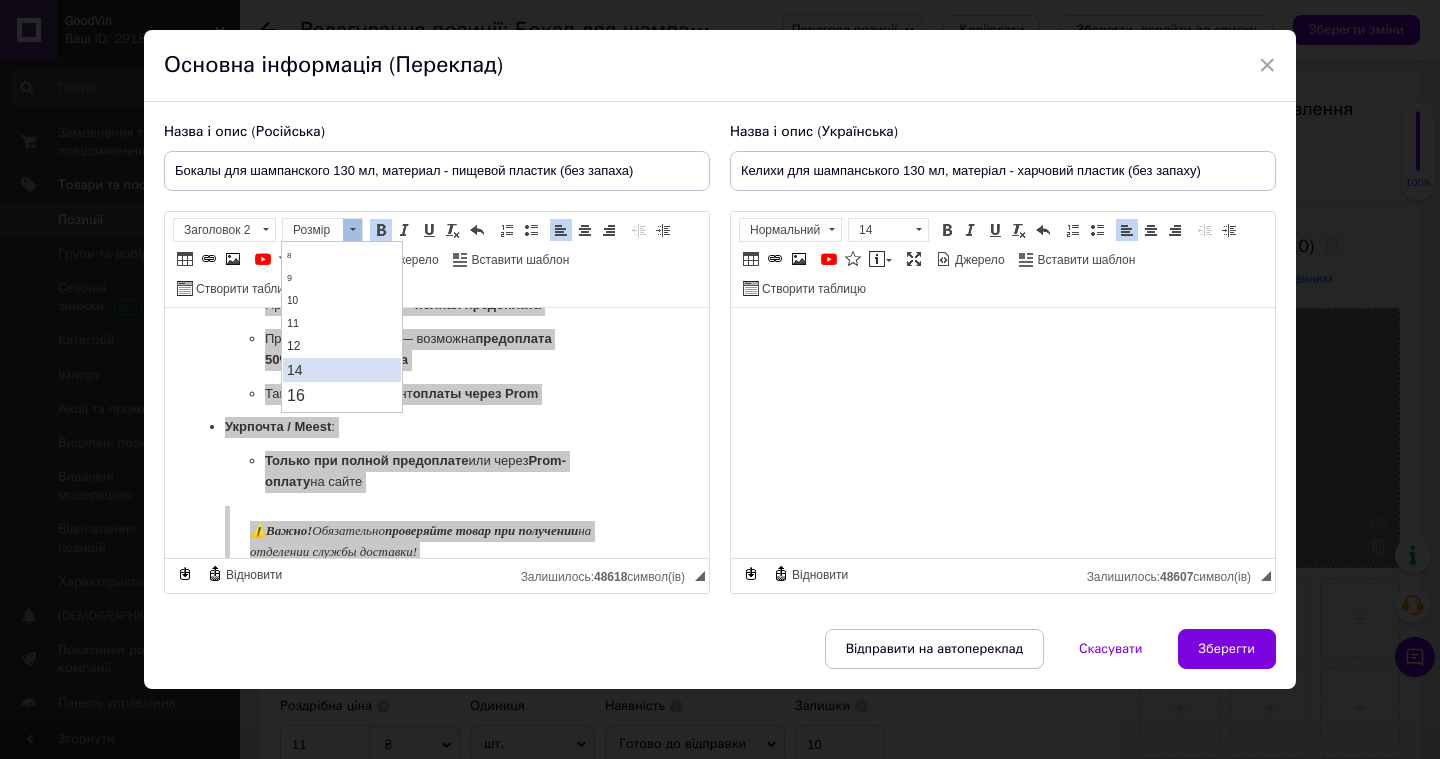 click on "14" at bounding box center (342, 370) 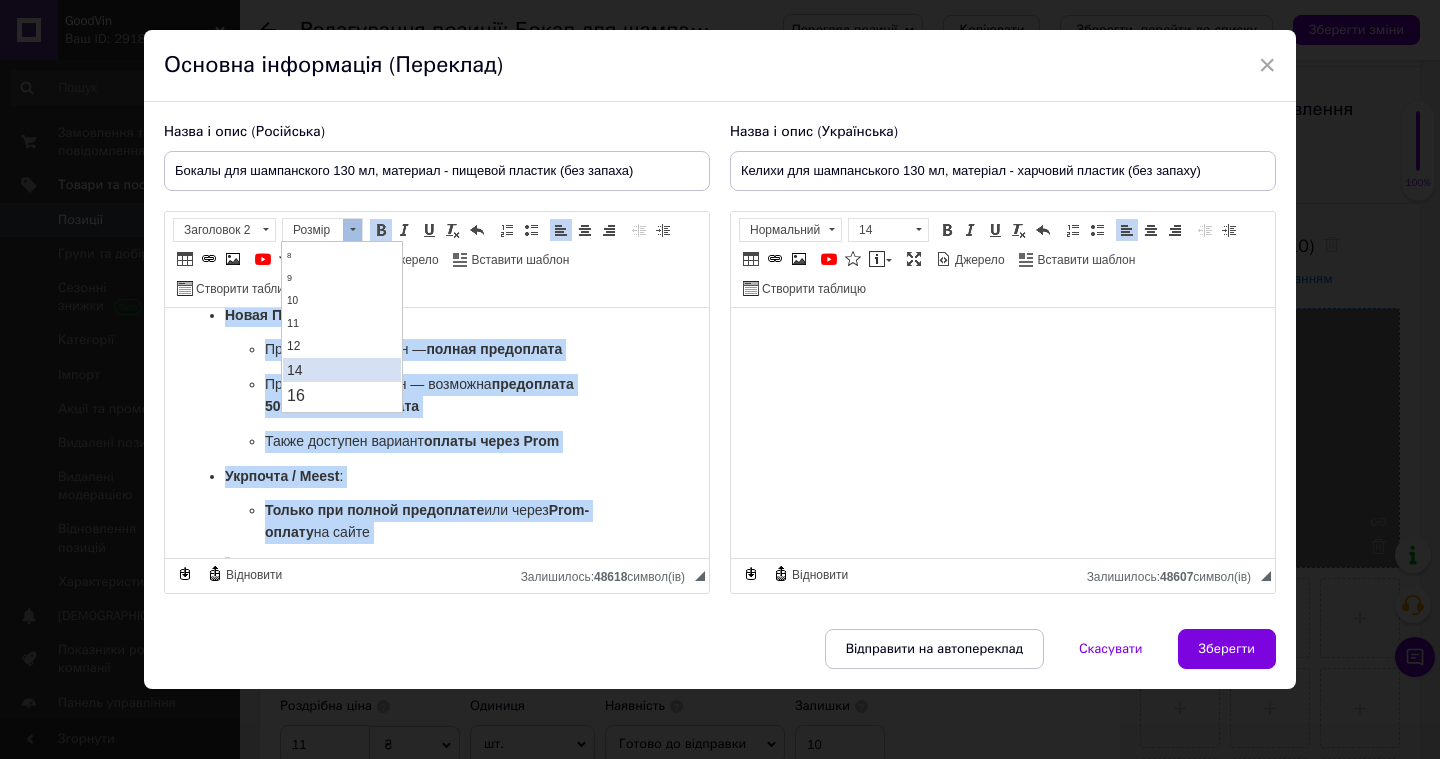scroll, scrollTop: 0, scrollLeft: 0, axis: both 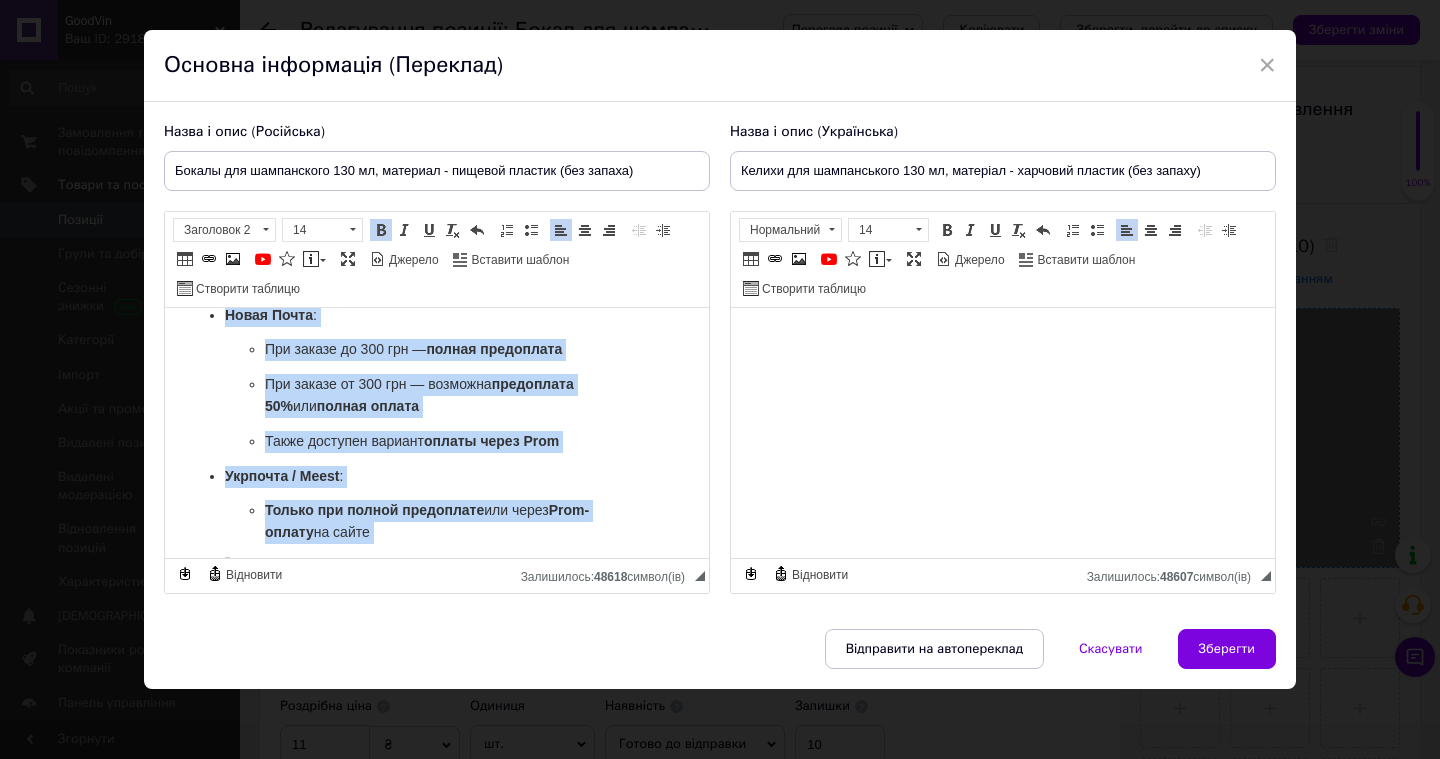 click on "Укрпочта / Meest :" at bounding box center (437, 477) 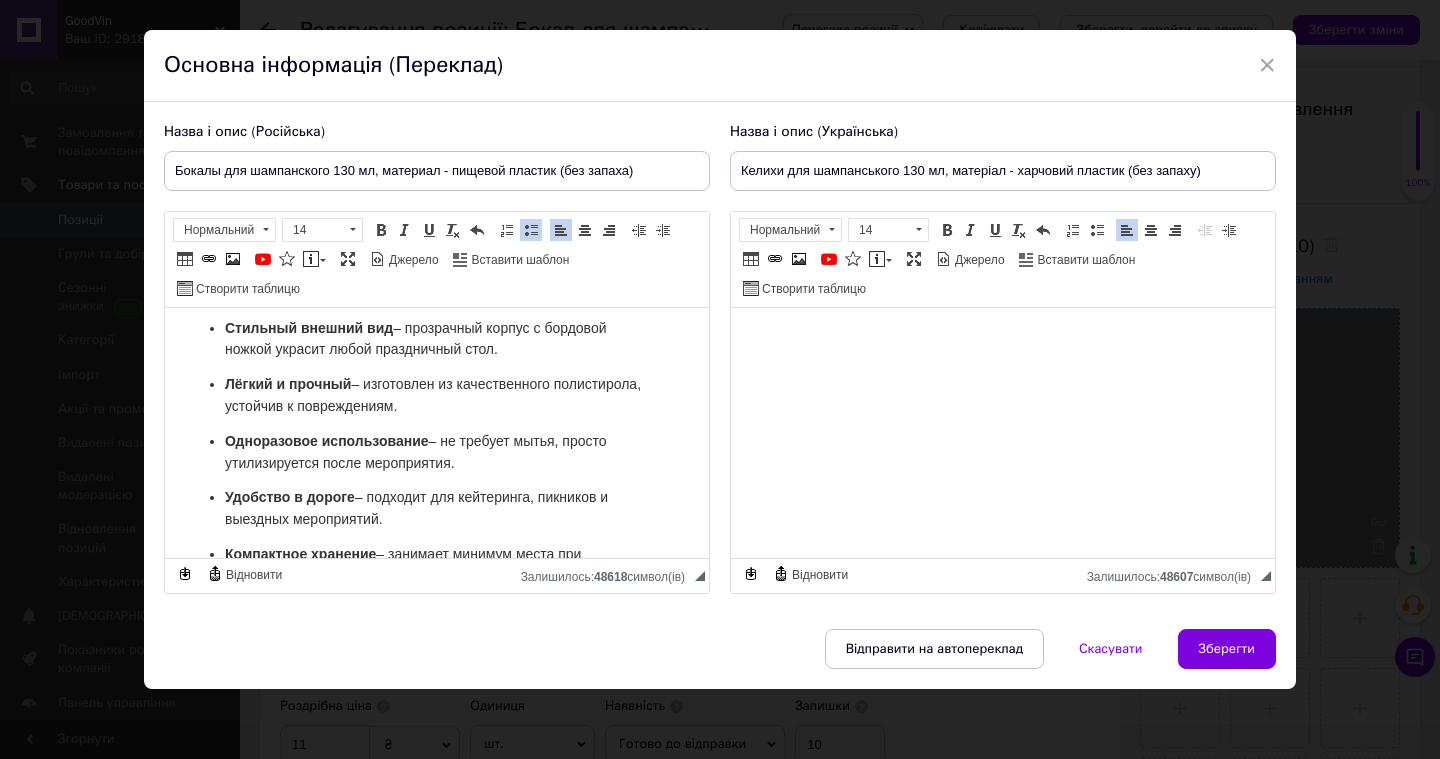 scroll, scrollTop: 0, scrollLeft: 0, axis: both 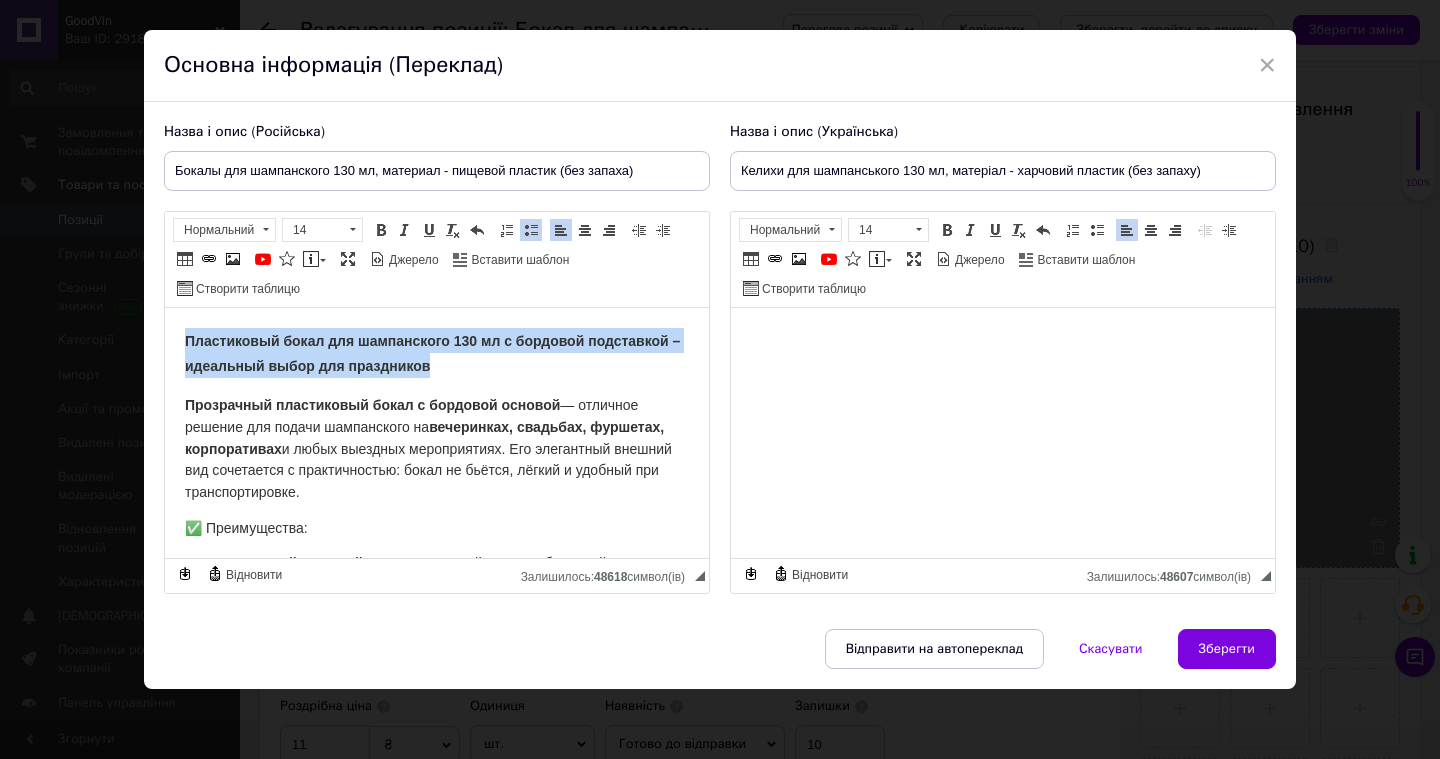 drag, startPoint x: 441, startPoint y: 373, endPoint x: 174, endPoint y: 338, distance: 269.28424 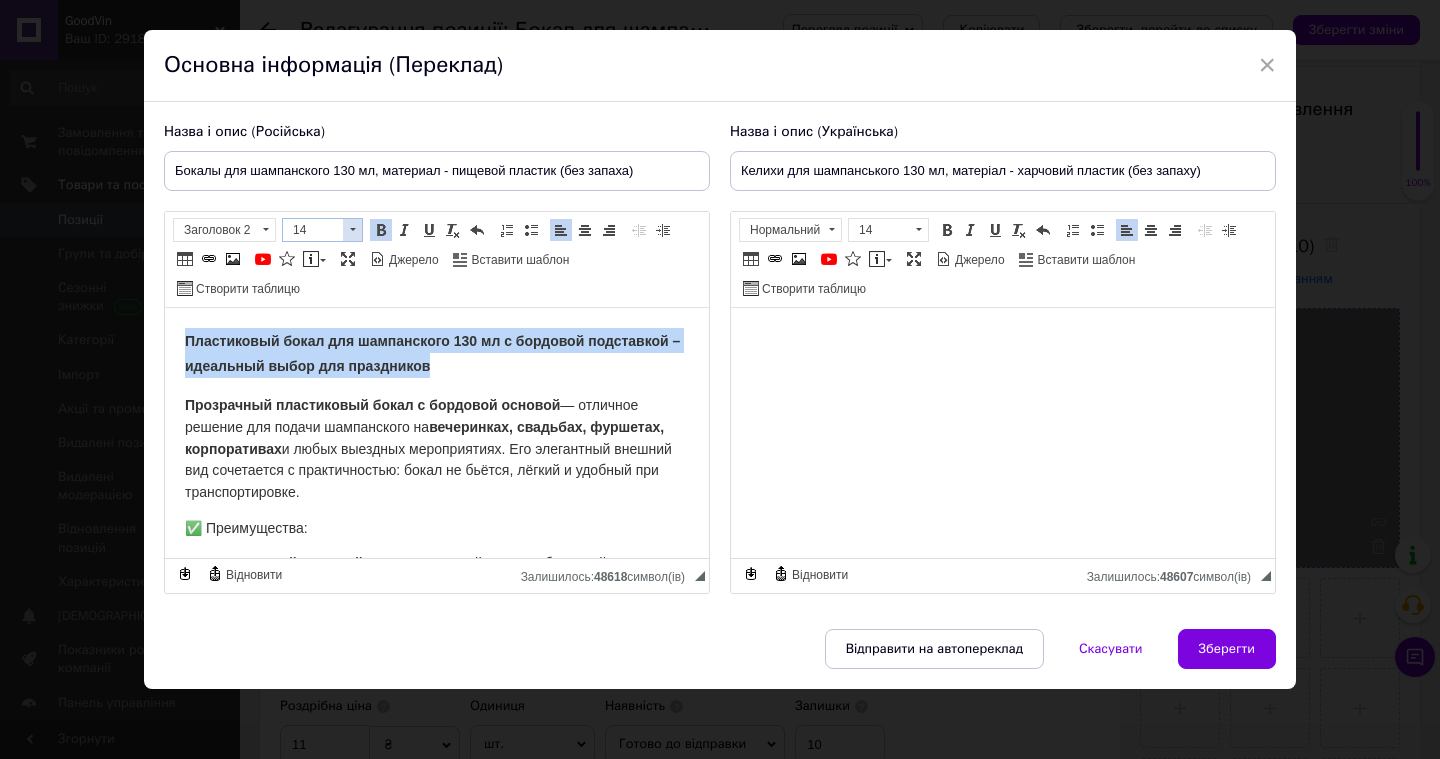 click at bounding box center [353, 229] 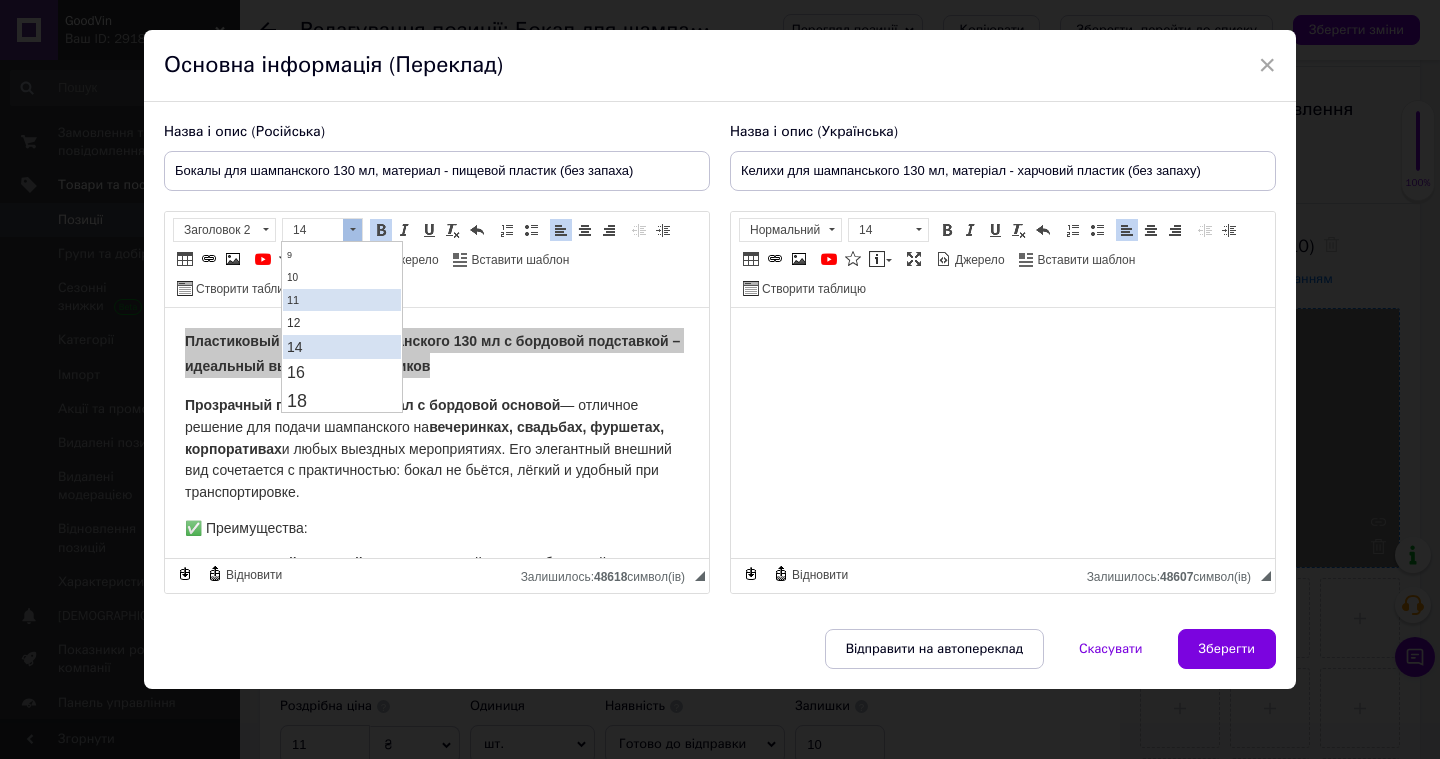 scroll, scrollTop: 77, scrollLeft: 0, axis: vertical 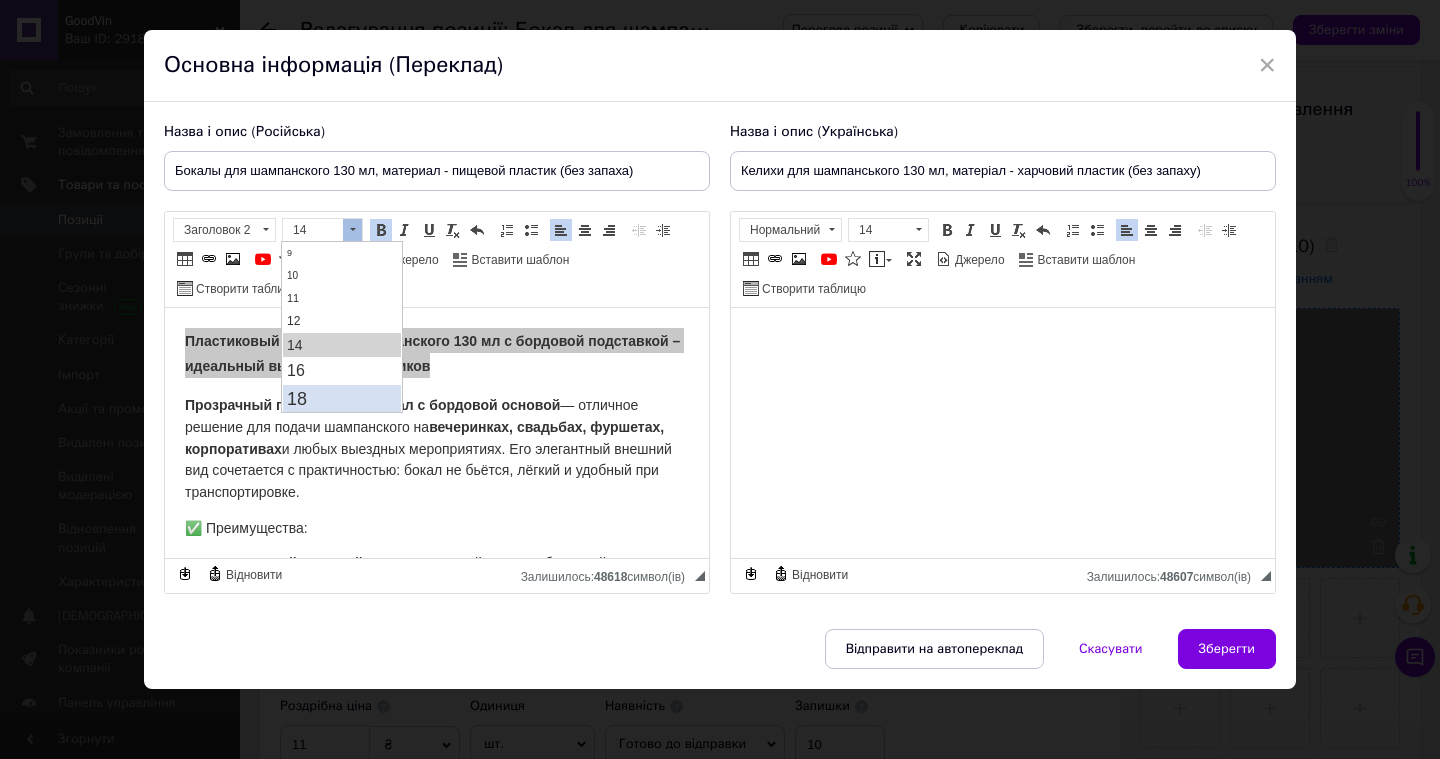 click on "18" at bounding box center [342, 399] 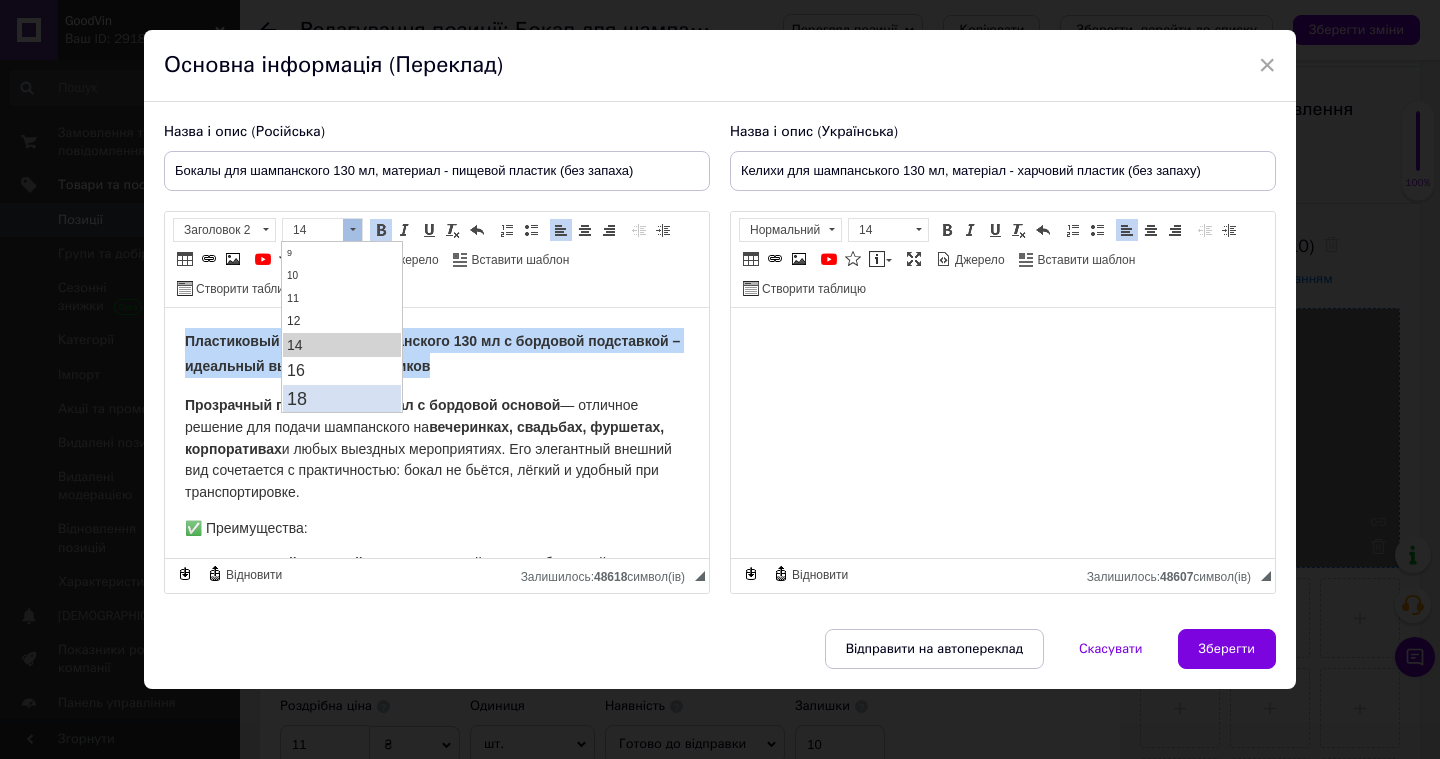 scroll, scrollTop: 0, scrollLeft: 0, axis: both 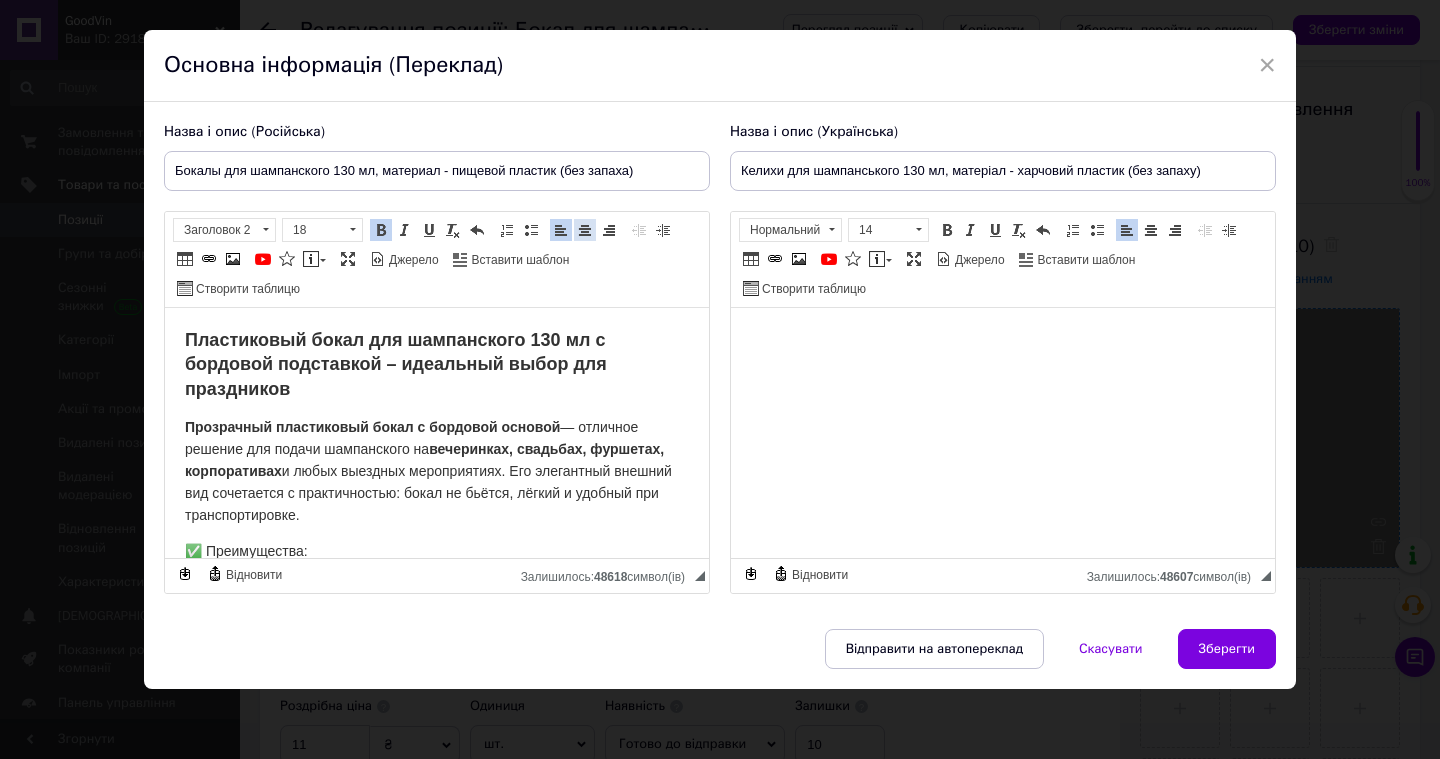click at bounding box center [585, 230] 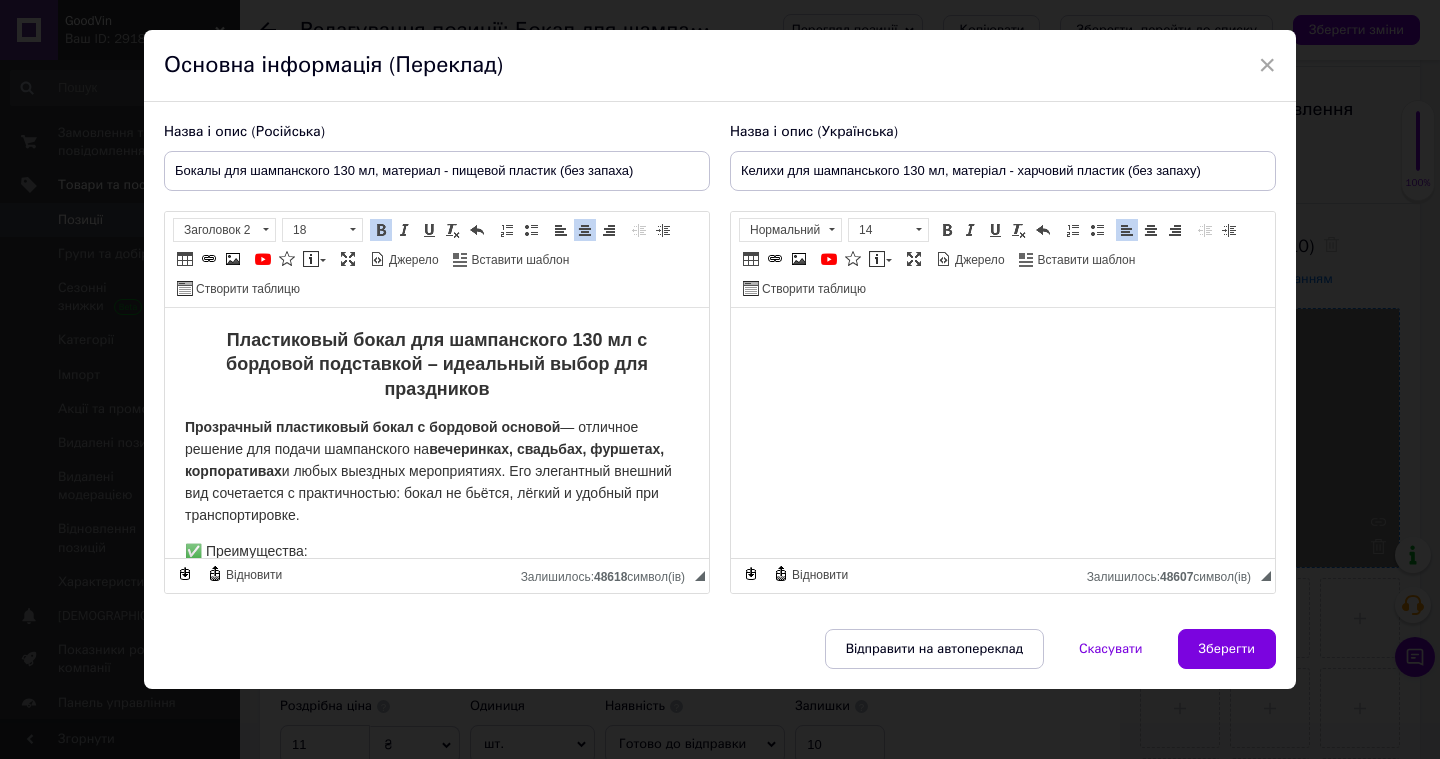 click on "Прозрачный пластиковый бокал с бордовой основой" at bounding box center (372, 427) 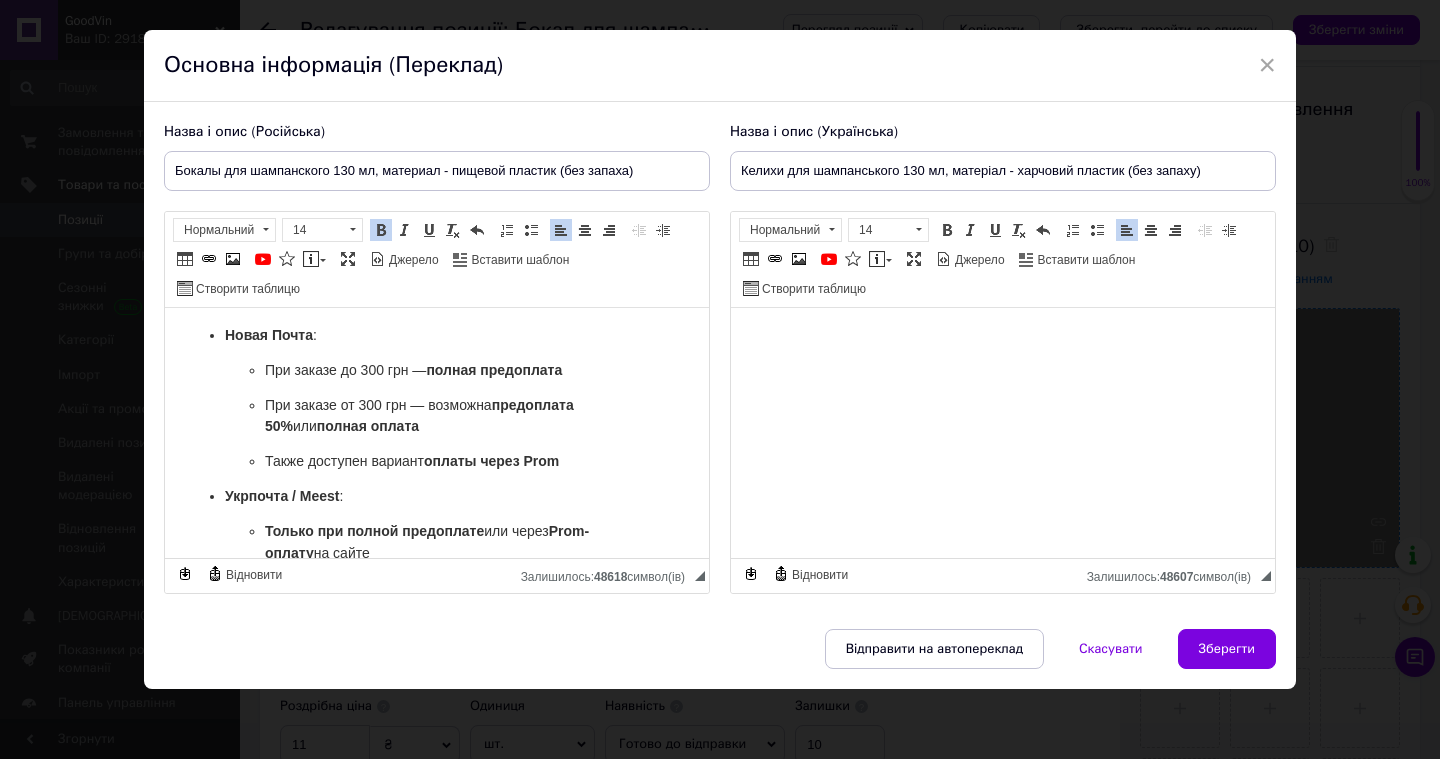 scroll, scrollTop: 985, scrollLeft: 0, axis: vertical 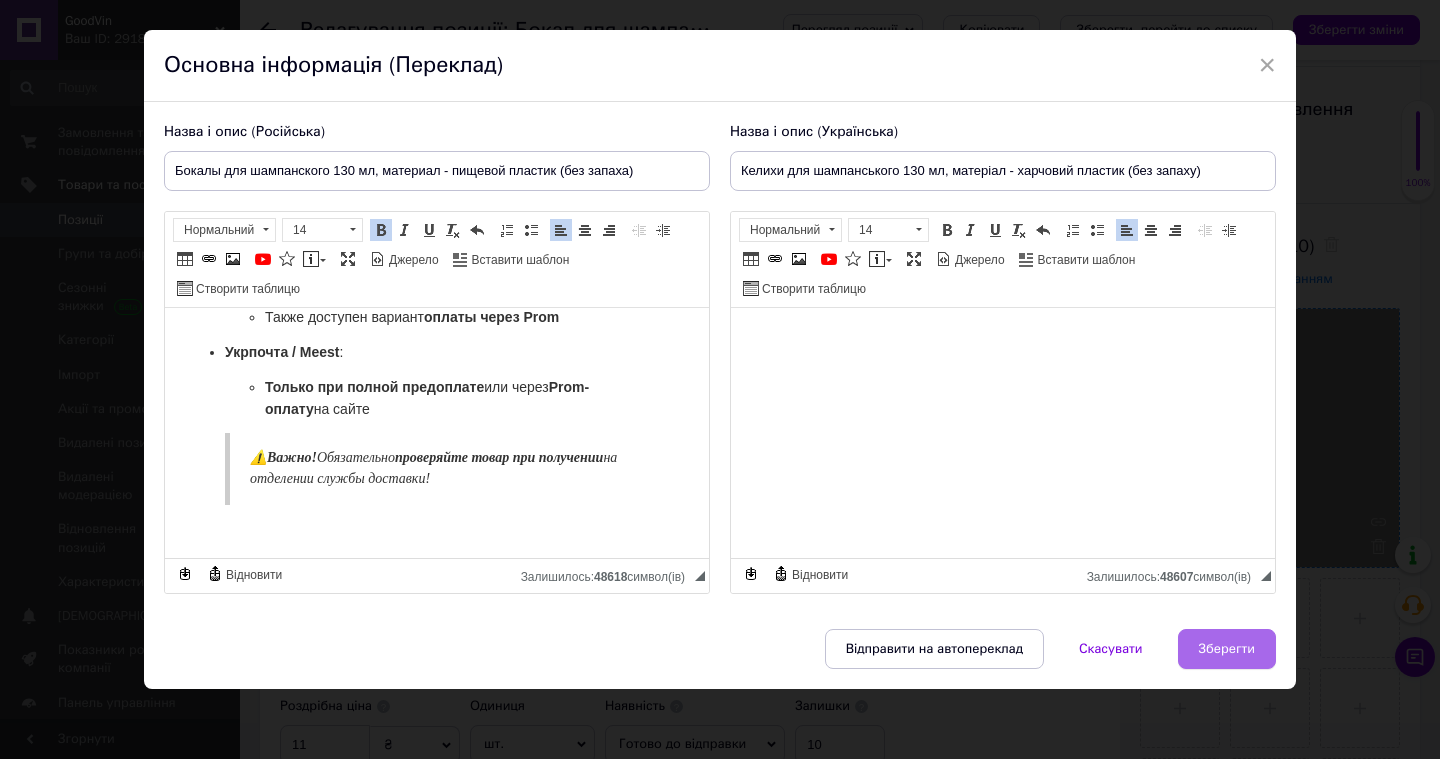 click on "Зберегти" at bounding box center (1227, 649) 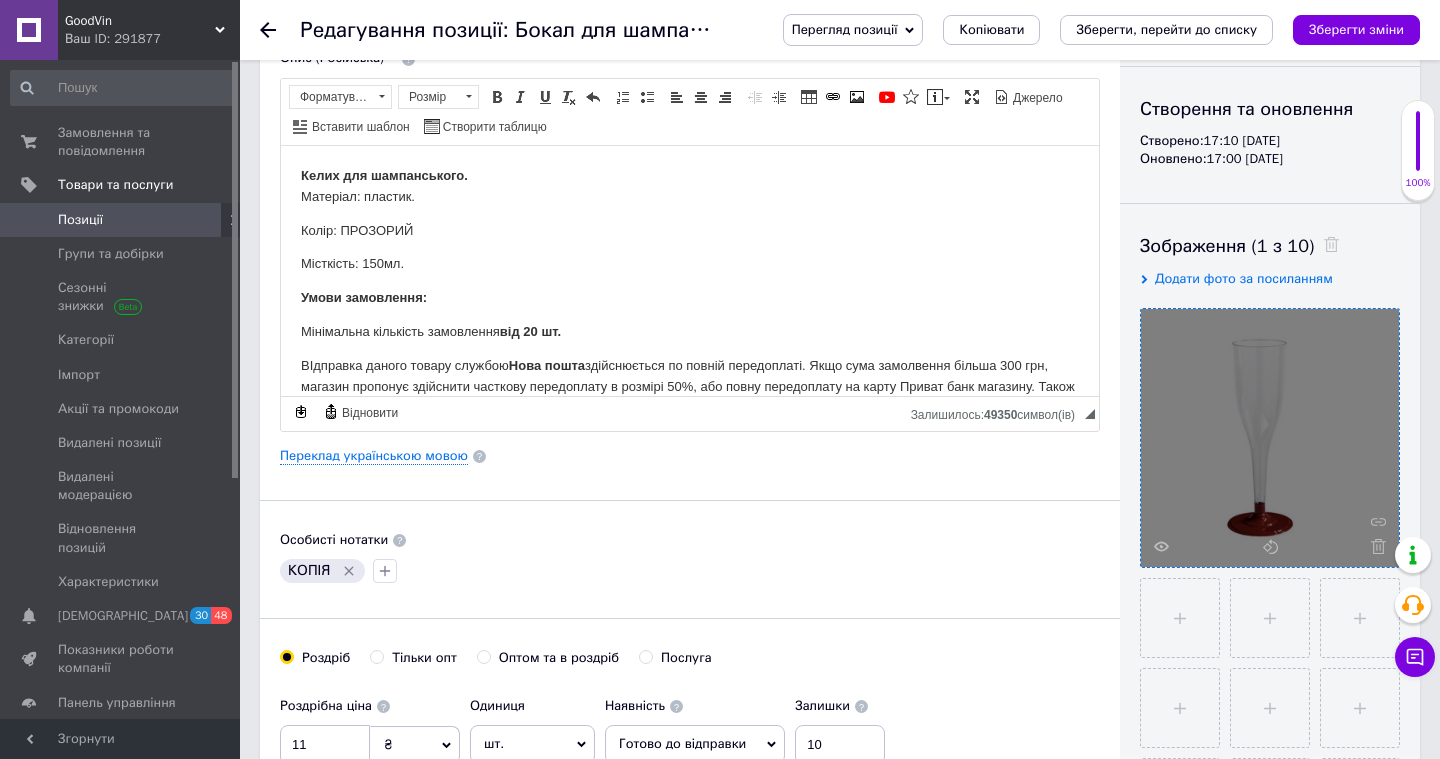 type on "Бокалы для шампанского 130 мл, материал - пищевой пластик (без запаха)" 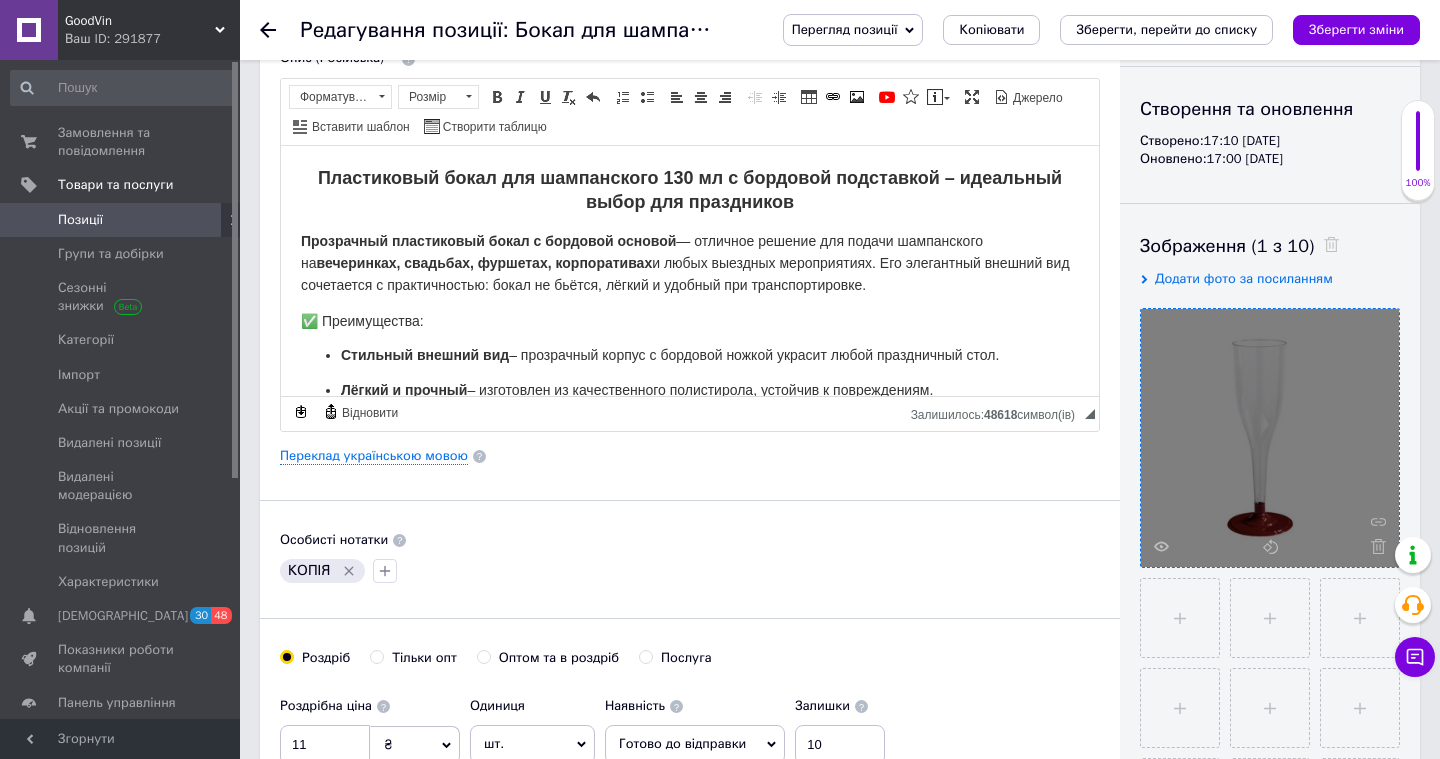 scroll, scrollTop: 0, scrollLeft: 0, axis: both 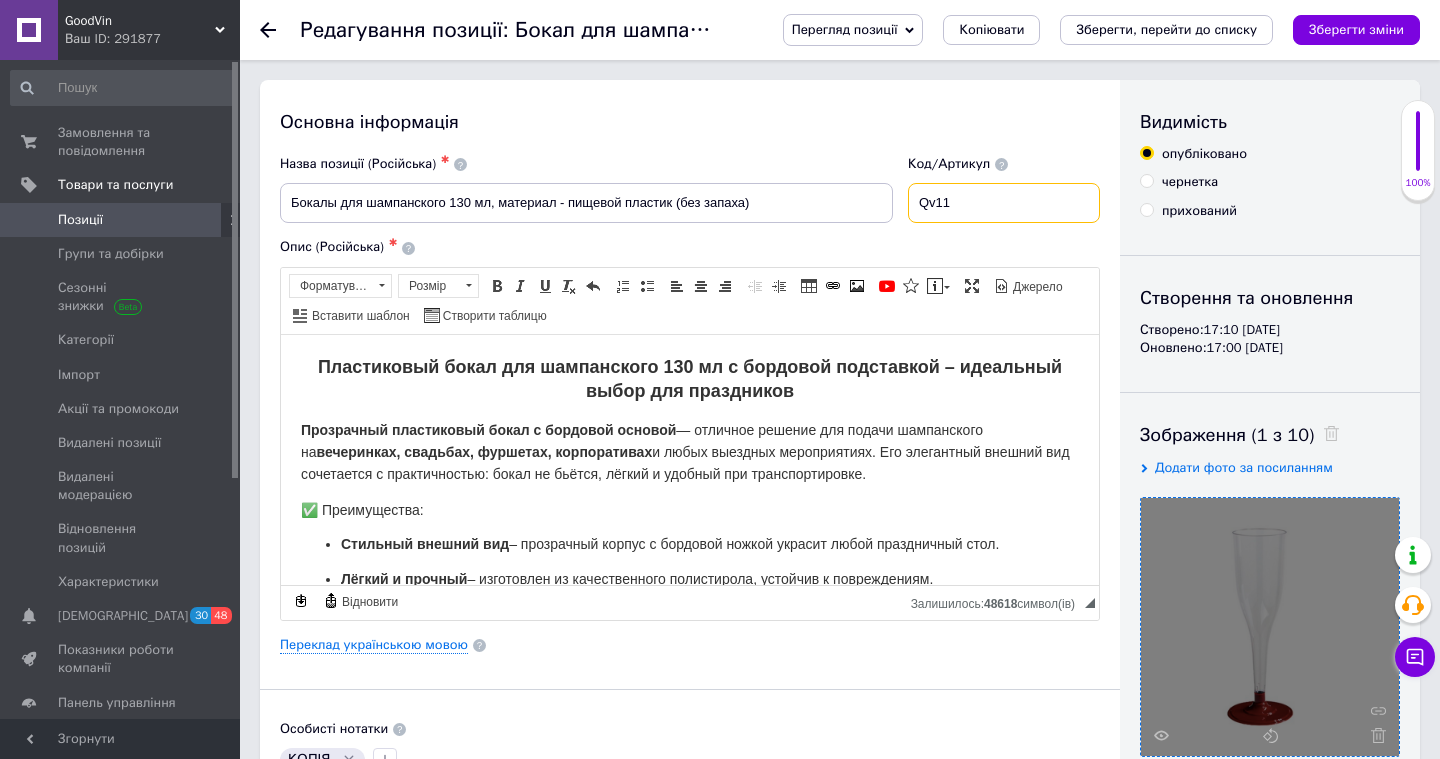 click on "Qv11" at bounding box center (1004, 203) 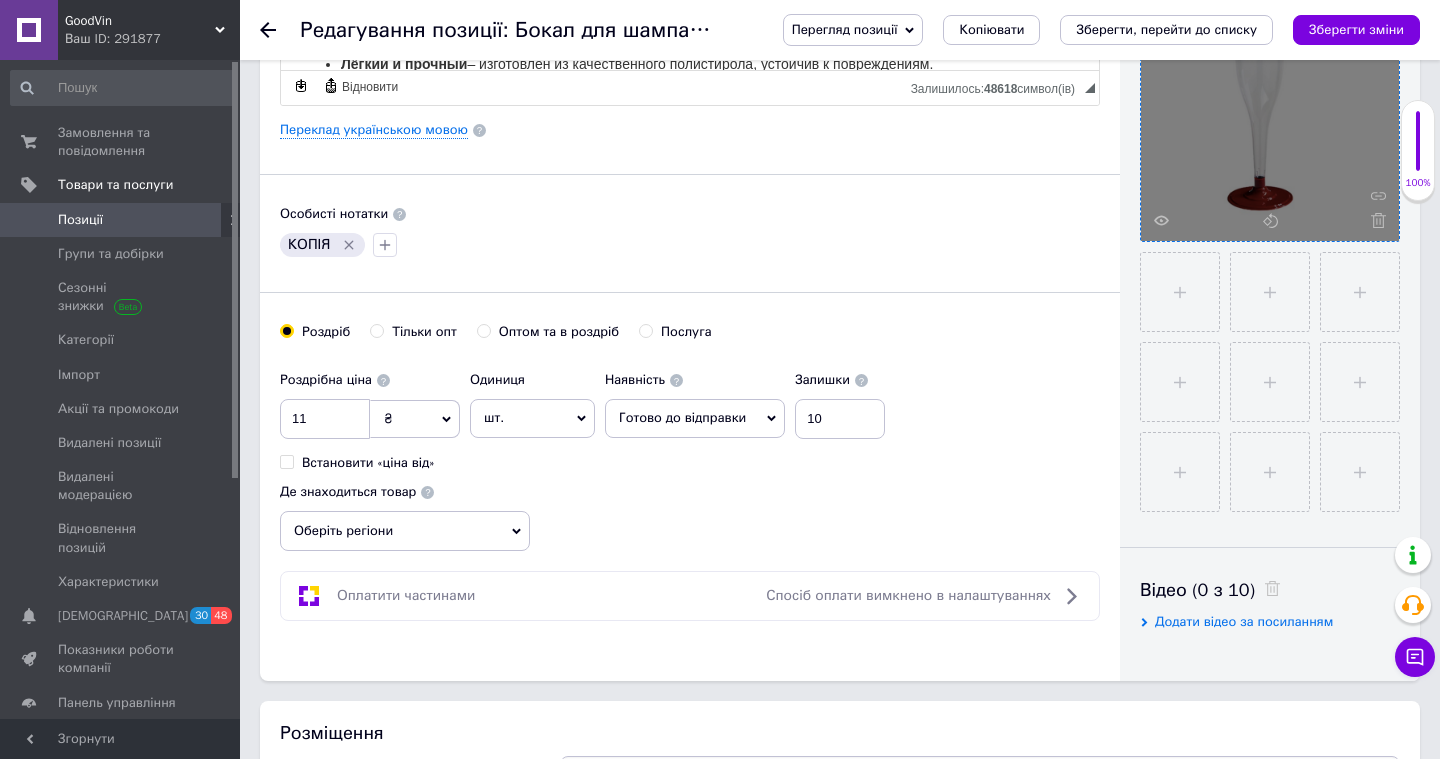 scroll, scrollTop: 522, scrollLeft: 0, axis: vertical 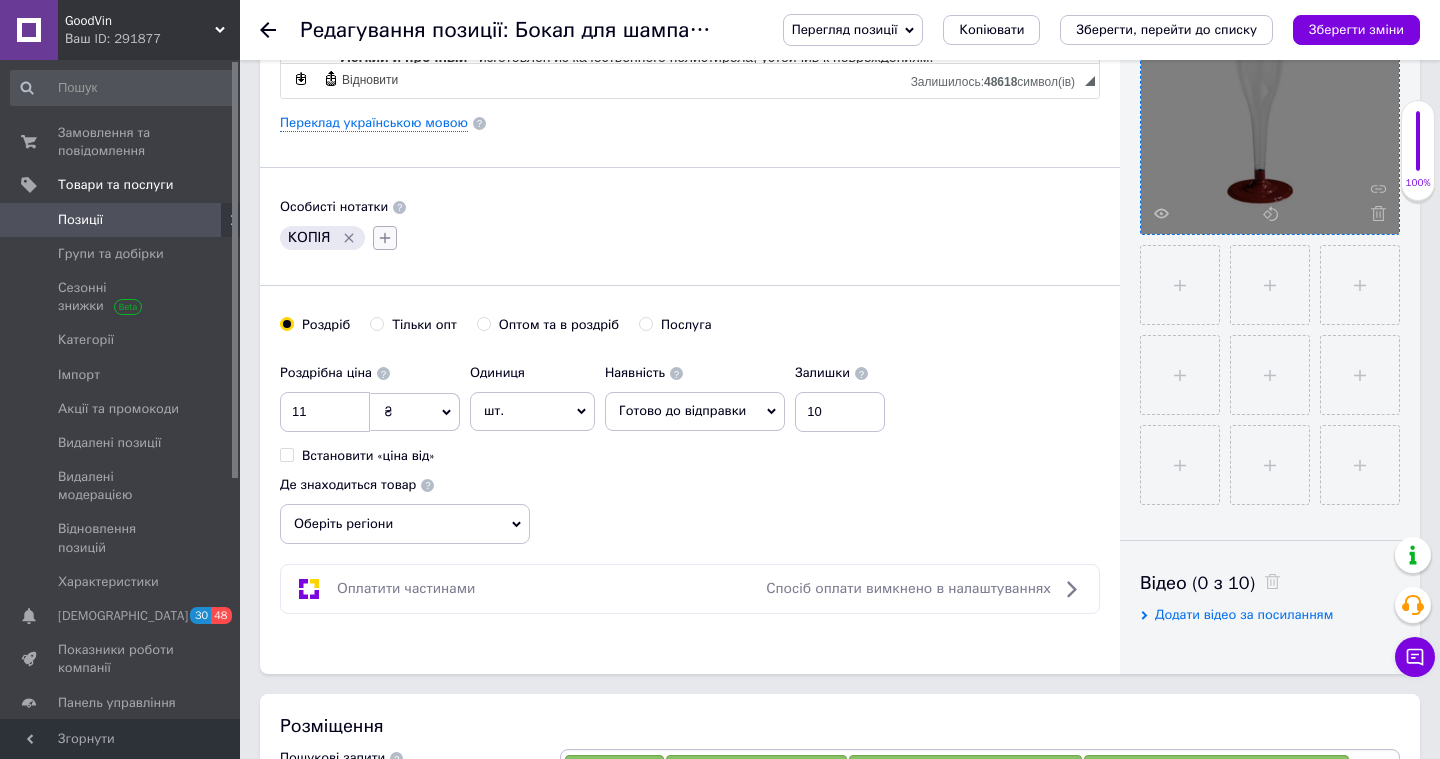 type on "Qv29" 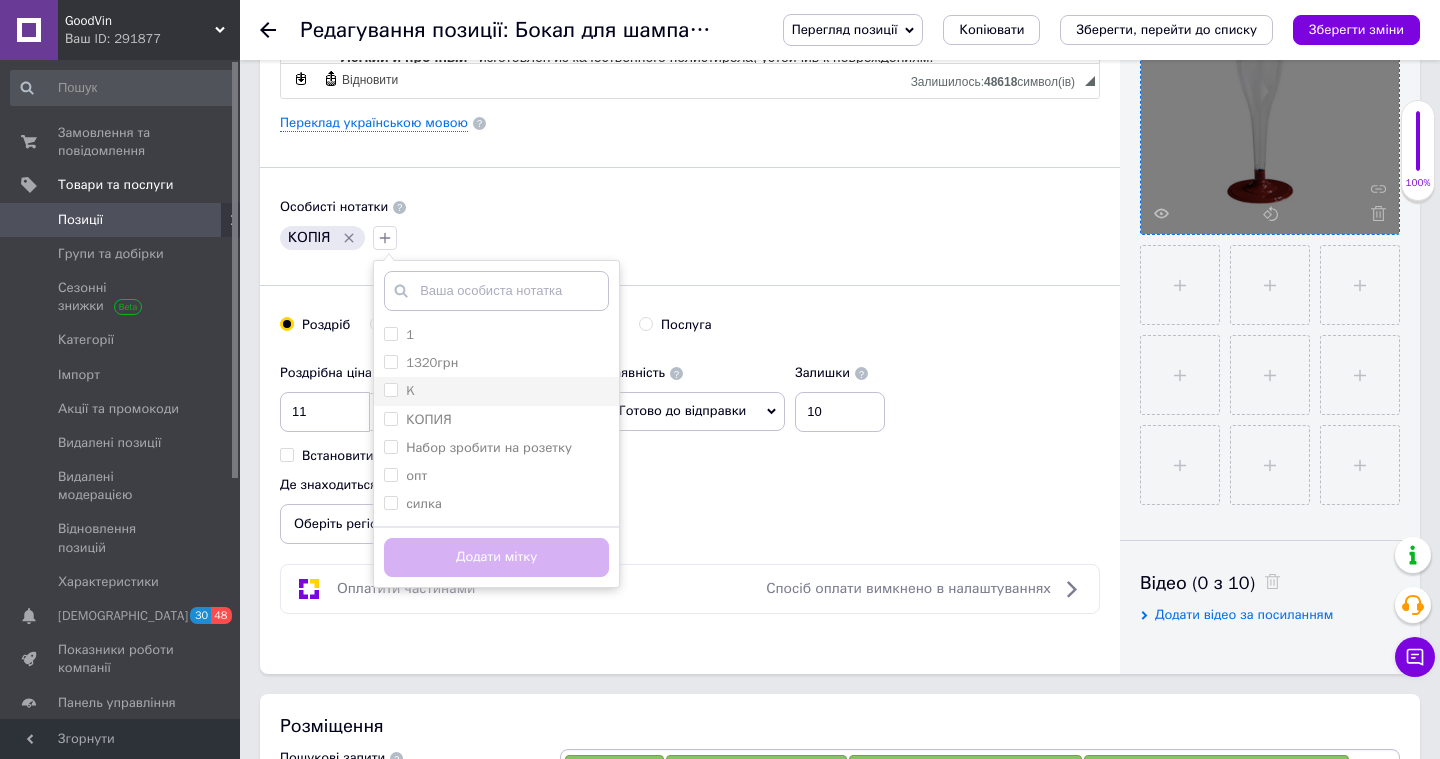 click on "K" at bounding box center [496, 391] 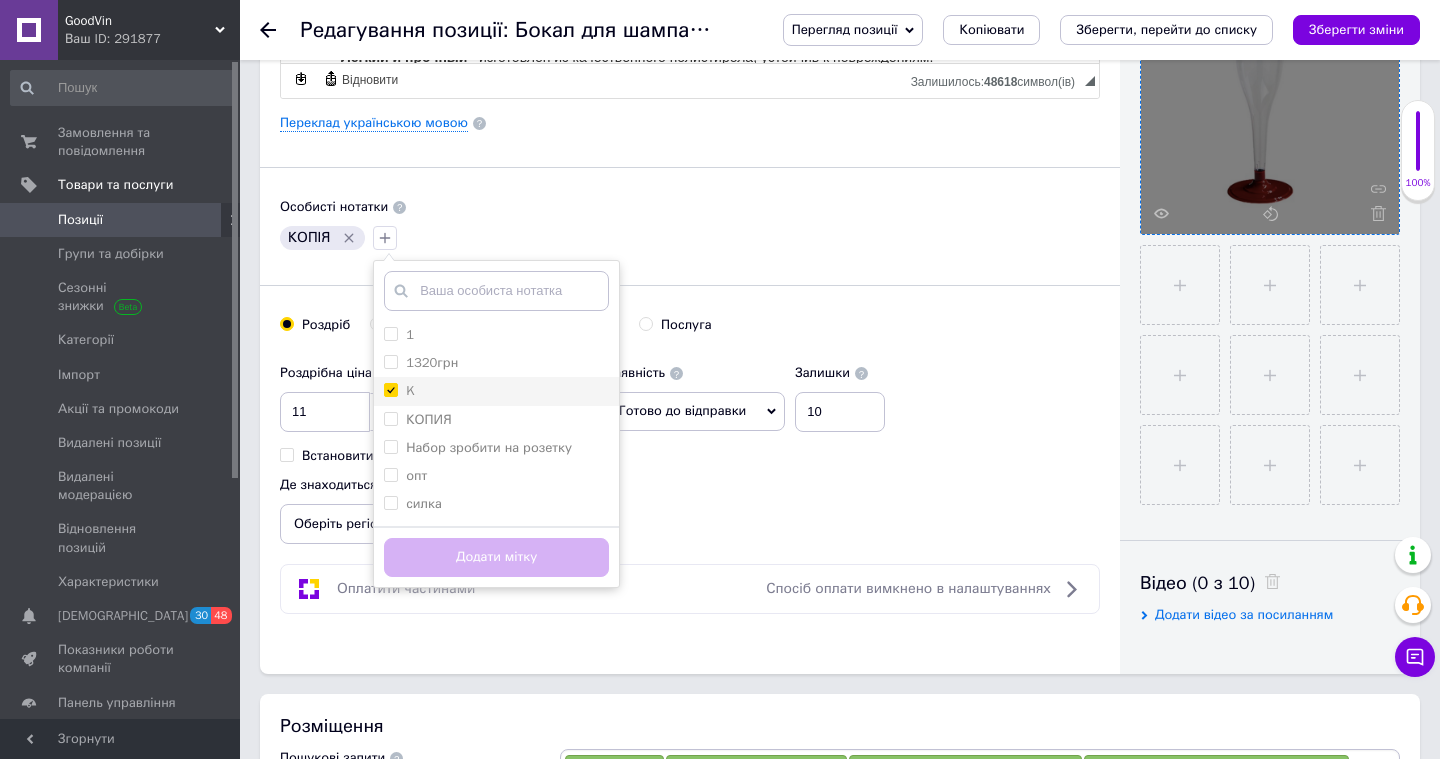 checkbox on "true" 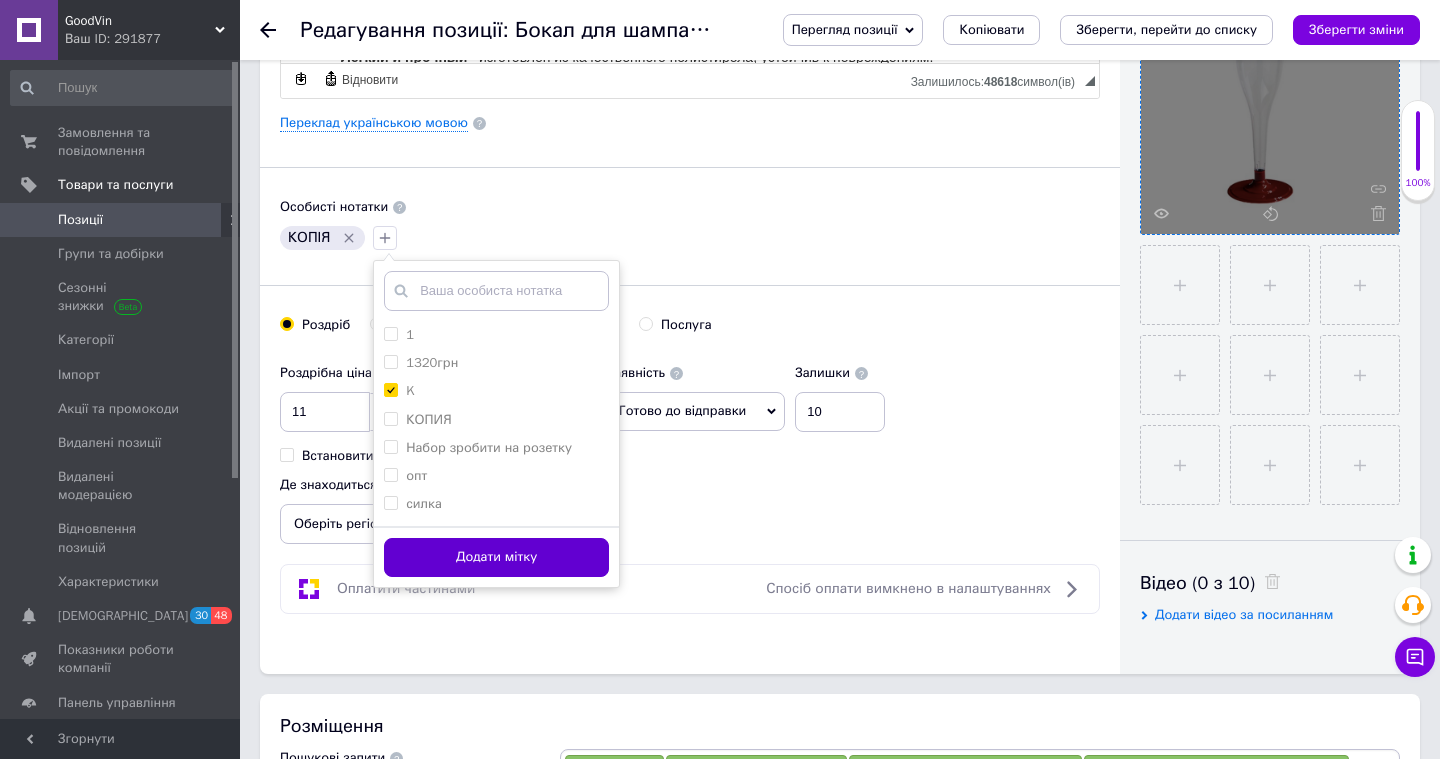 click on "Додати мітку" at bounding box center (496, 557) 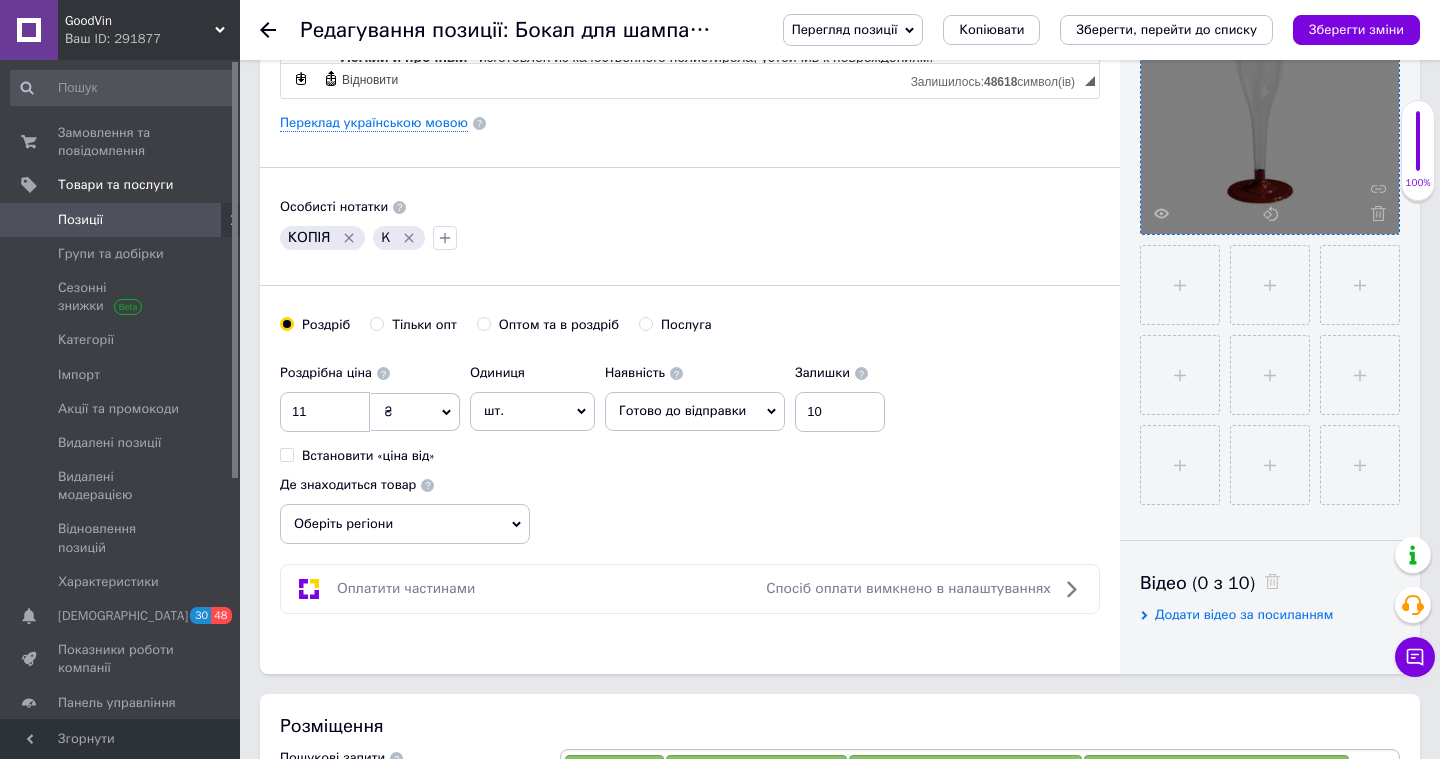 click 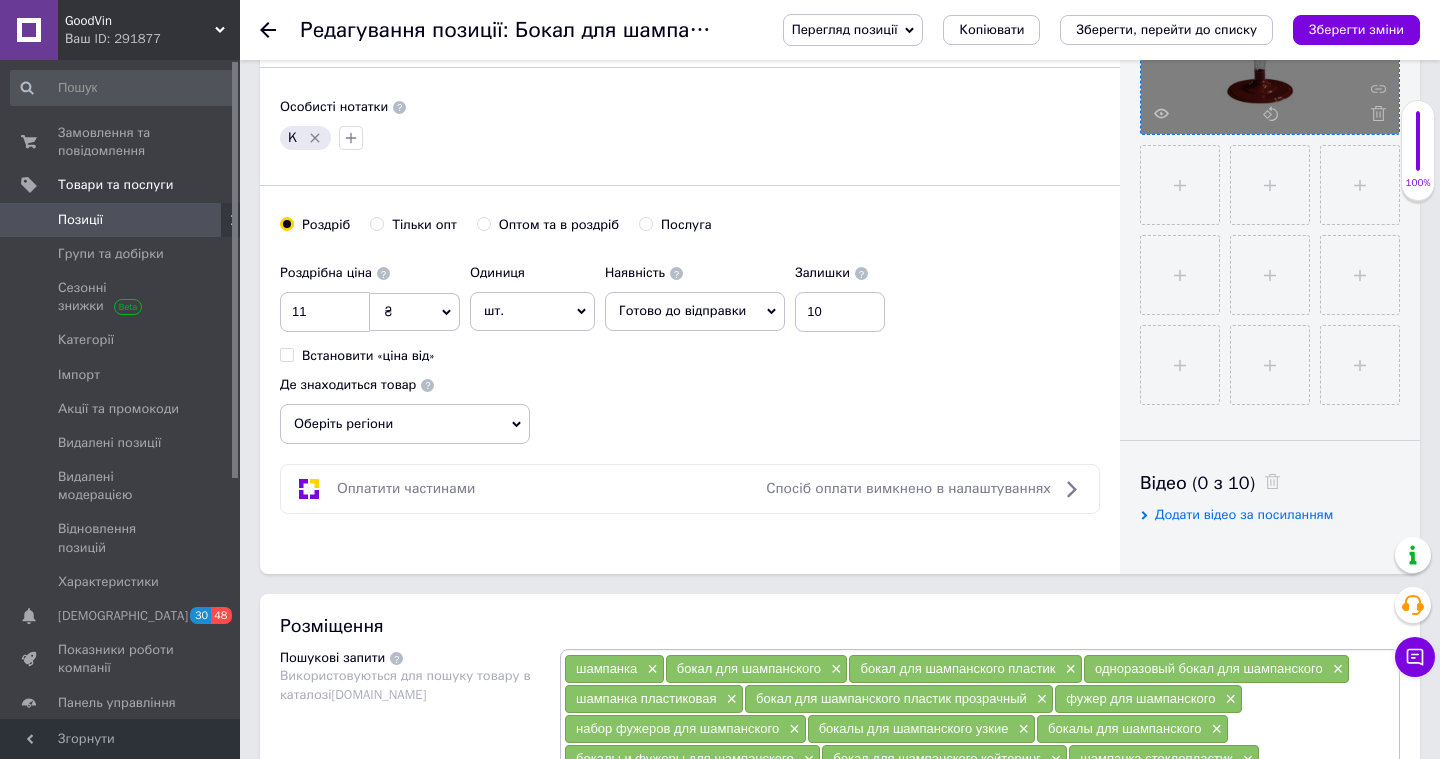 scroll, scrollTop: 620, scrollLeft: 0, axis: vertical 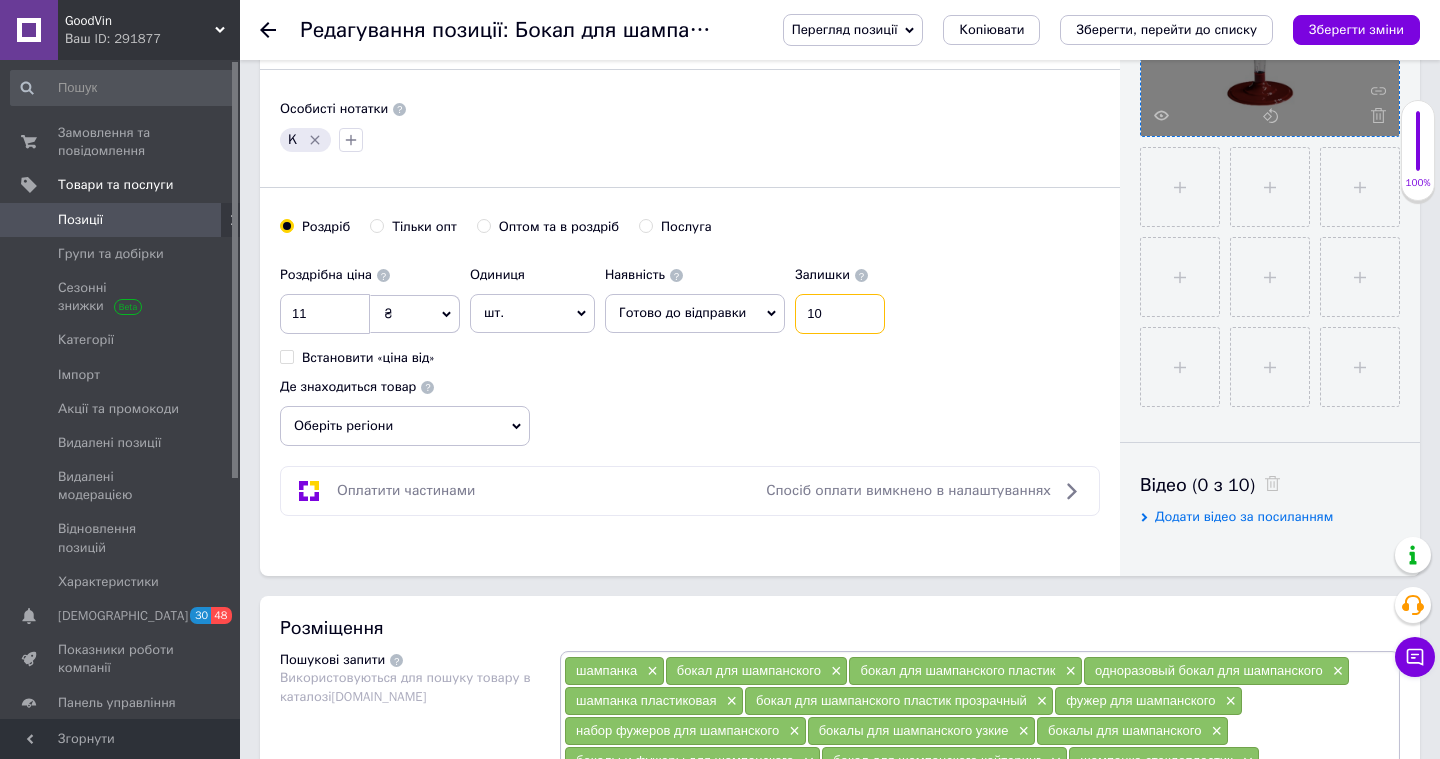 click on "10" at bounding box center [840, 314] 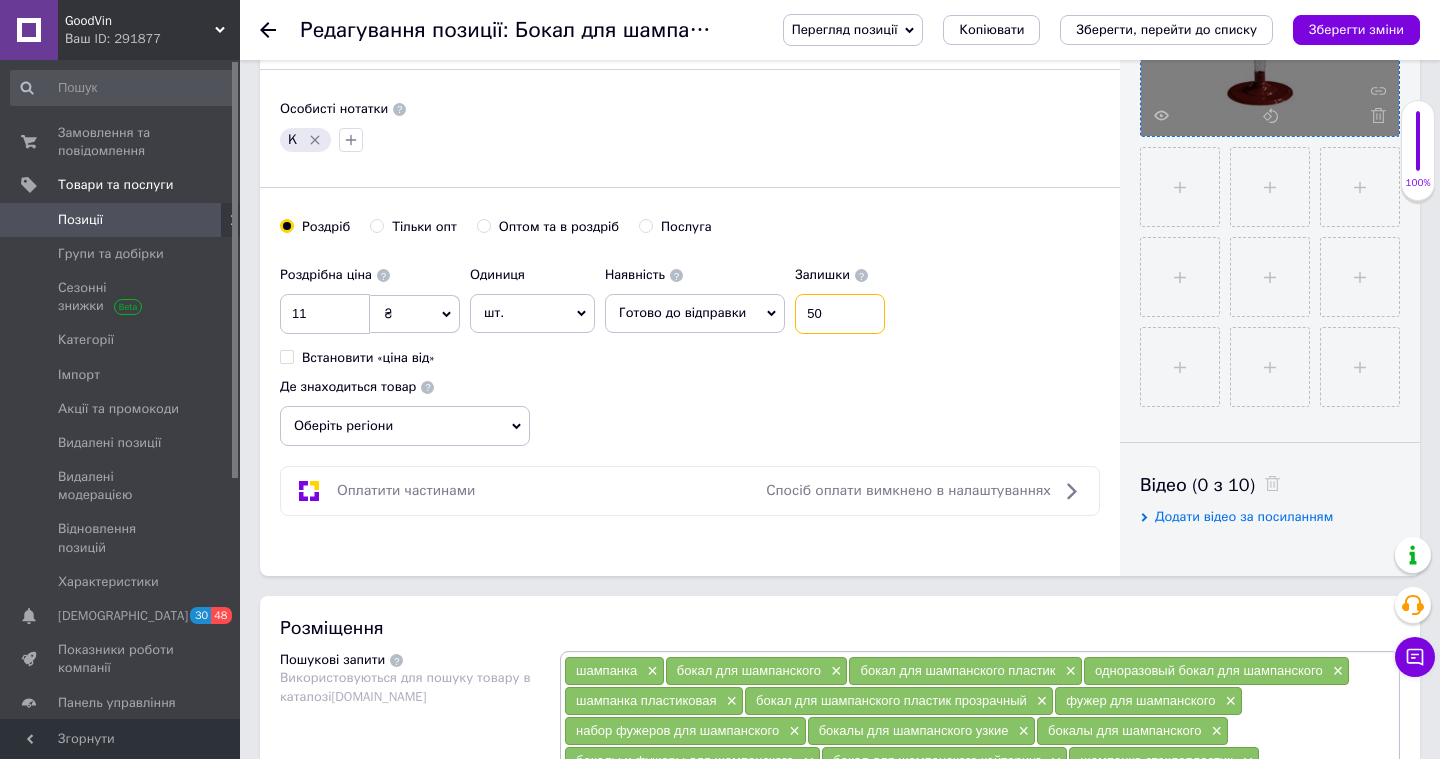 type on "500" 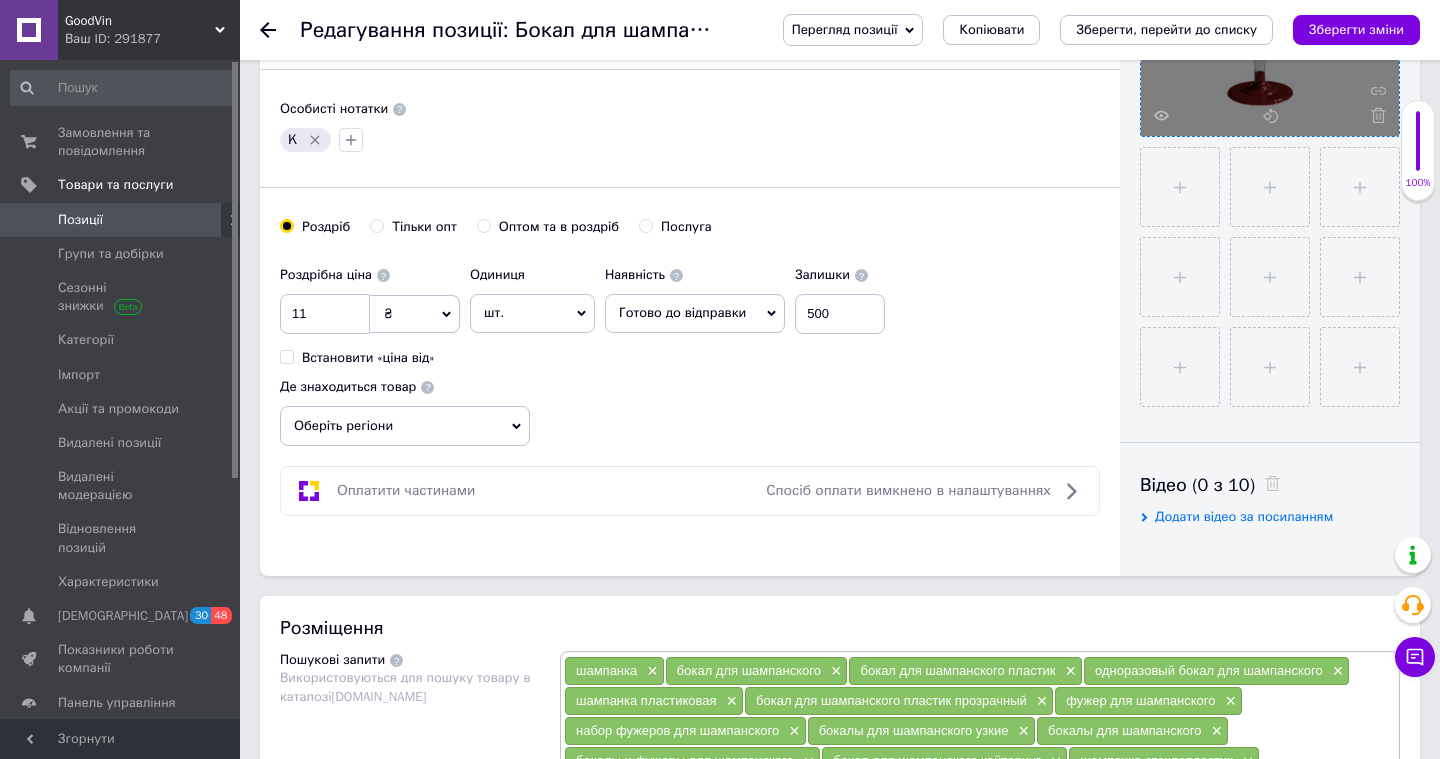 click on "Оптом та в роздріб" at bounding box center (483, 225) 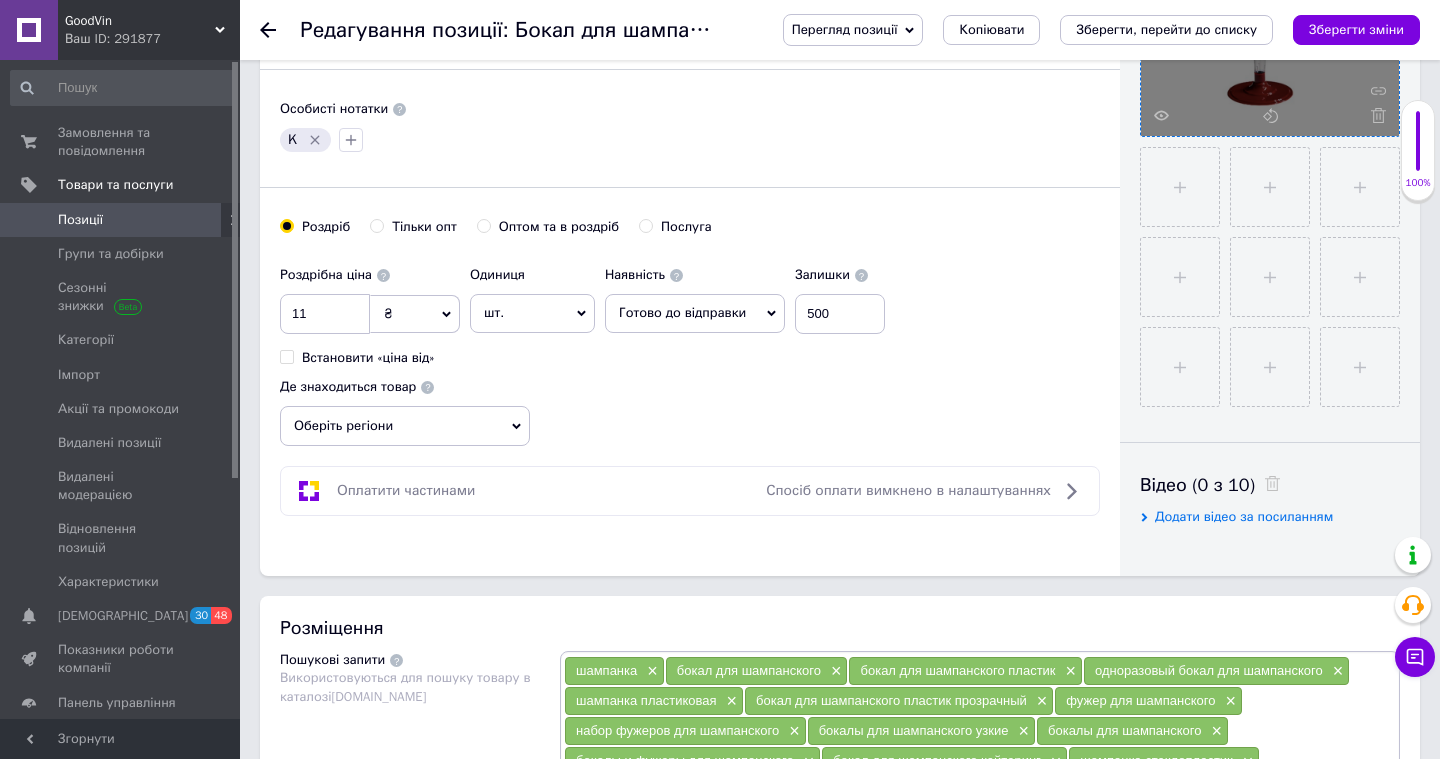 radio on "true" 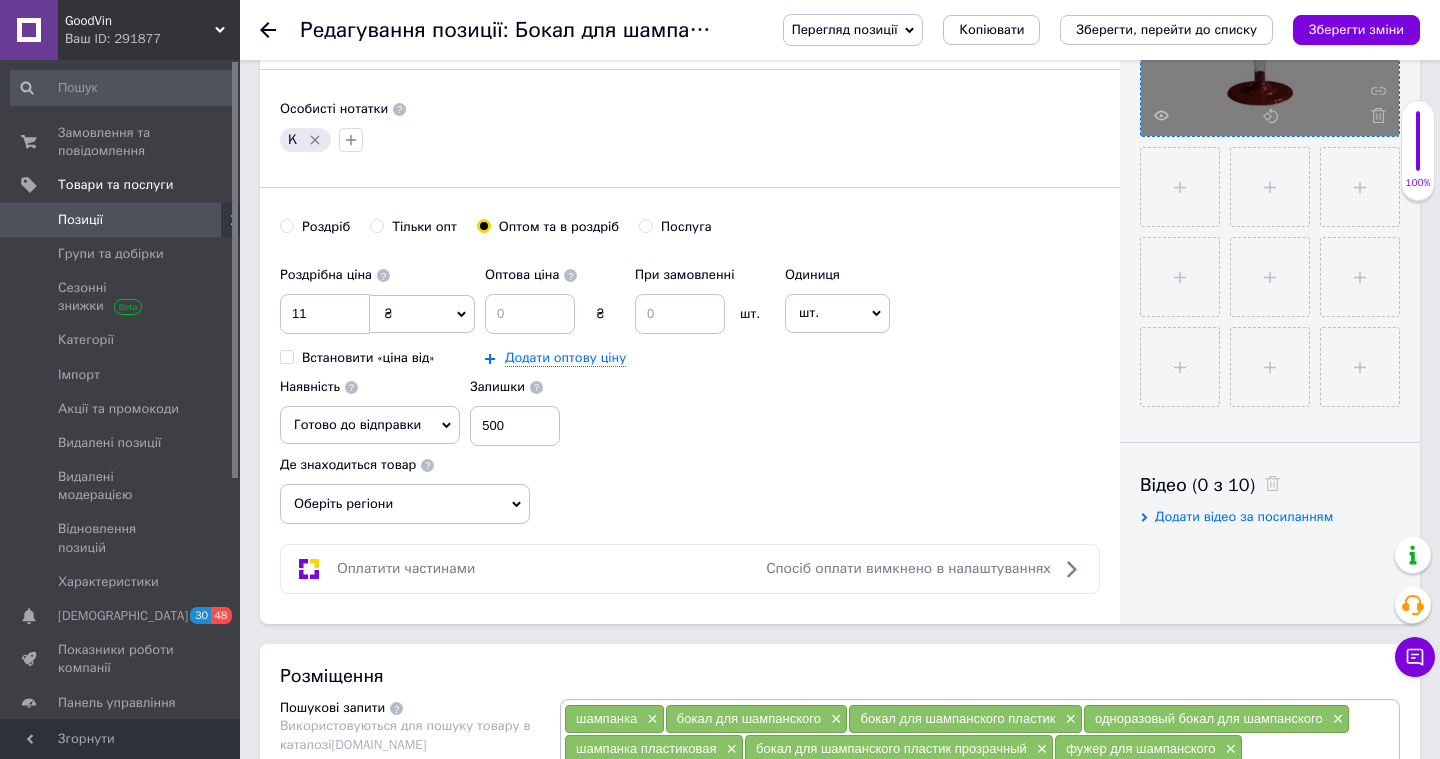click on "Тільки опт" at bounding box center [376, 225] 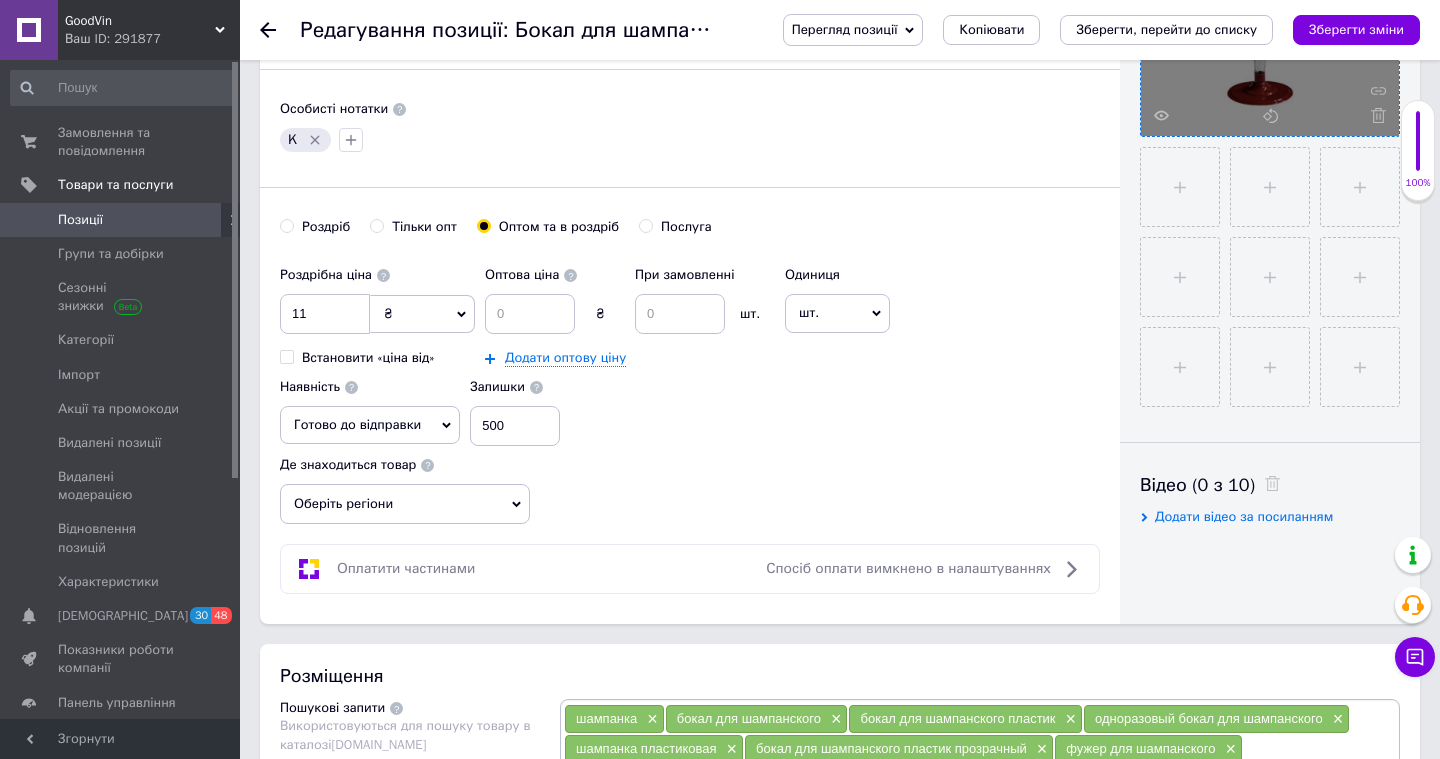 radio on "true" 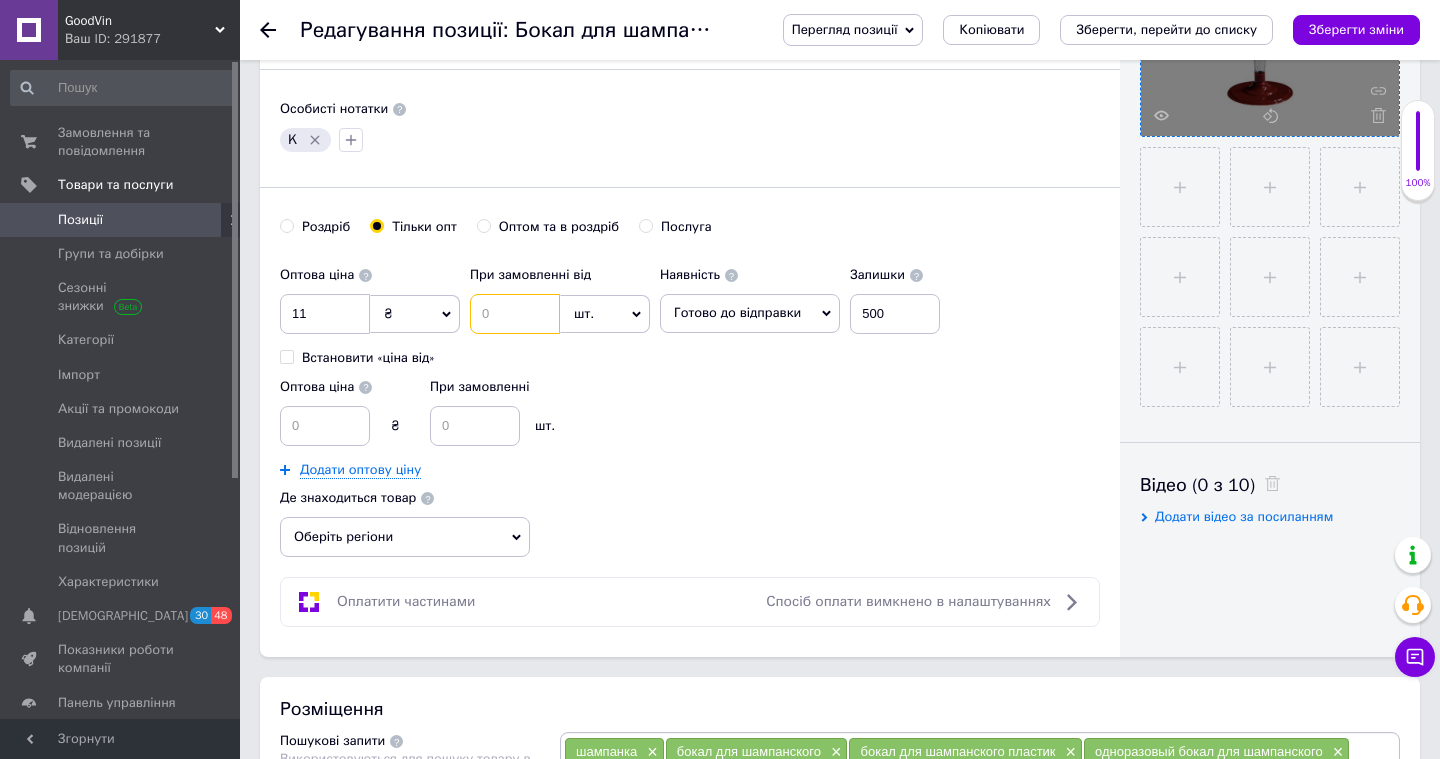 click at bounding box center [515, 314] 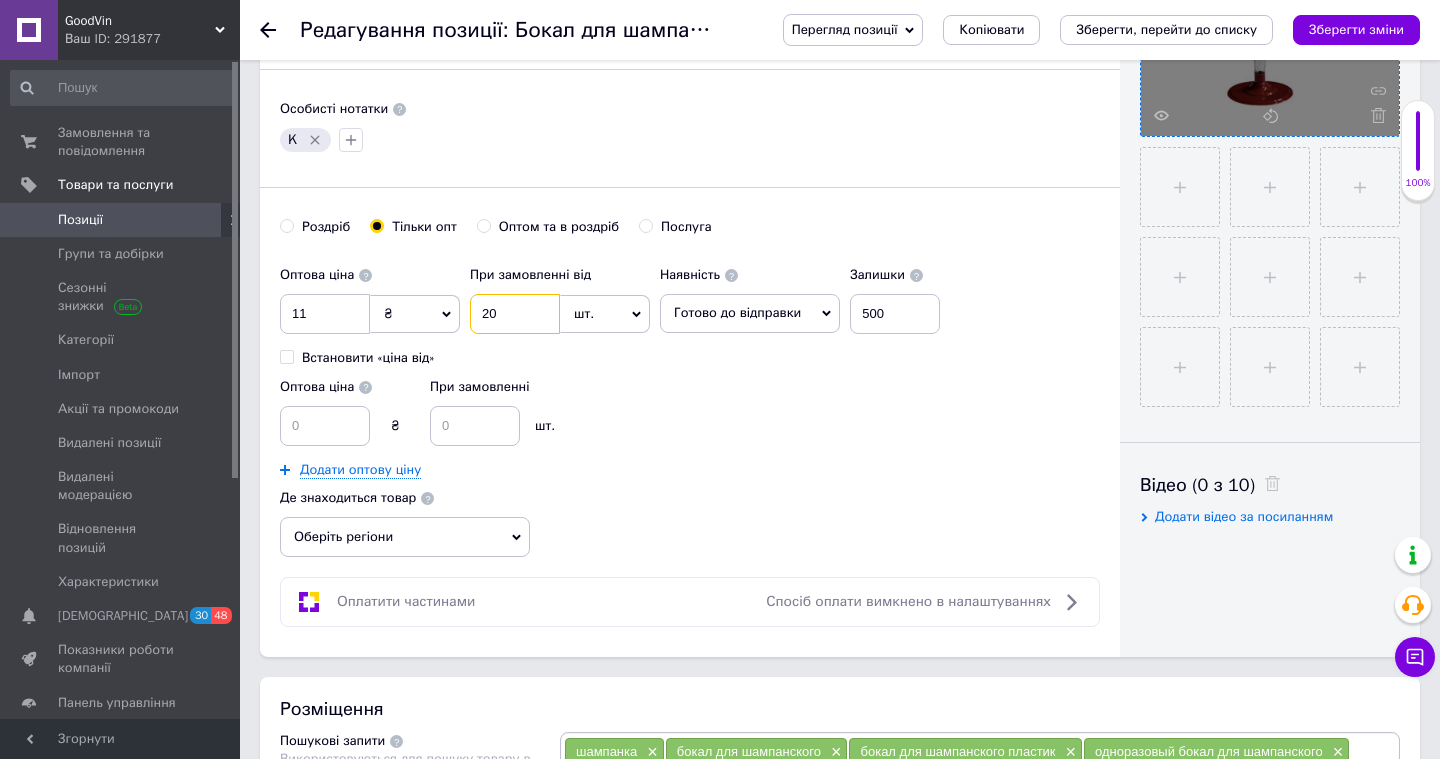 type on "20" 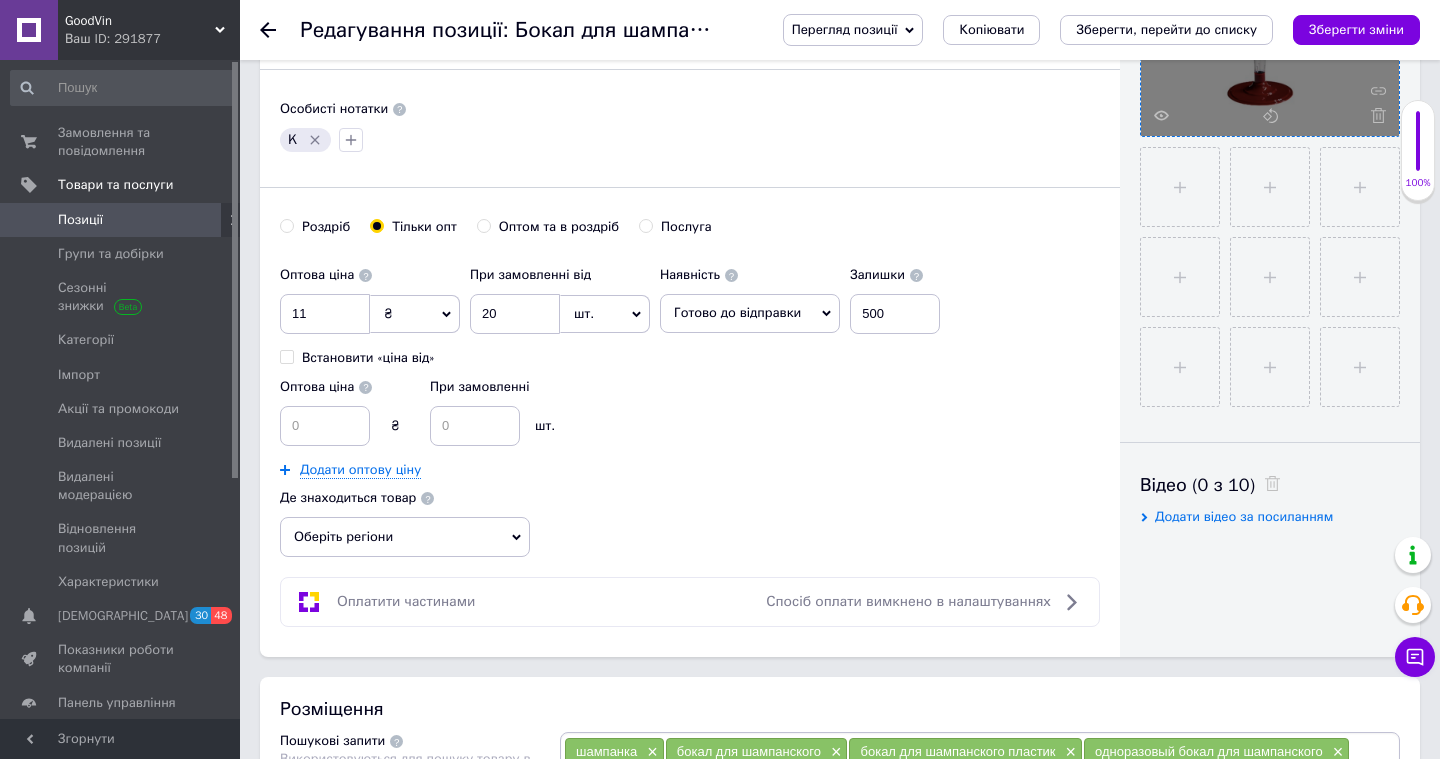 click on "Оптова ціна ₴ При замовленні шт." at bounding box center (615, 407) 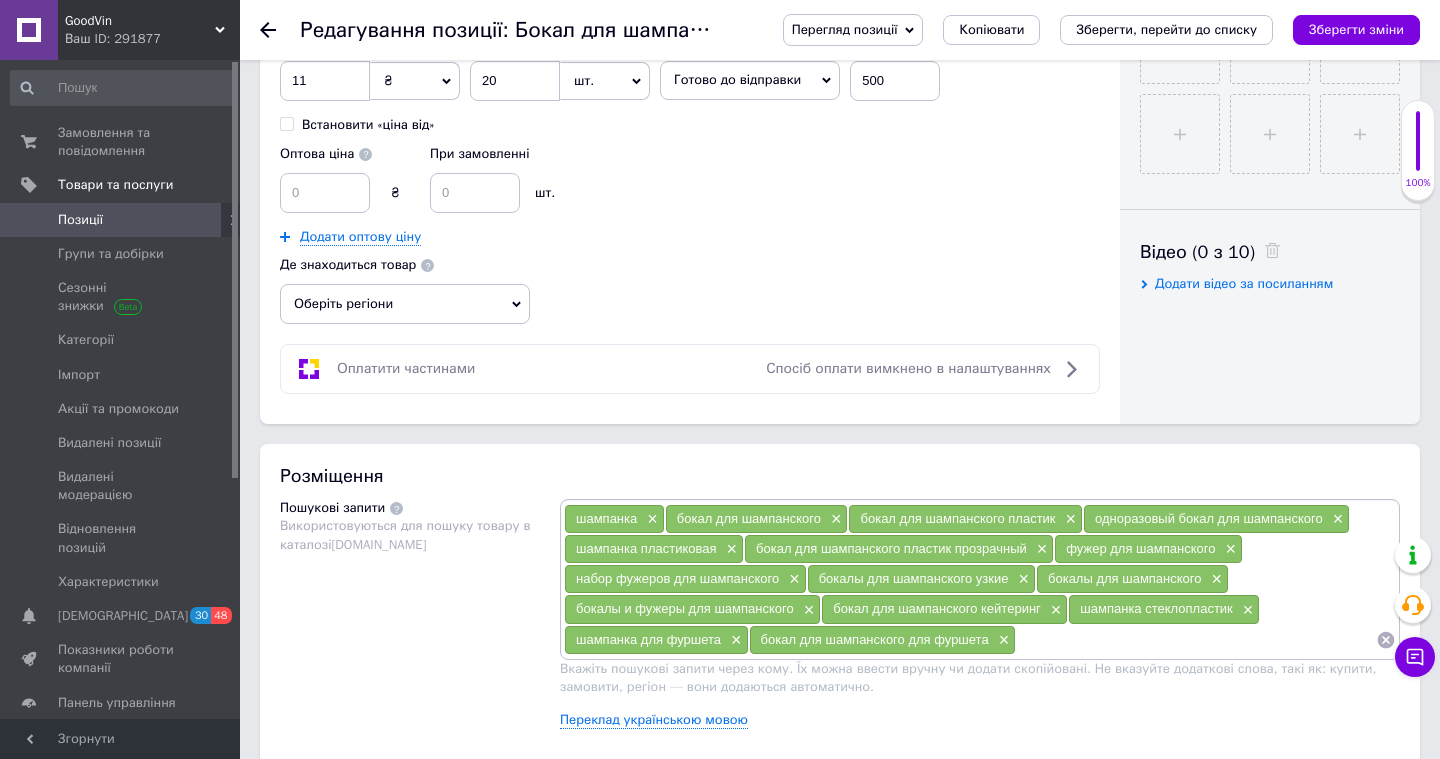 scroll, scrollTop: 860, scrollLeft: 0, axis: vertical 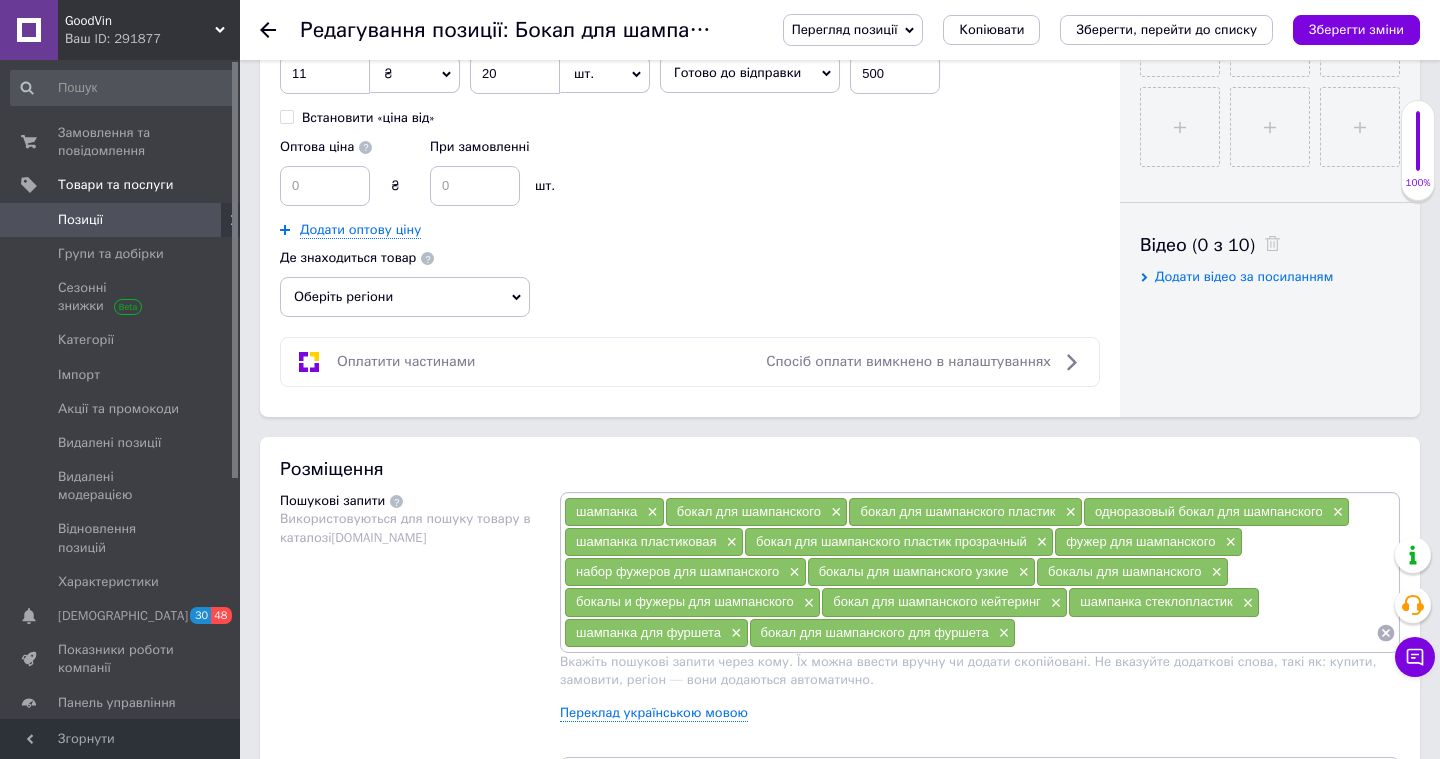click on "Оберіть регіони" at bounding box center (405, 297) 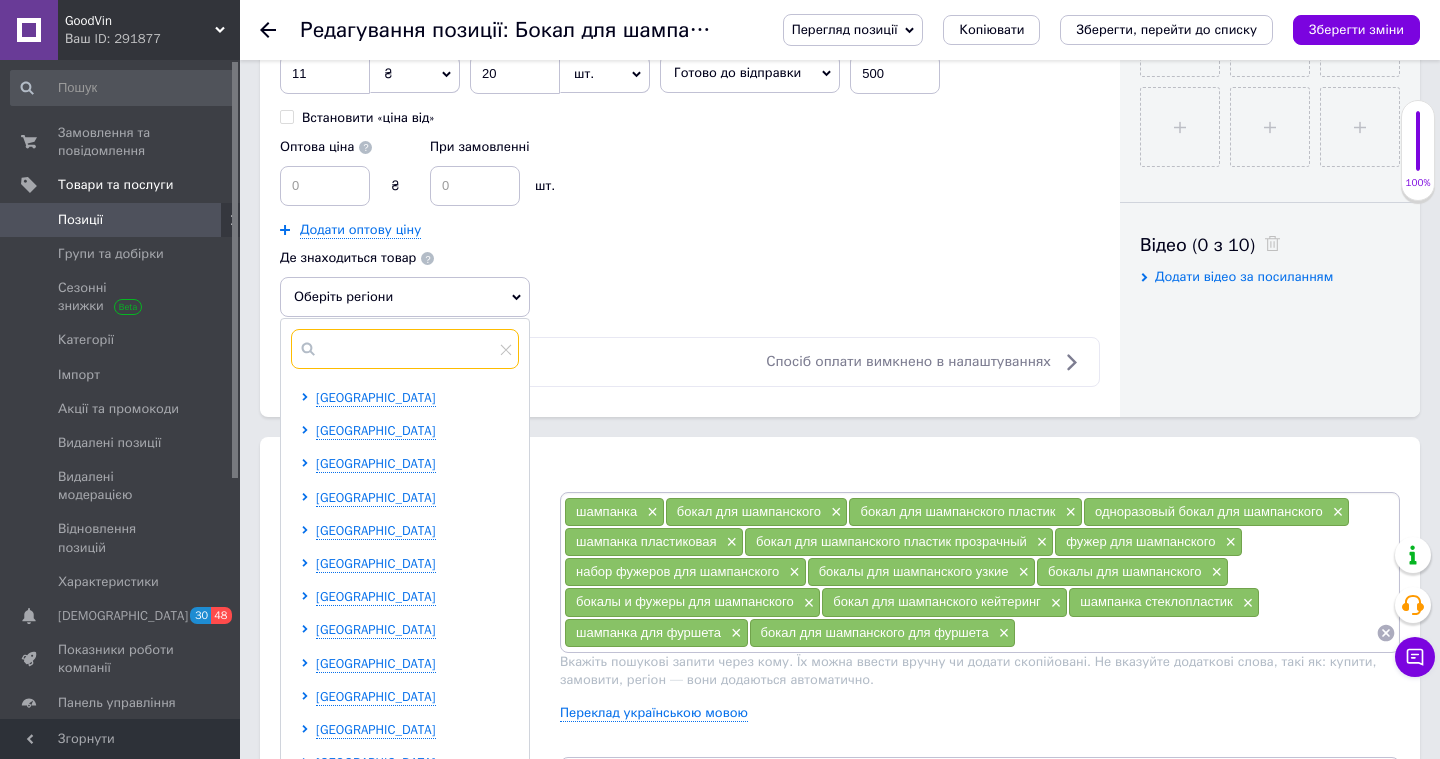 click at bounding box center [405, 349] 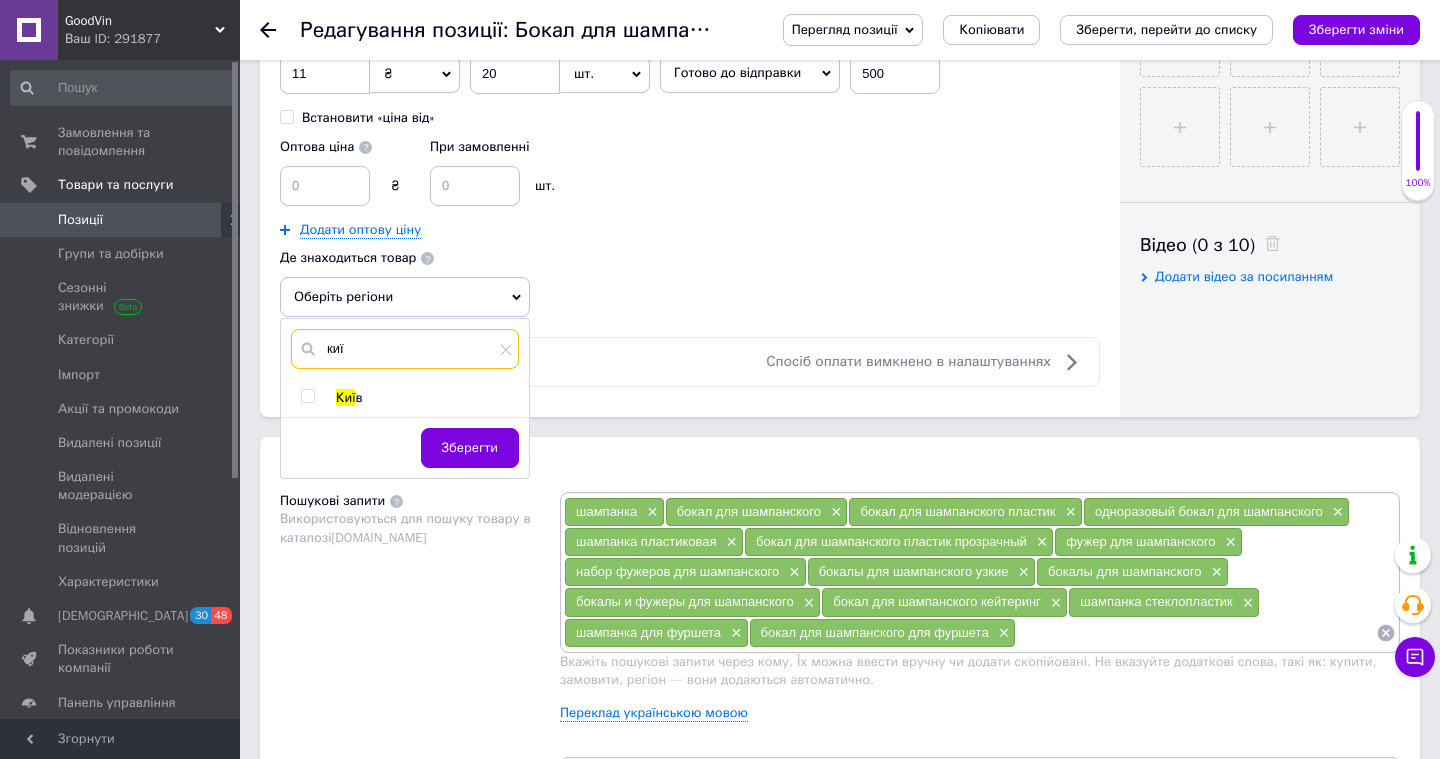 type on "киї" 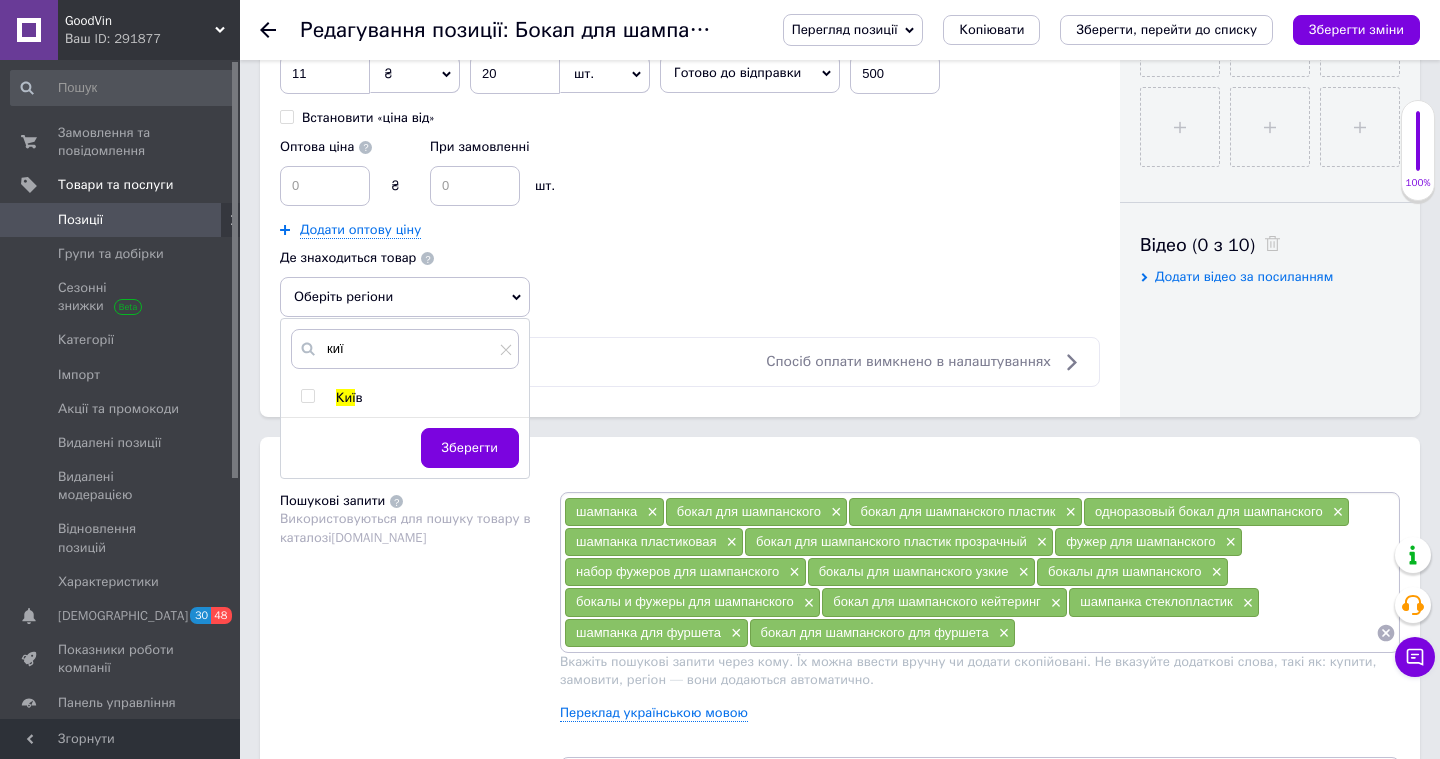 click at bounding box center [307, 396] 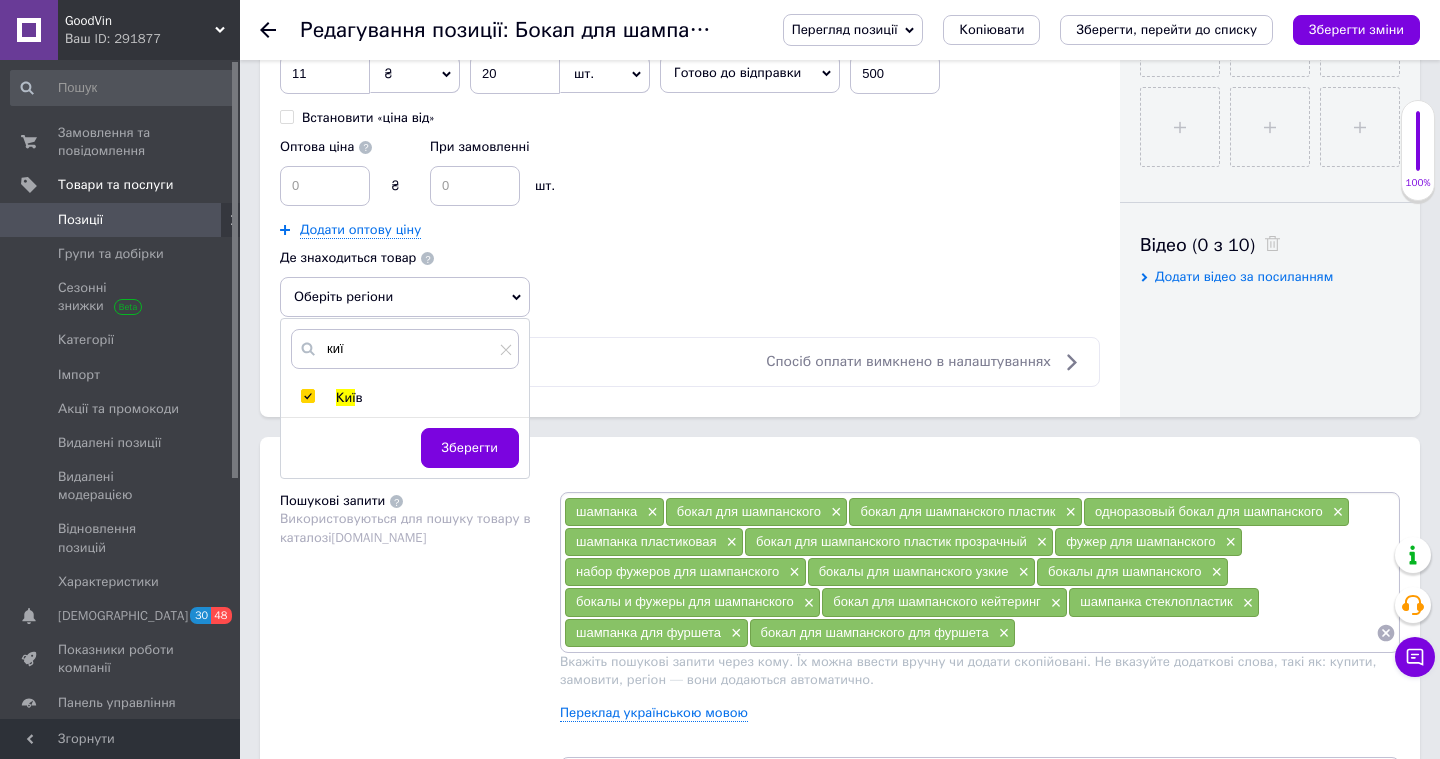 checkbox on "true" 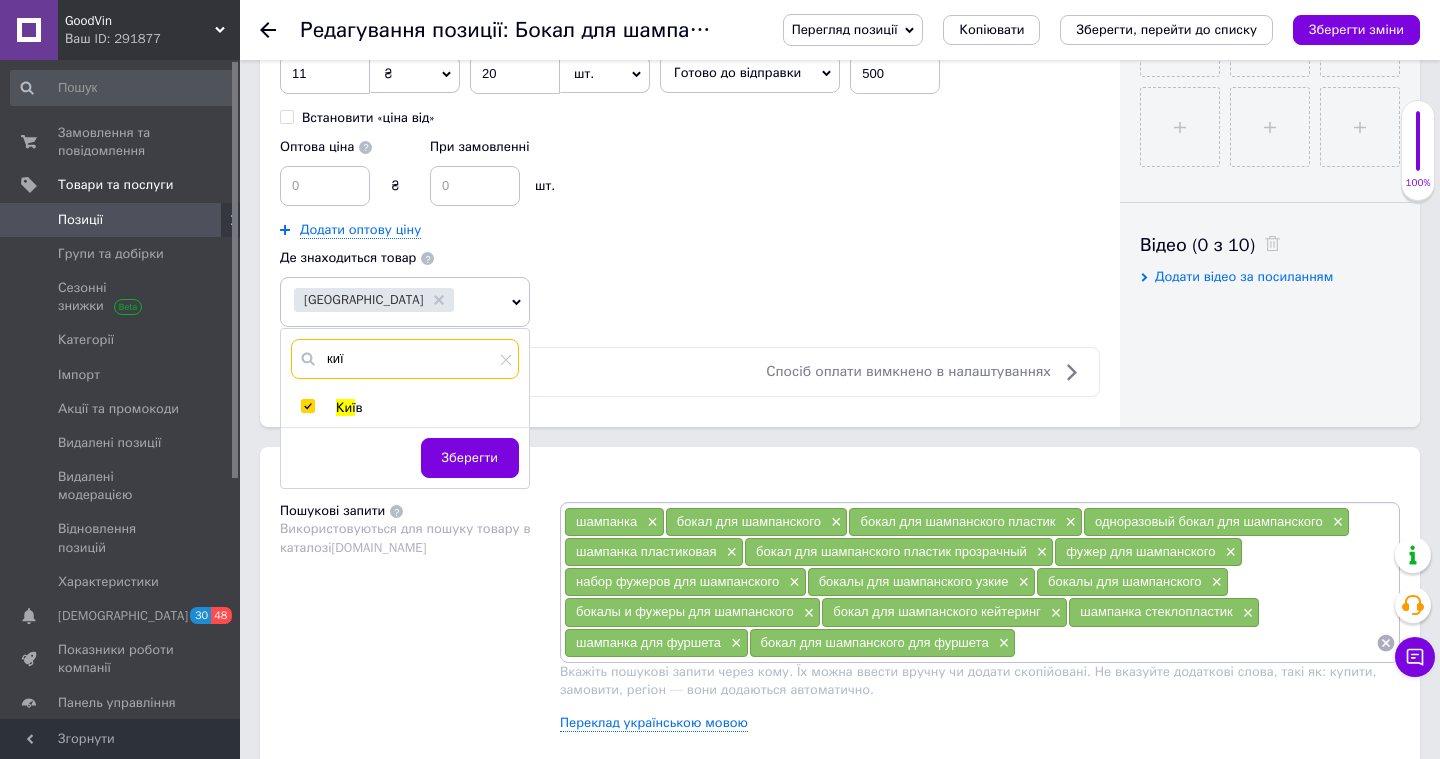 click on "киї" at bounding box center (405, 359) 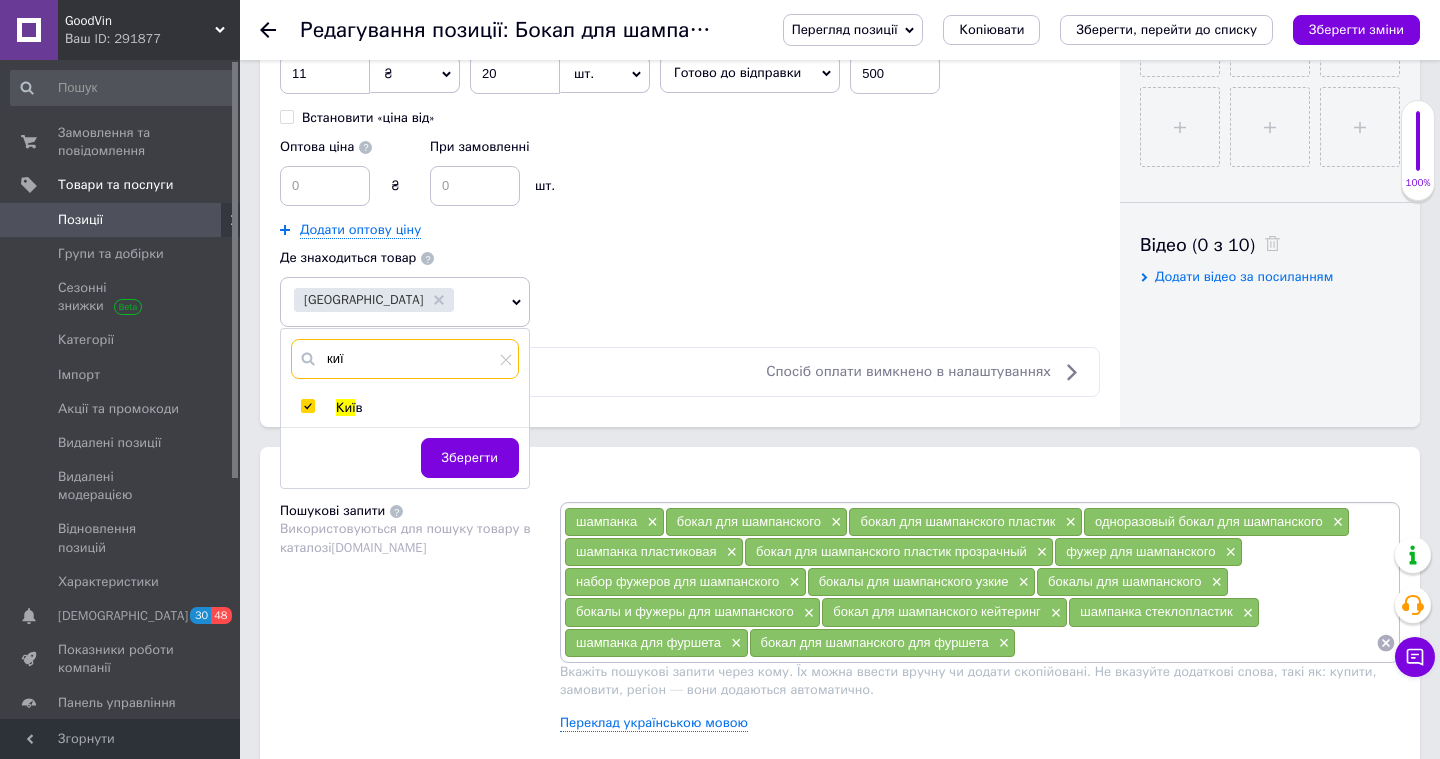 click on "киї" at bounding box center (405, 359) 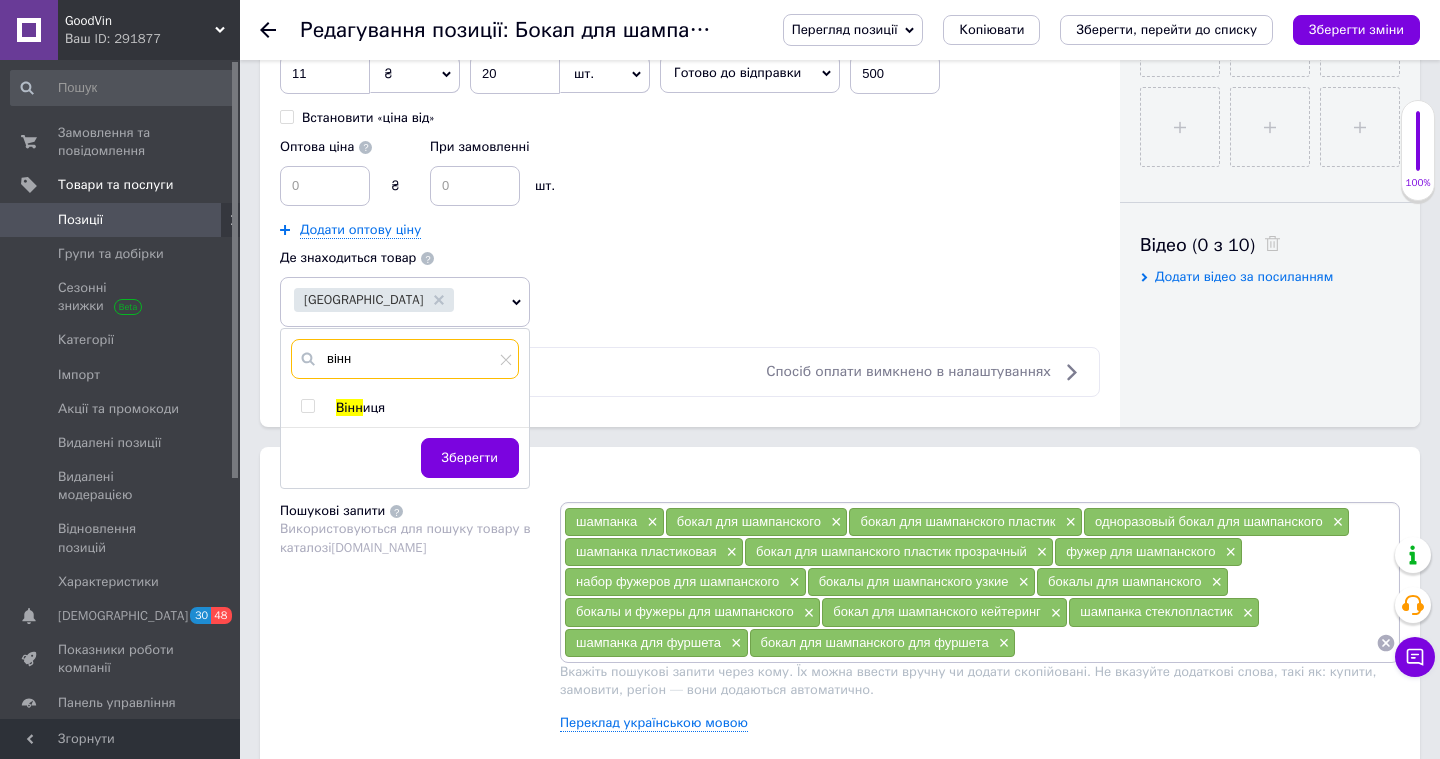 type on "вінн" 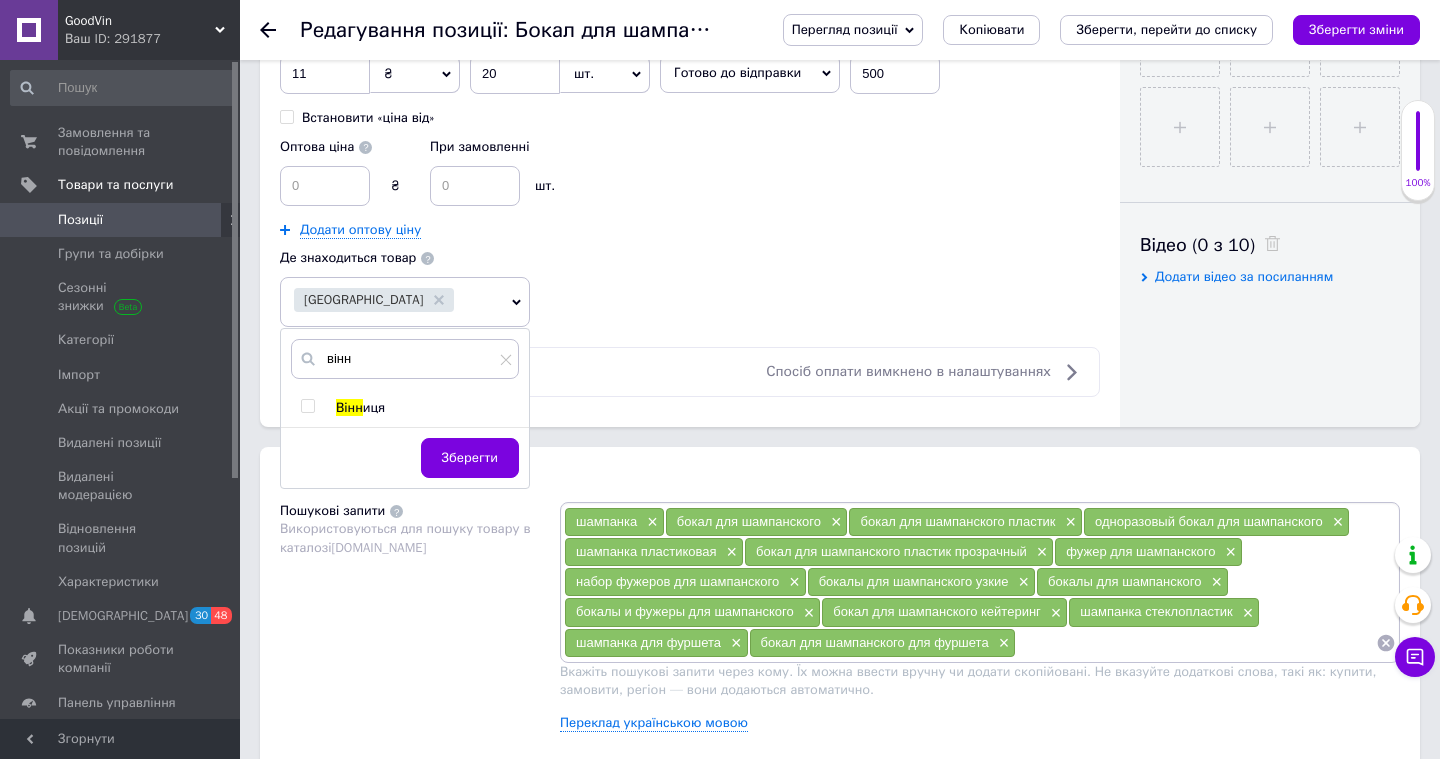 click at bounding box center [307, 406] 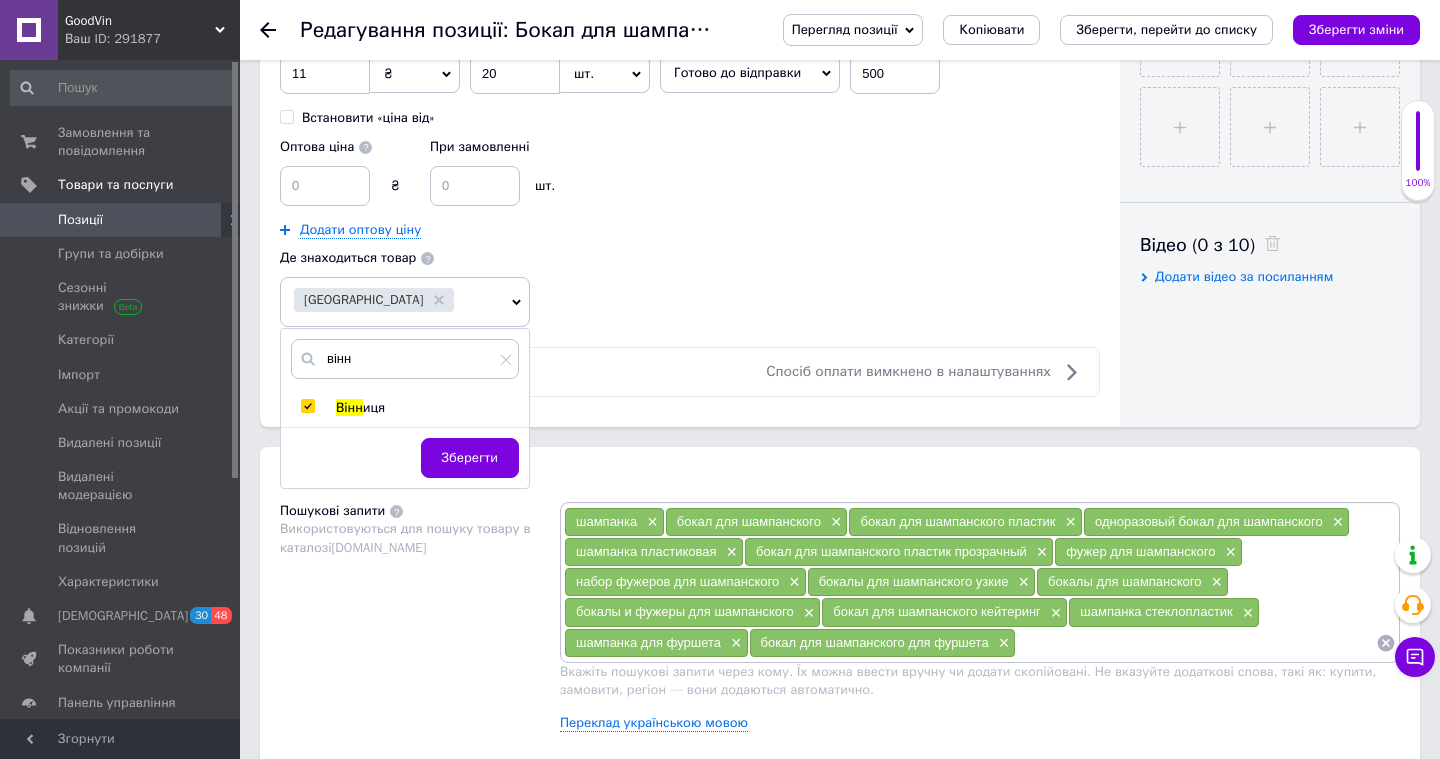 checkbox on "true" 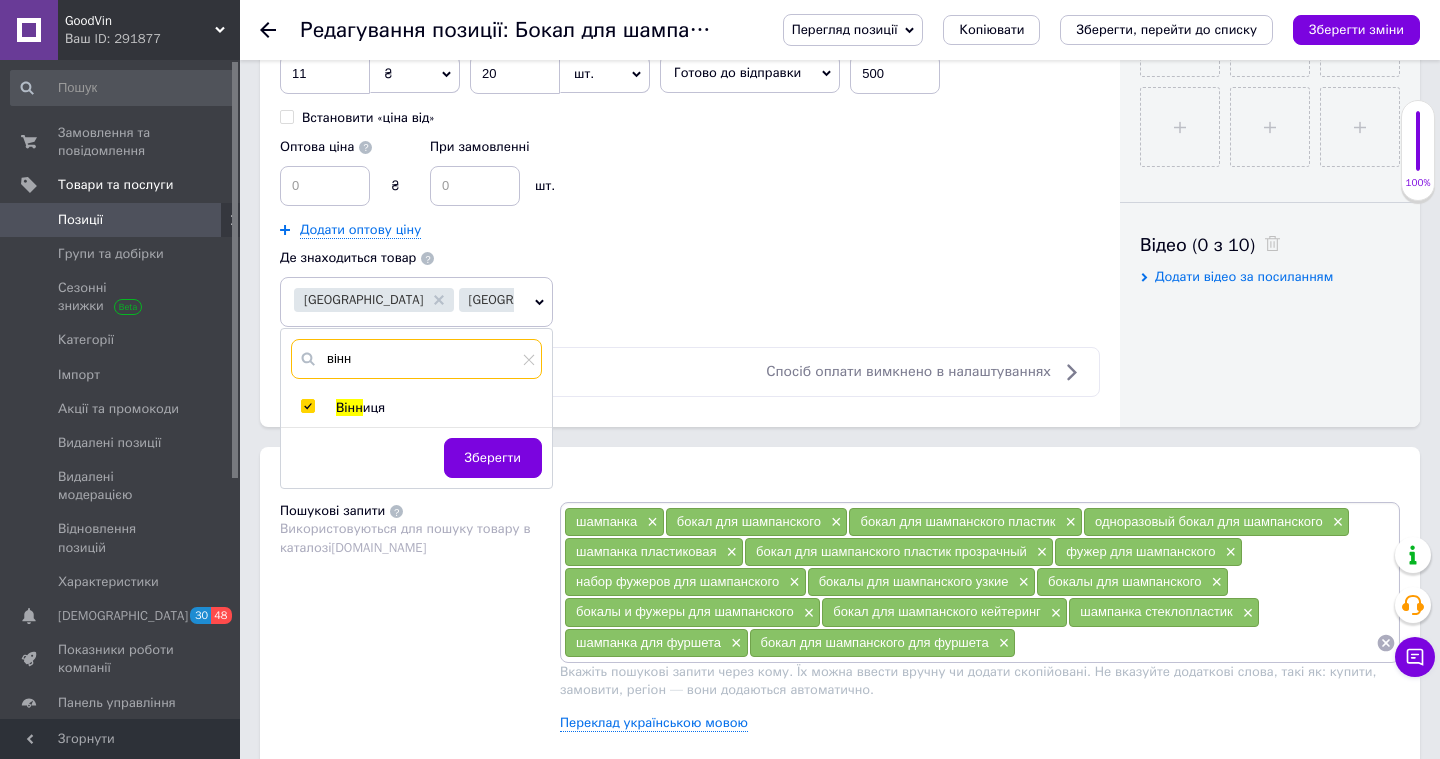 click on "вінн" at bounding box center (416, 359) 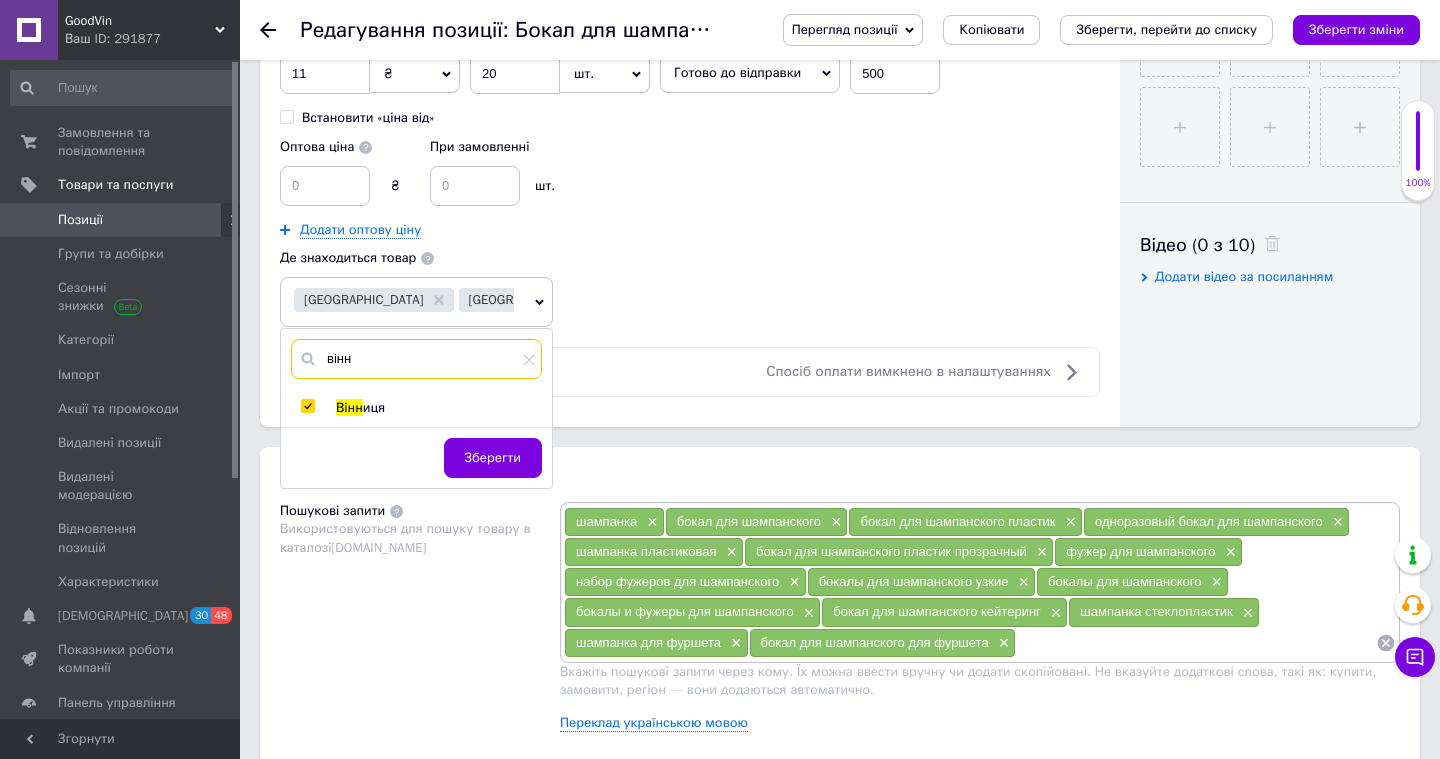 click on "вінн" at bounding box center [416, 359] 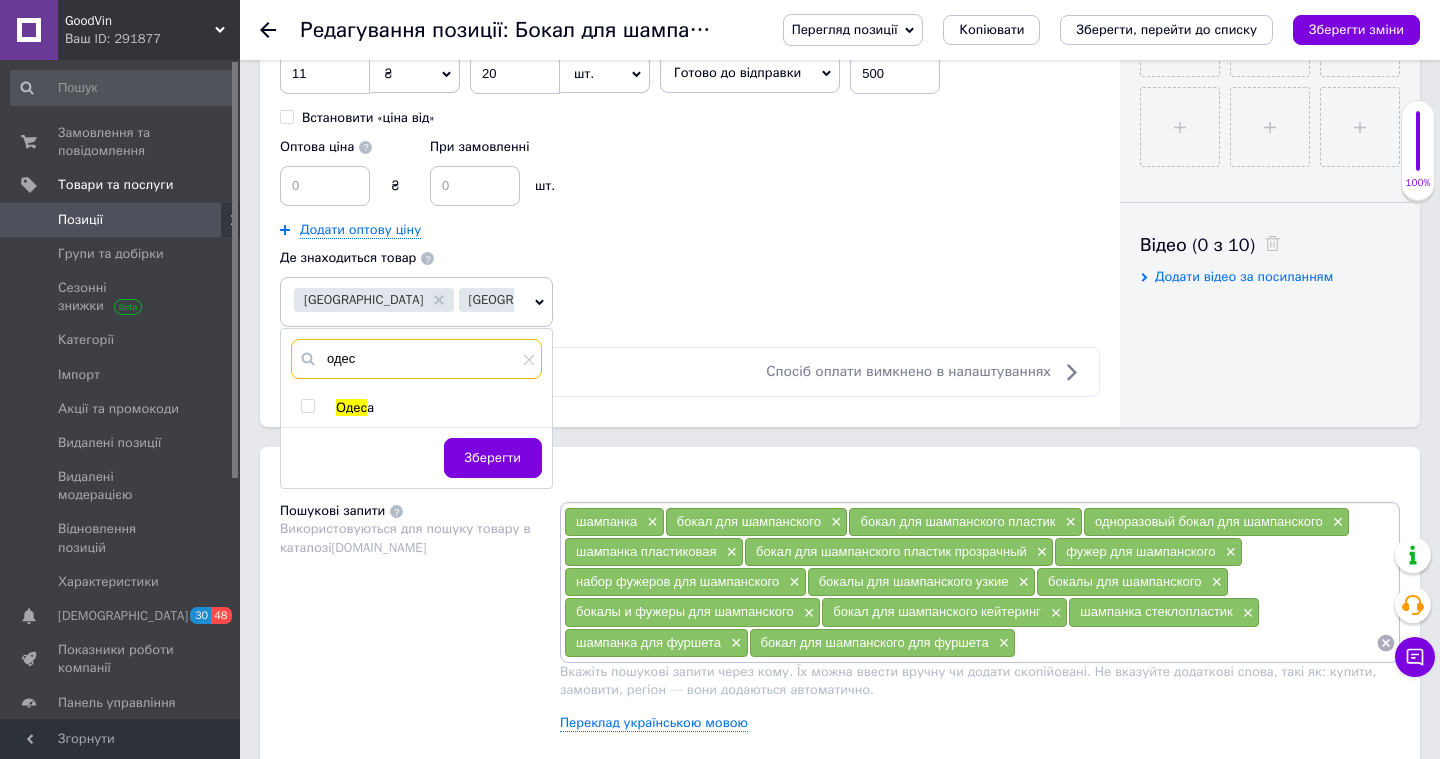 type on "одес" 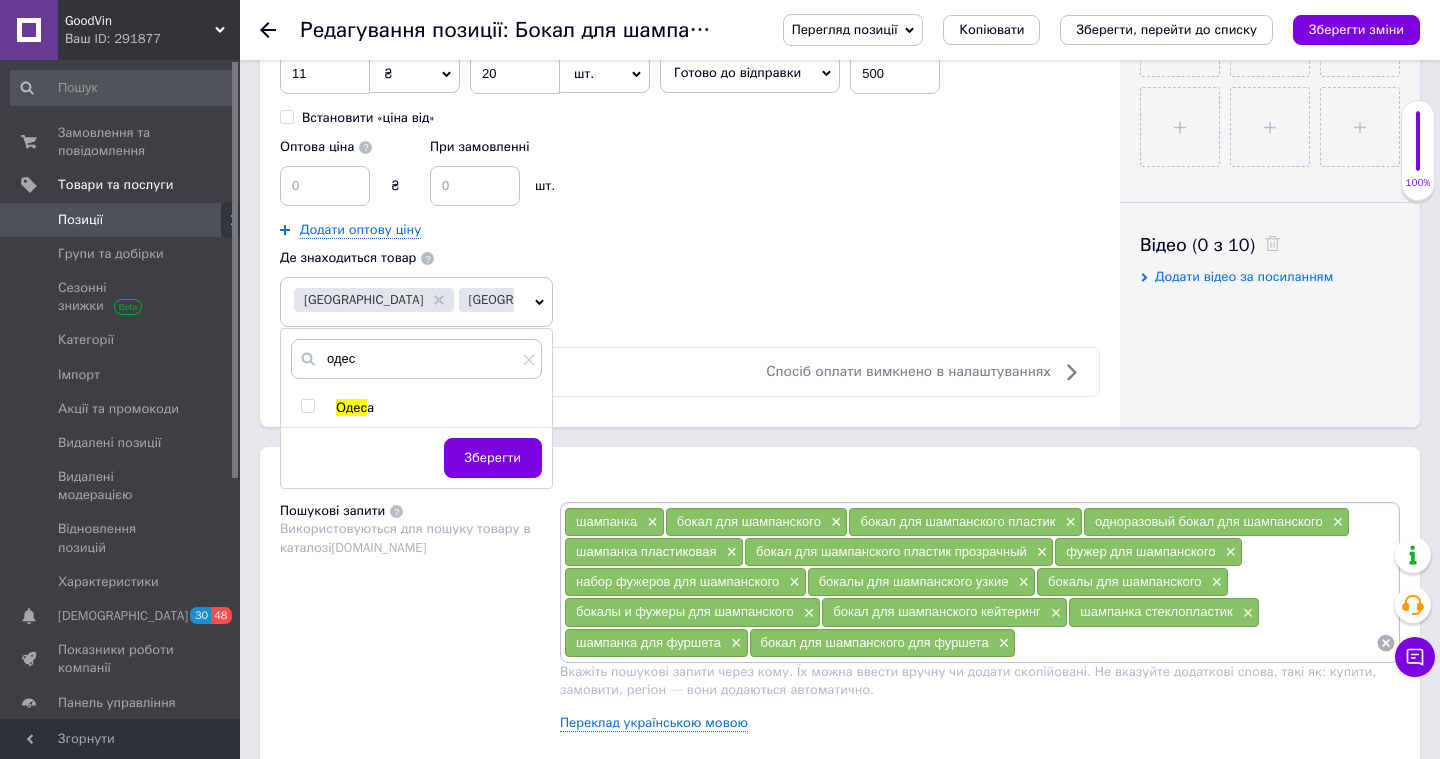click at bounding box center (307, 406) 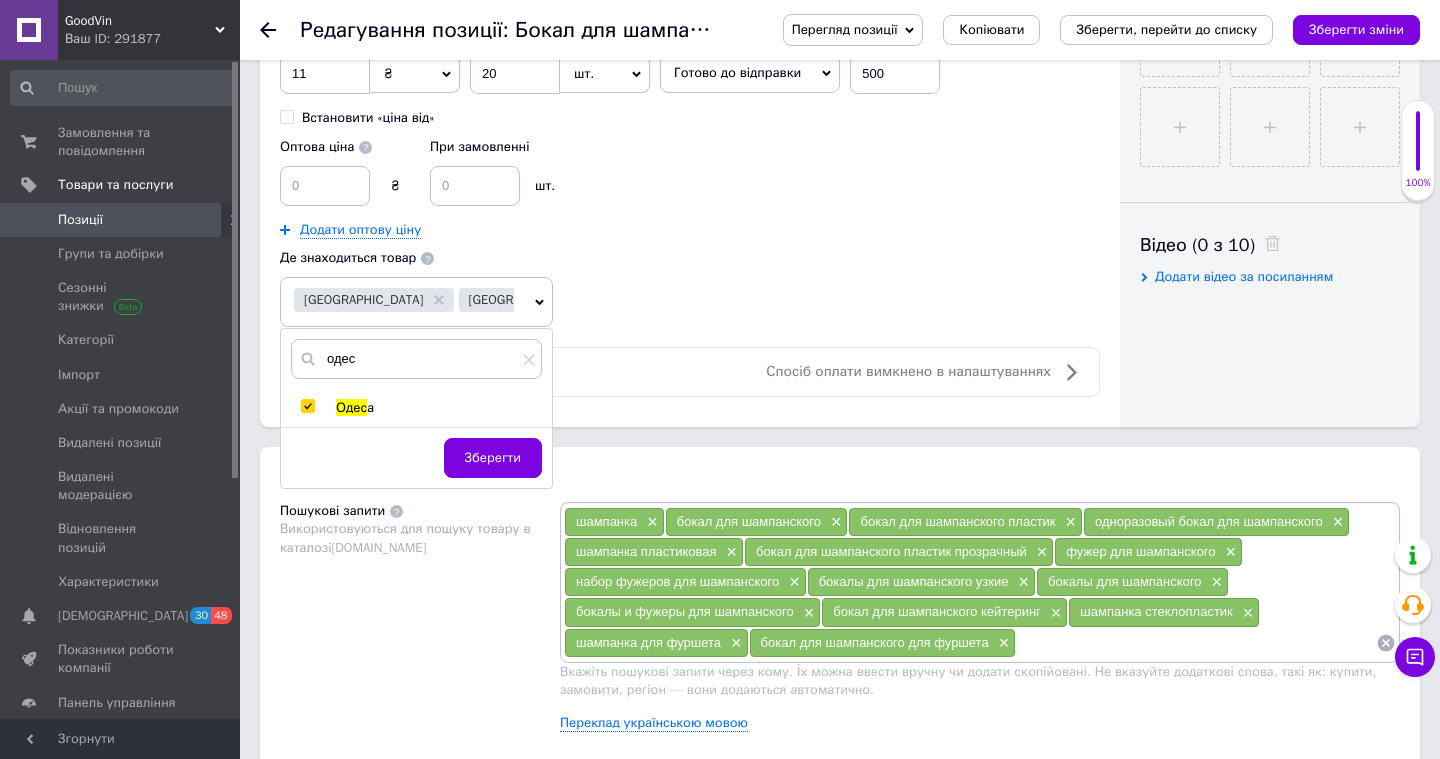checkbox on "true" 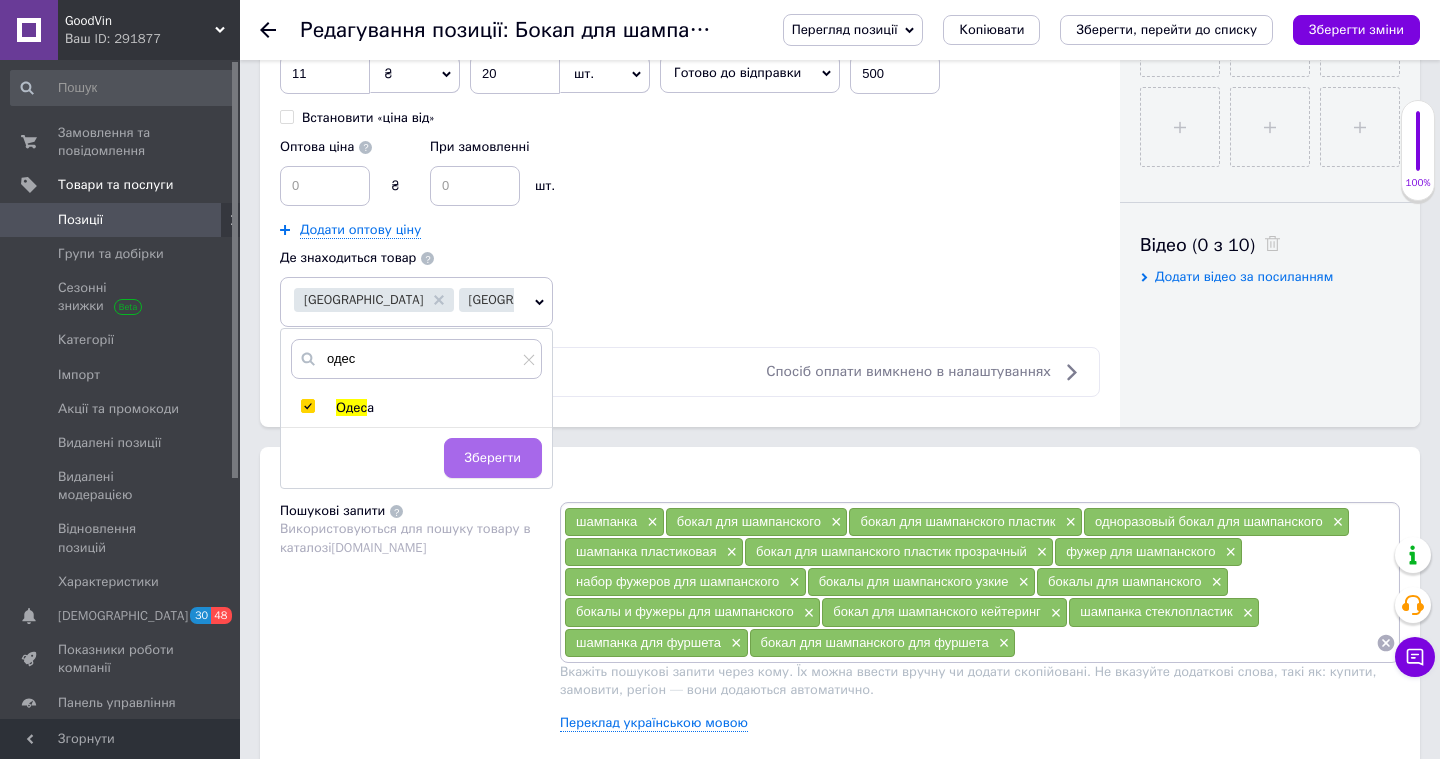 click on "Зберегти" at bounding box center [493, 458] 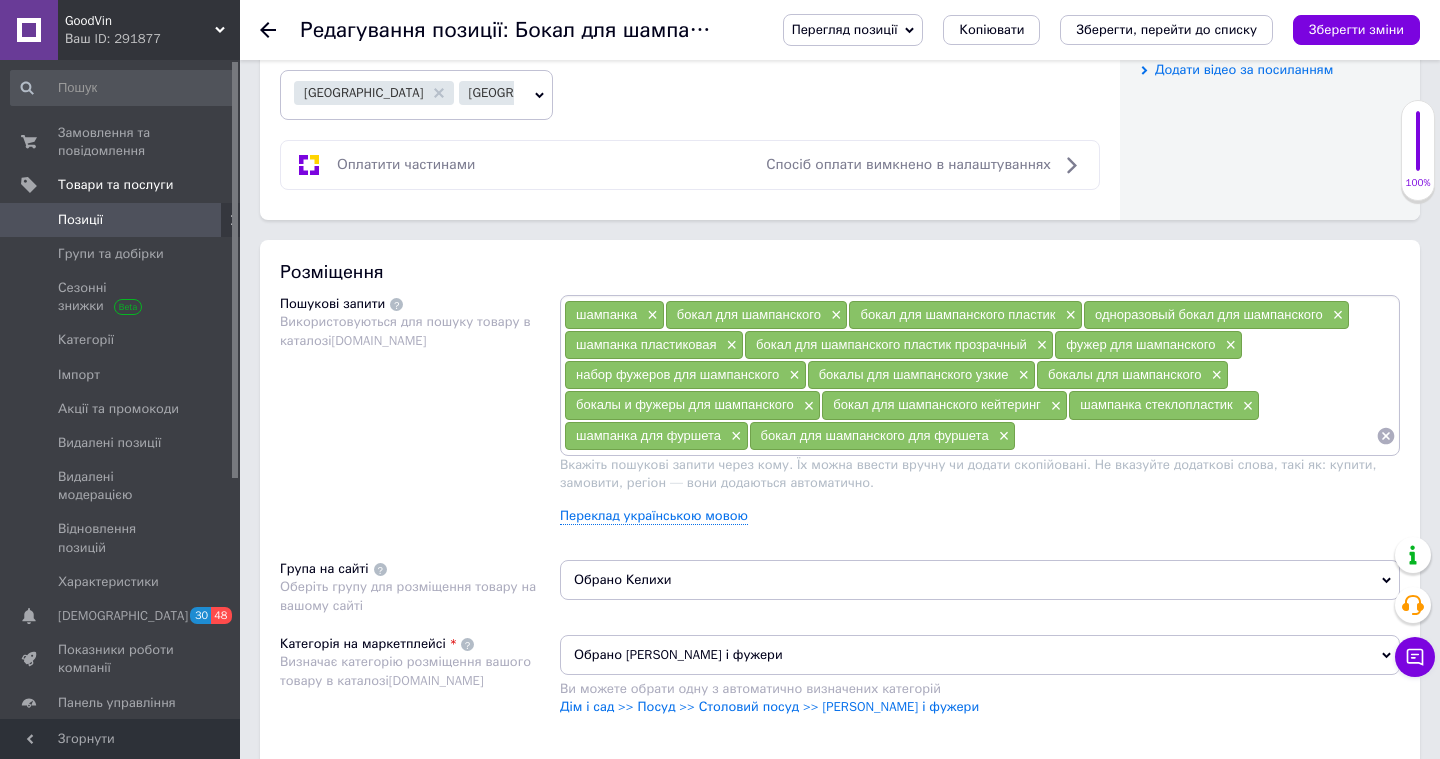 scroll, scrollTop: 1062, scrollLeft: 0, axis: vertical 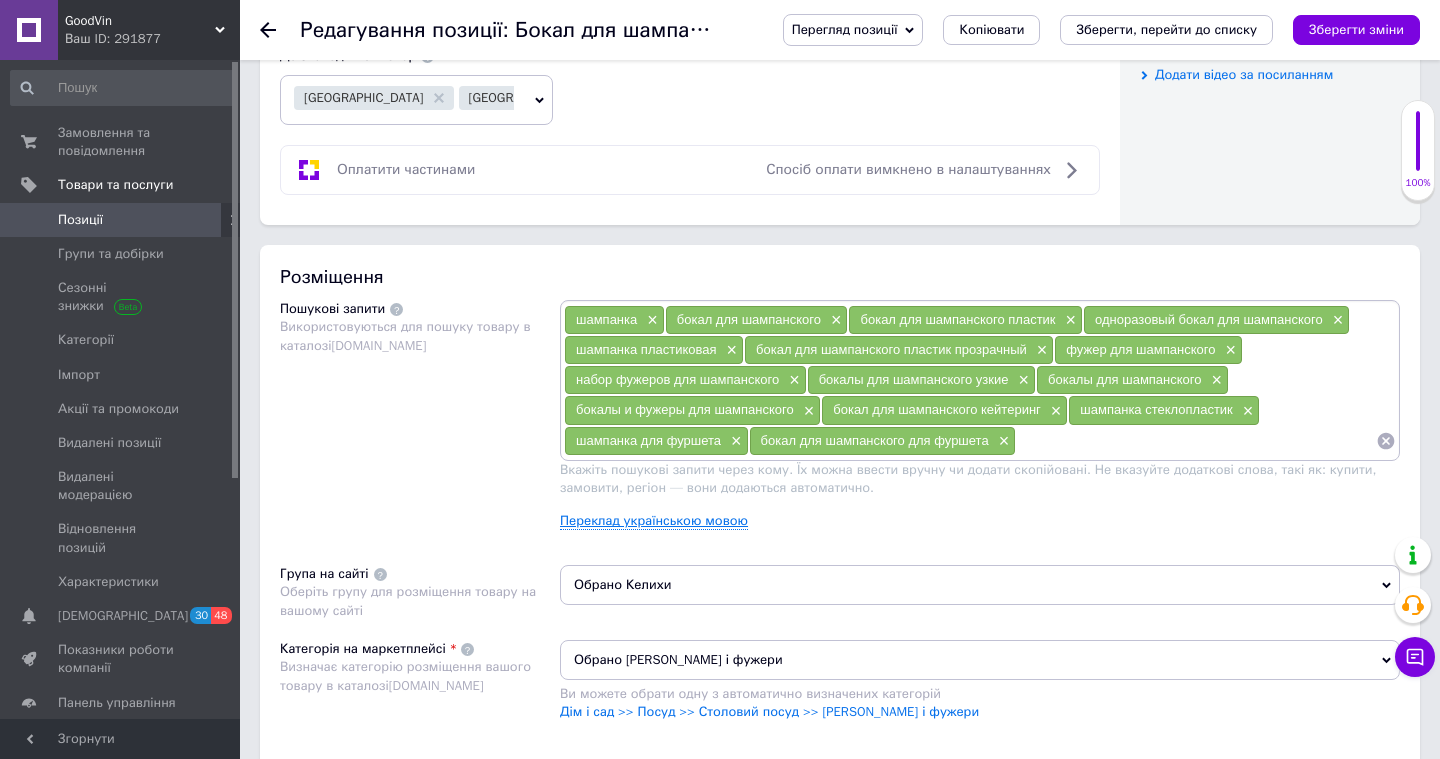 click on "Переклад українською мовою" at bounding box center [654, 521] 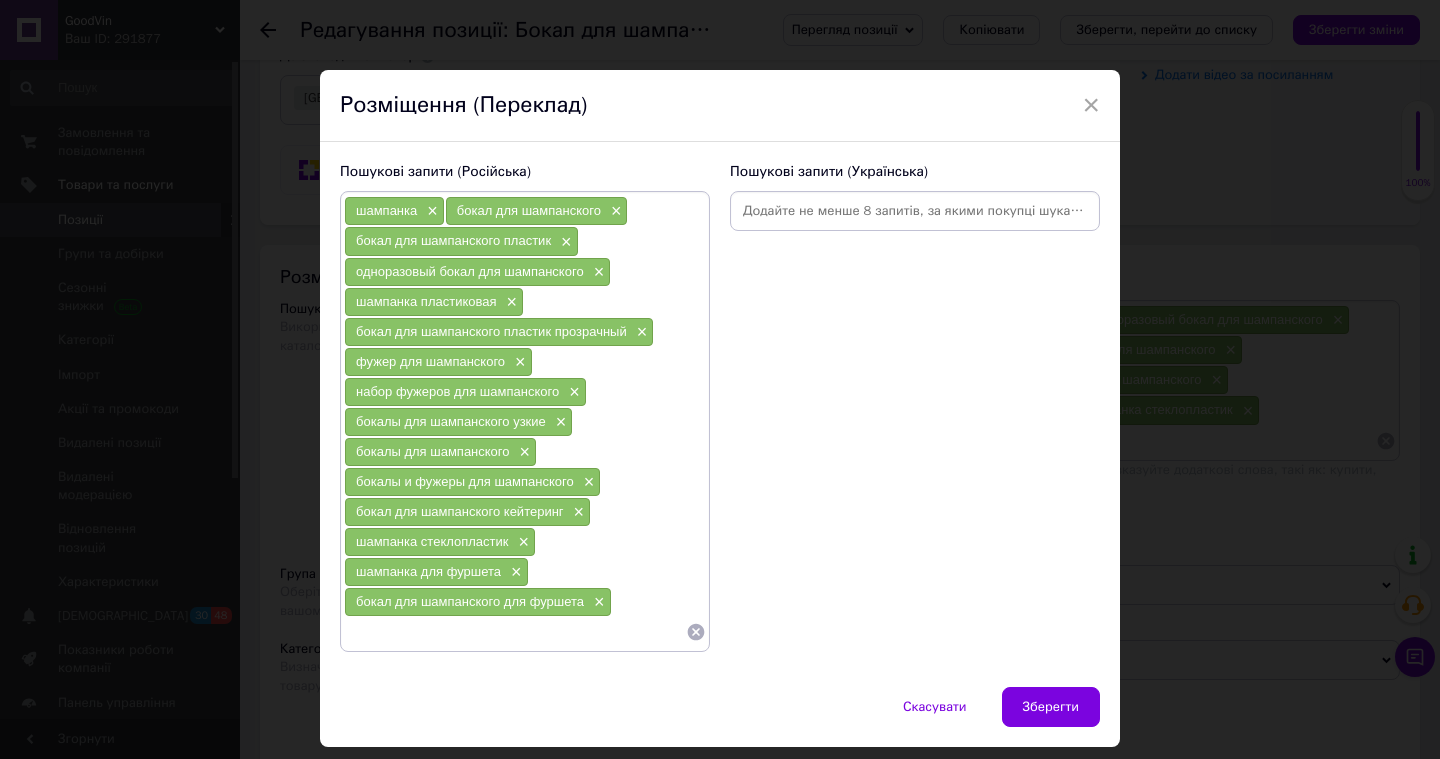 click at bounding box center [915, 211] 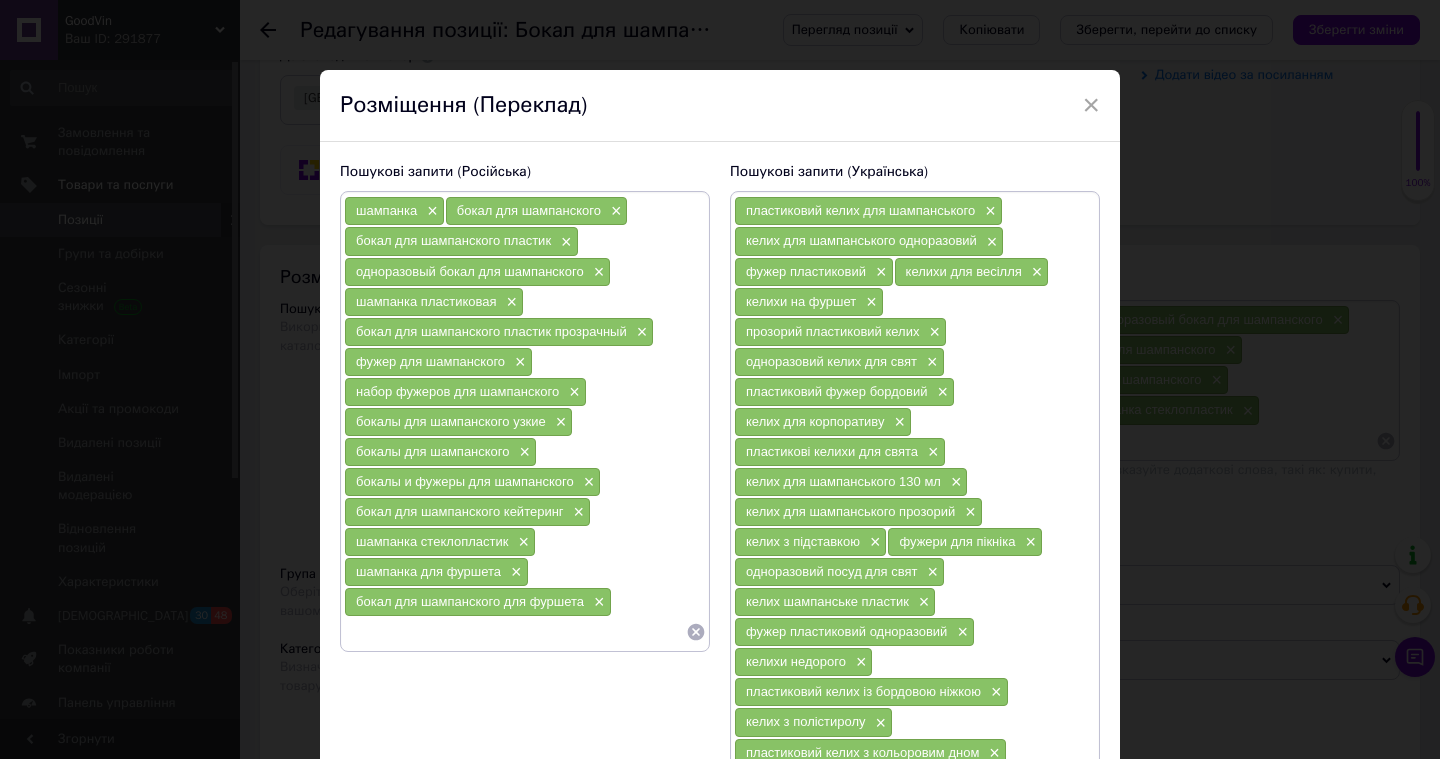 click 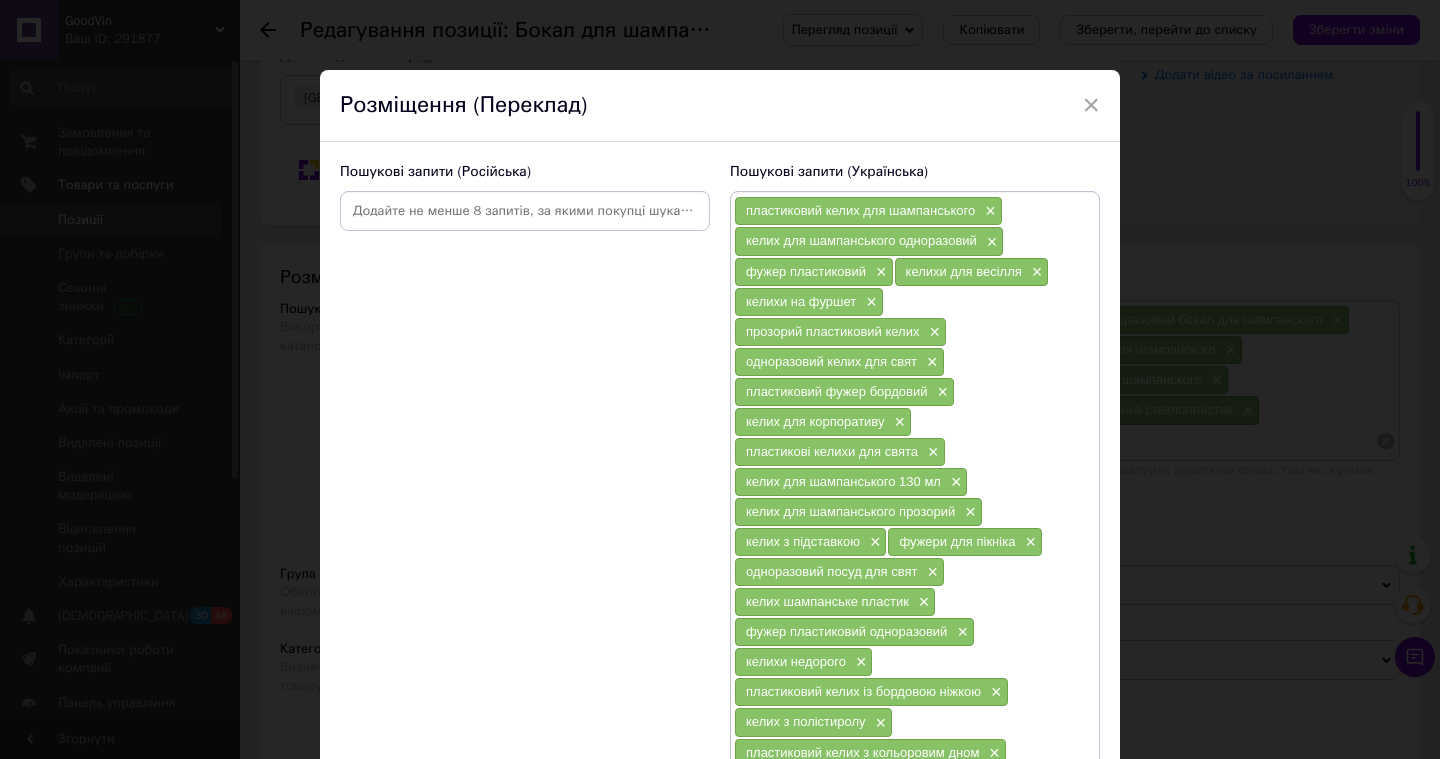 click at bounding box center (525, 211) 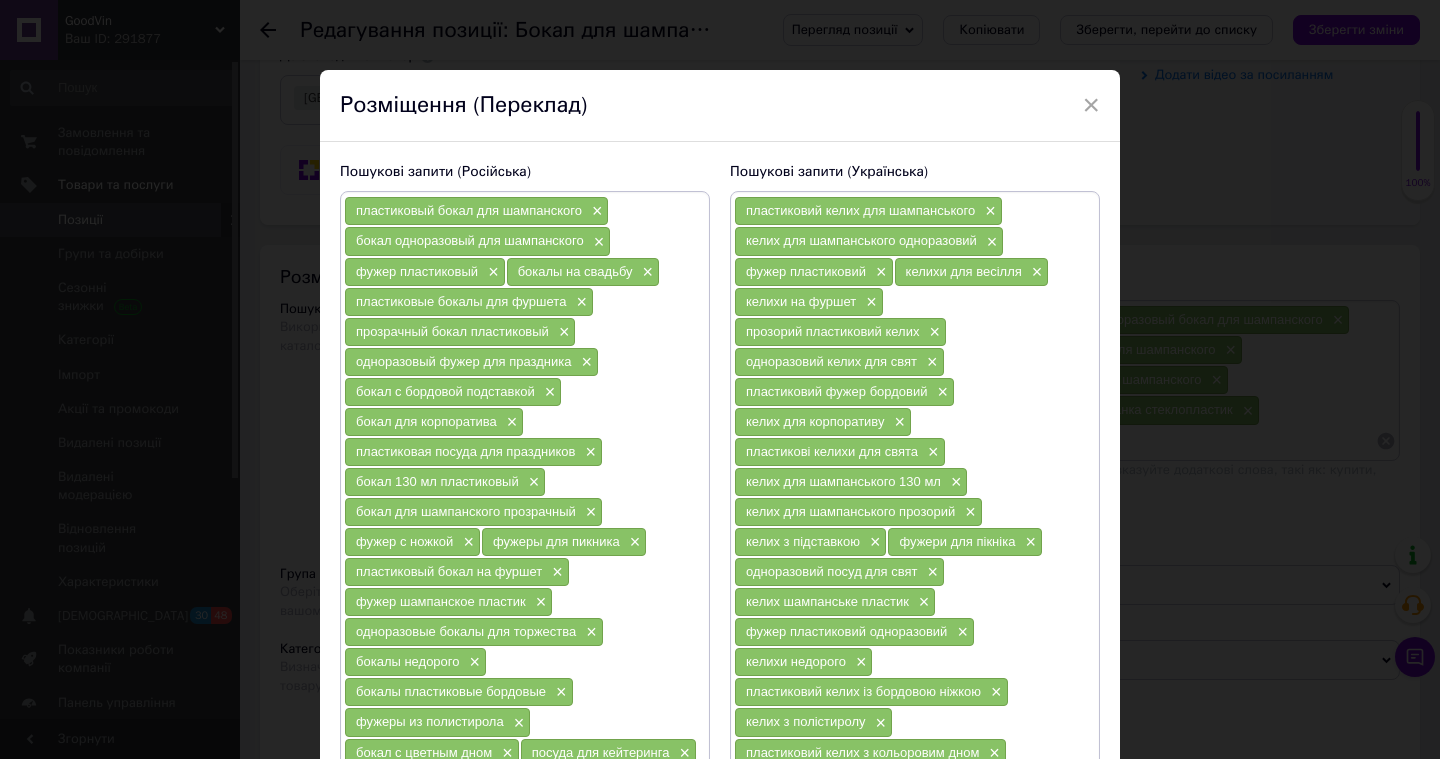 scroll, scrollTop: 421, scrollLeft: 0, axis: vertical 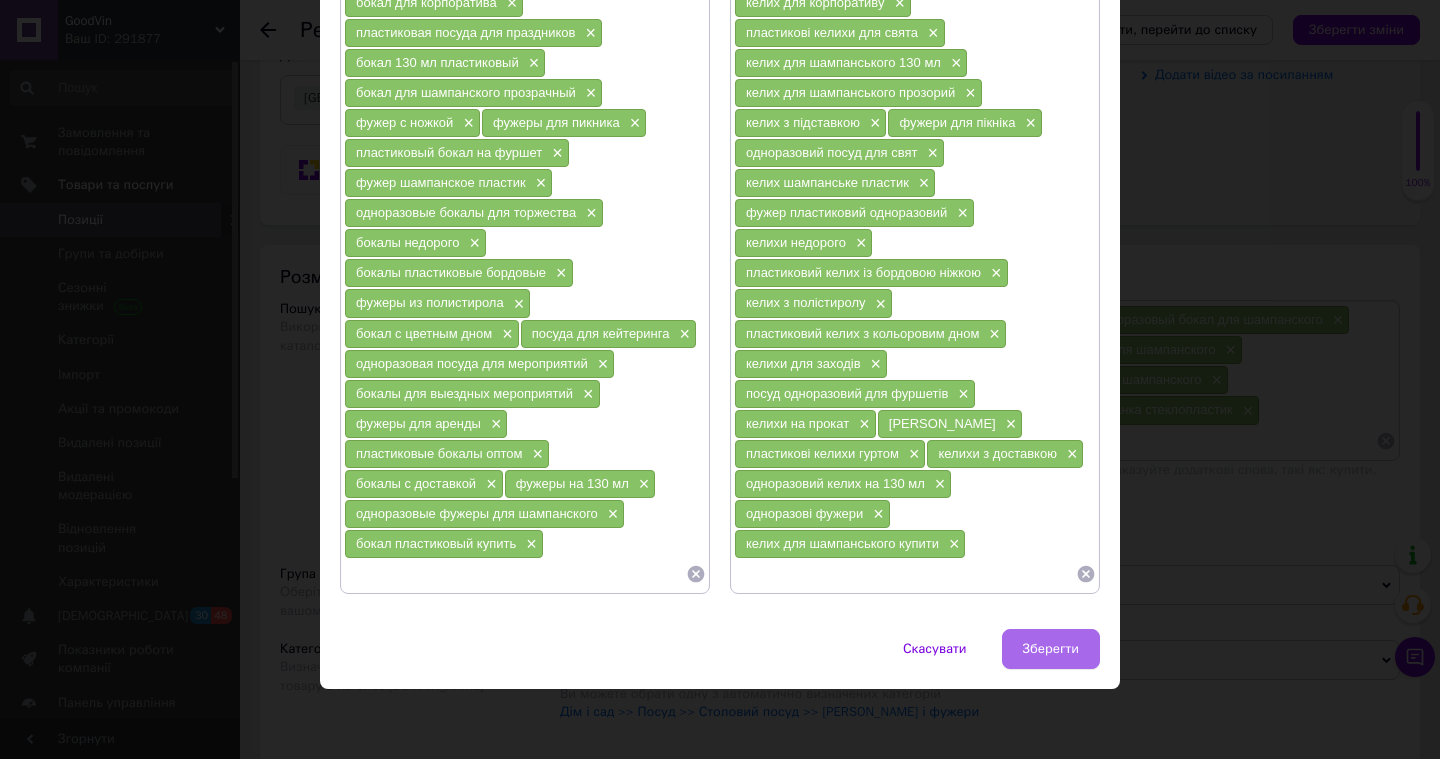 click on "Зберегти" at bounding box center [1051, 649] 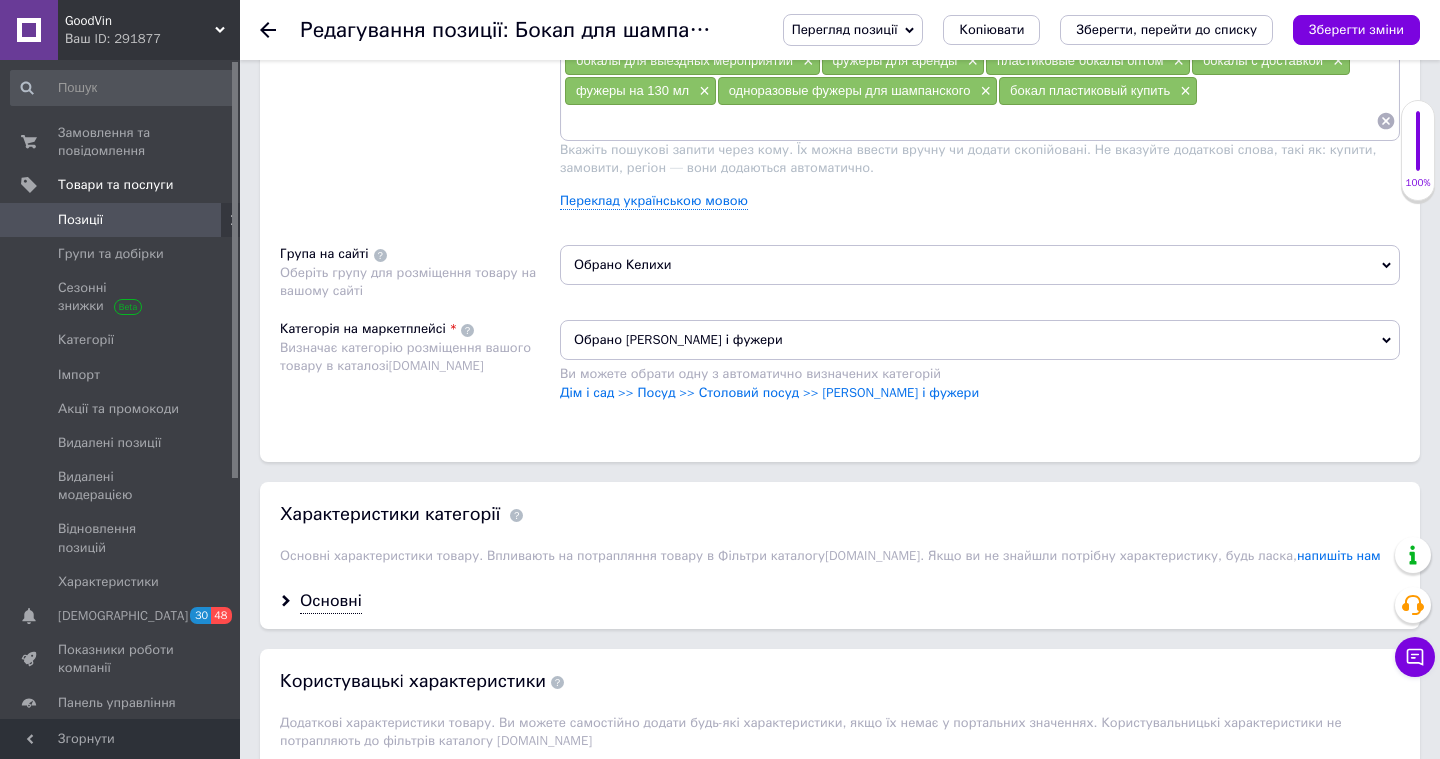 scroll, scrollTop: 1836, scrollLeft: 0, axis: vertical 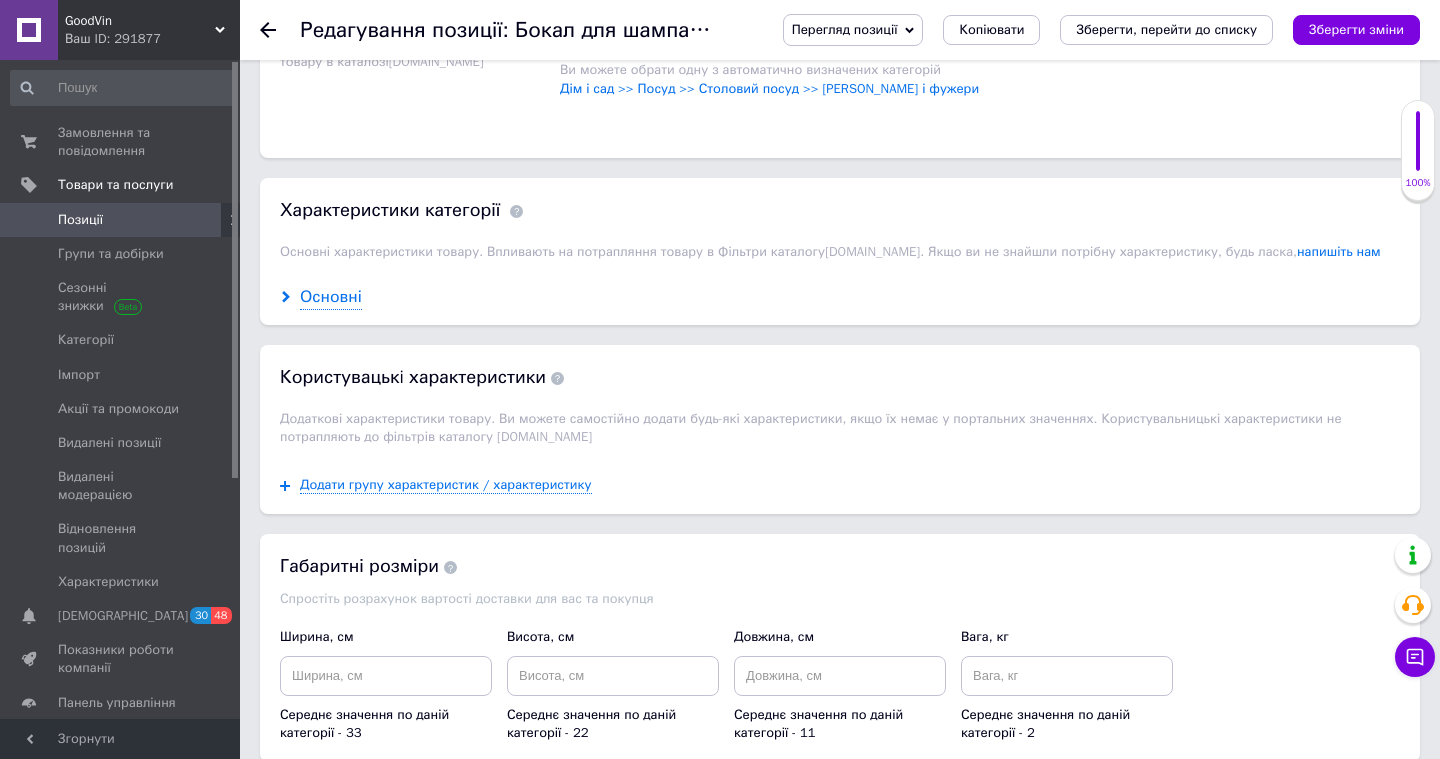 click on "Основні" at bounding box center (331, 297) 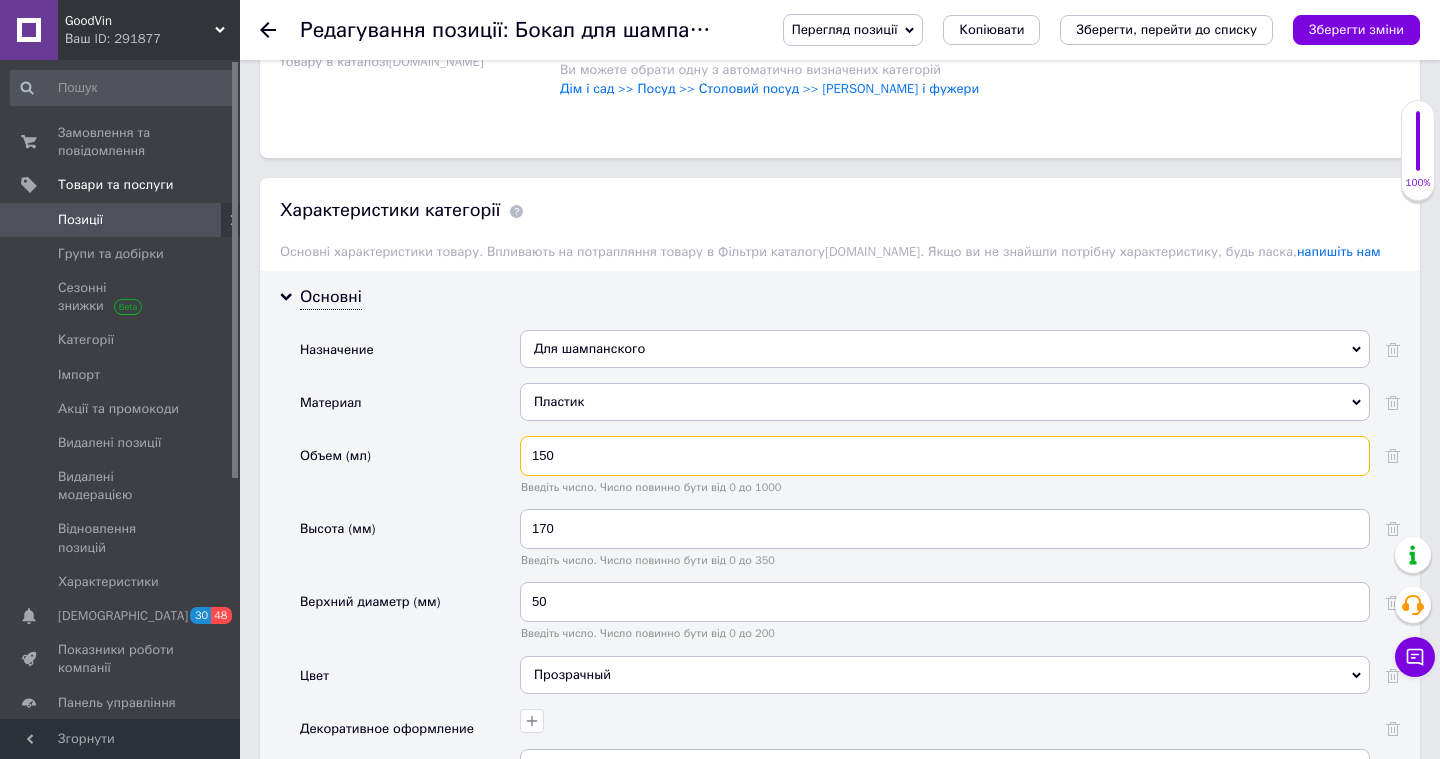 click on "150" at bounding box center [945, 456] 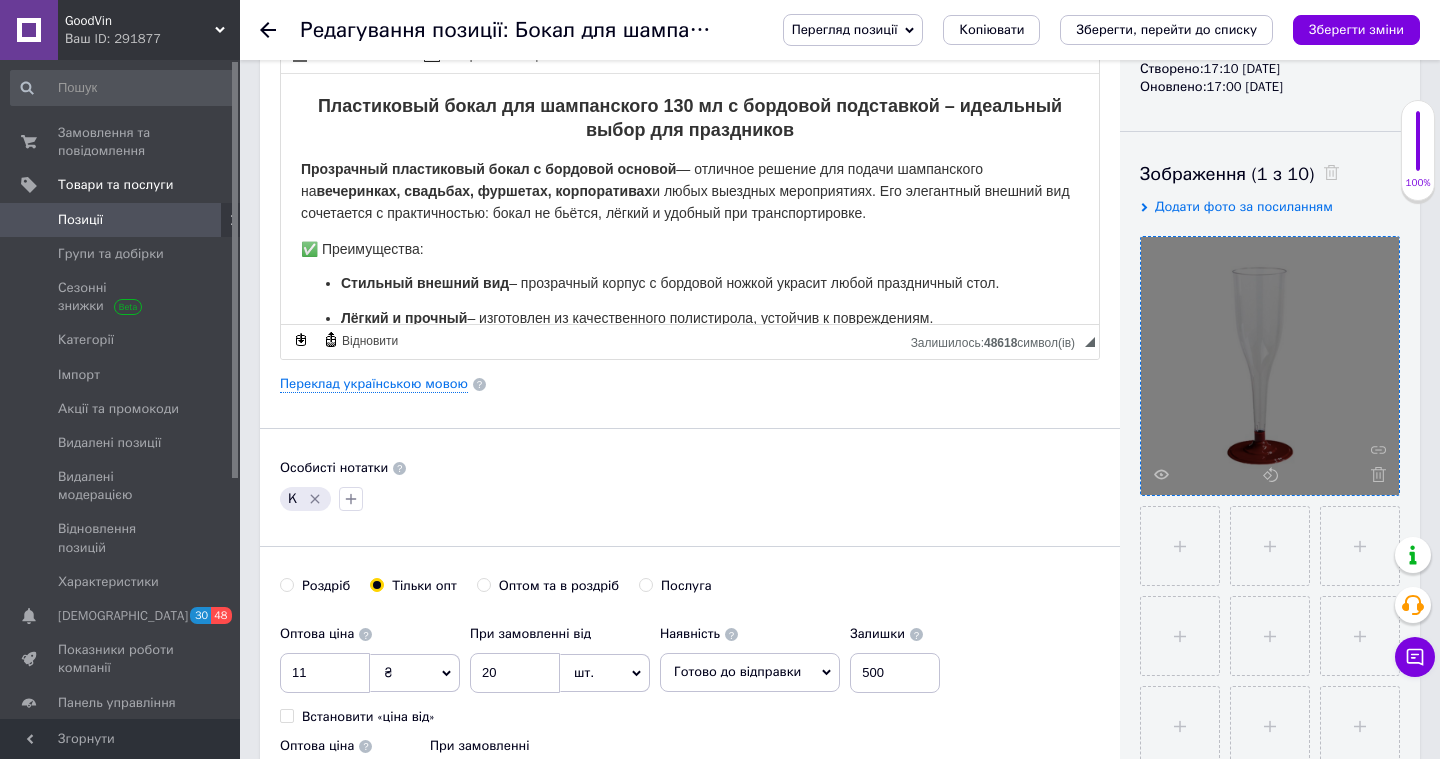 scroll, scrollTop: 0, scrollLeft: 0, axis: both 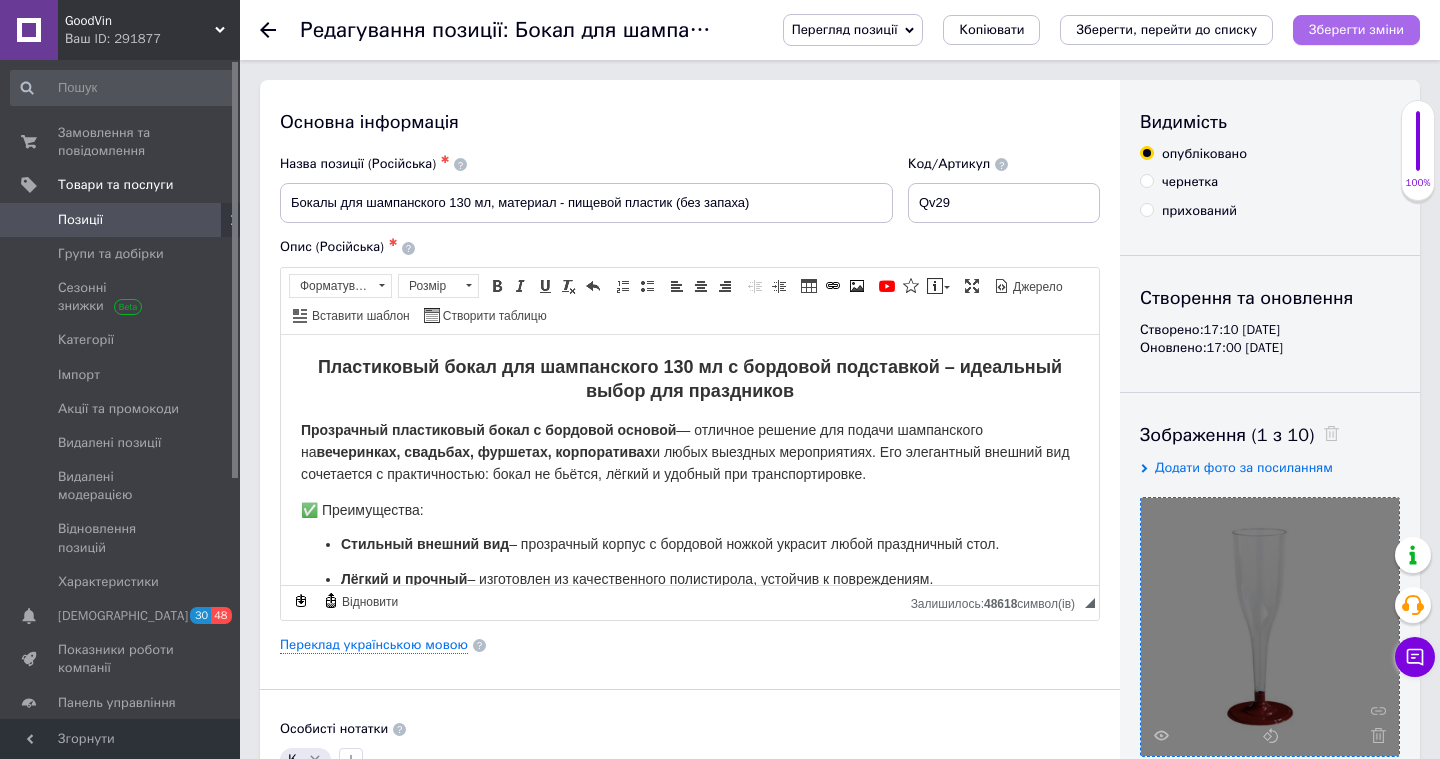 type on "130" 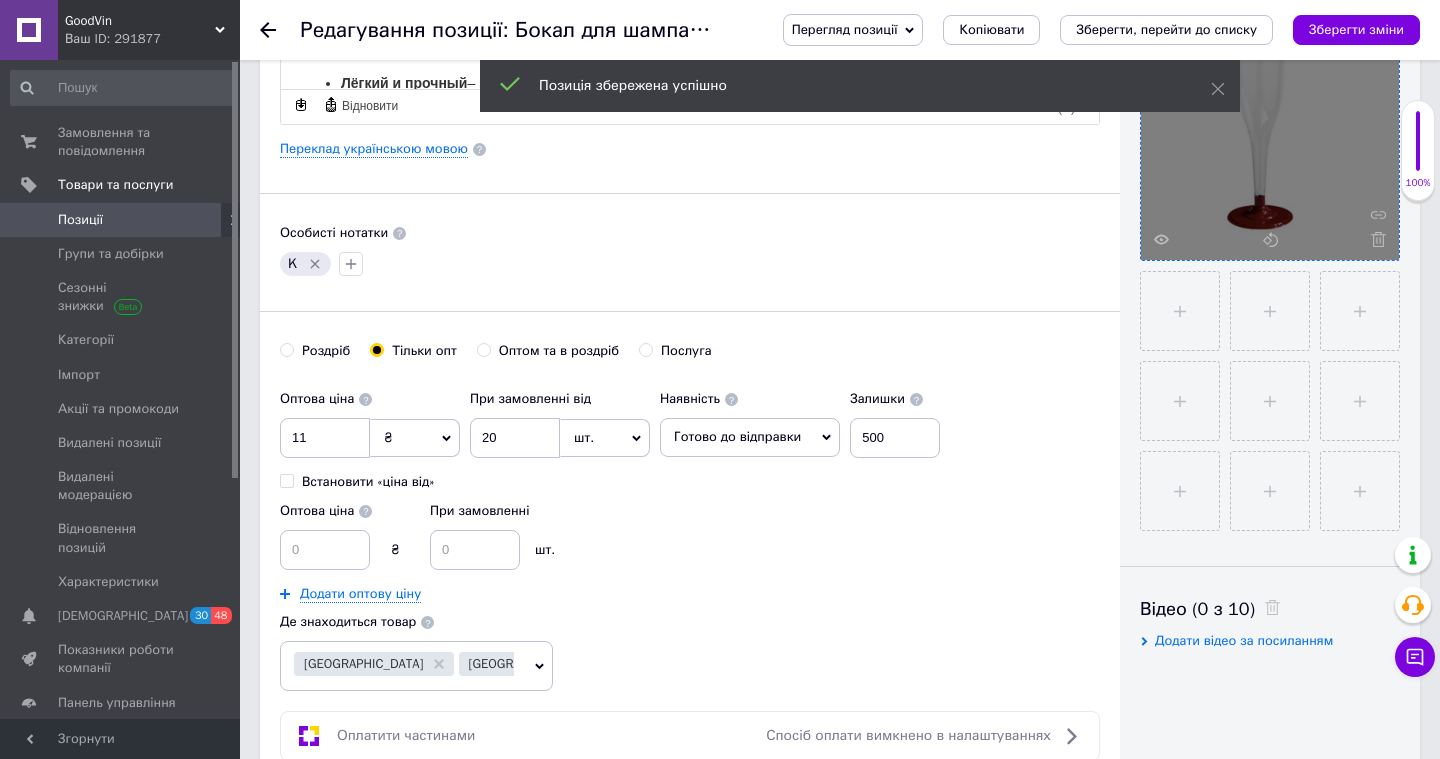 scroll, scrollTop: 514, scrollLeft: 0, axis: vertical 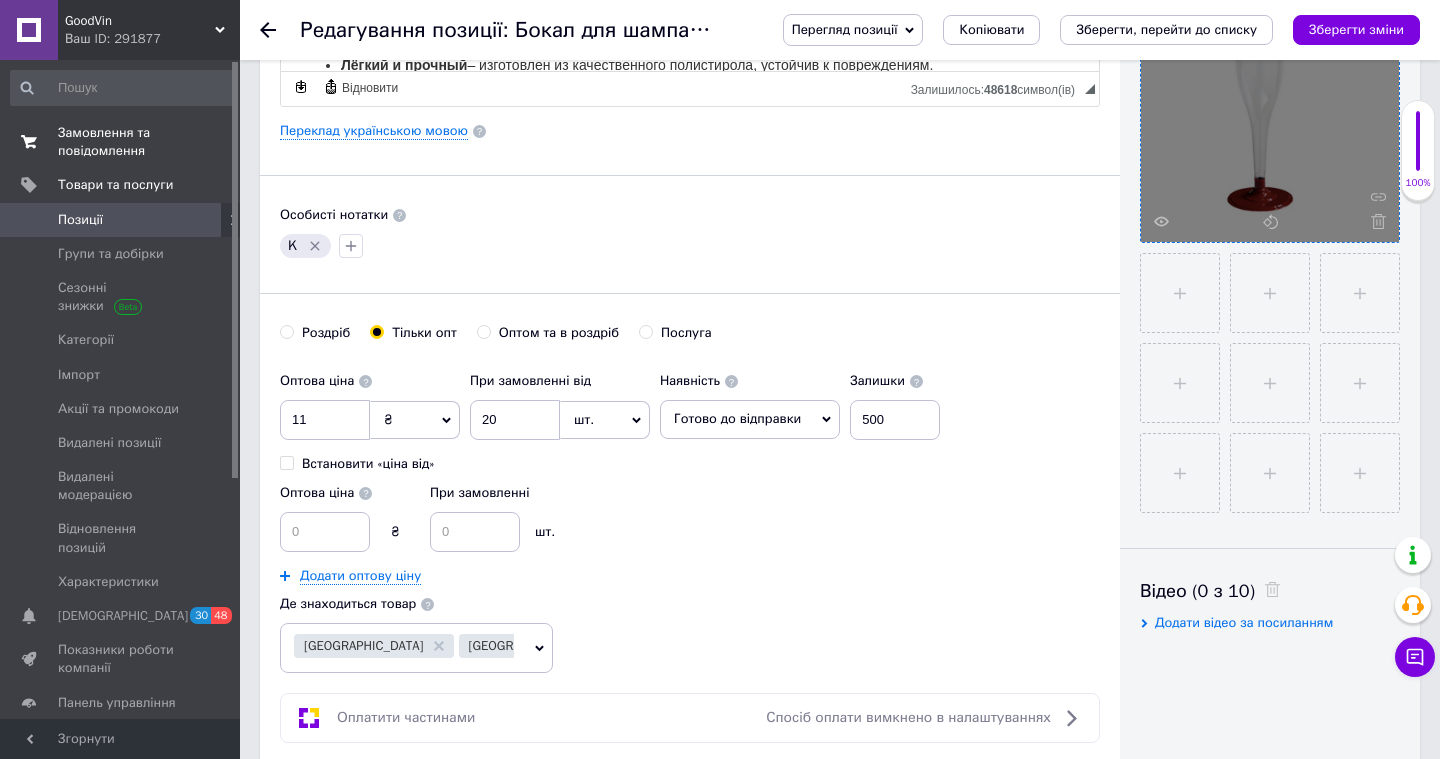 click on "Замовлення та повідомлення" at bounding box center [121, 142] 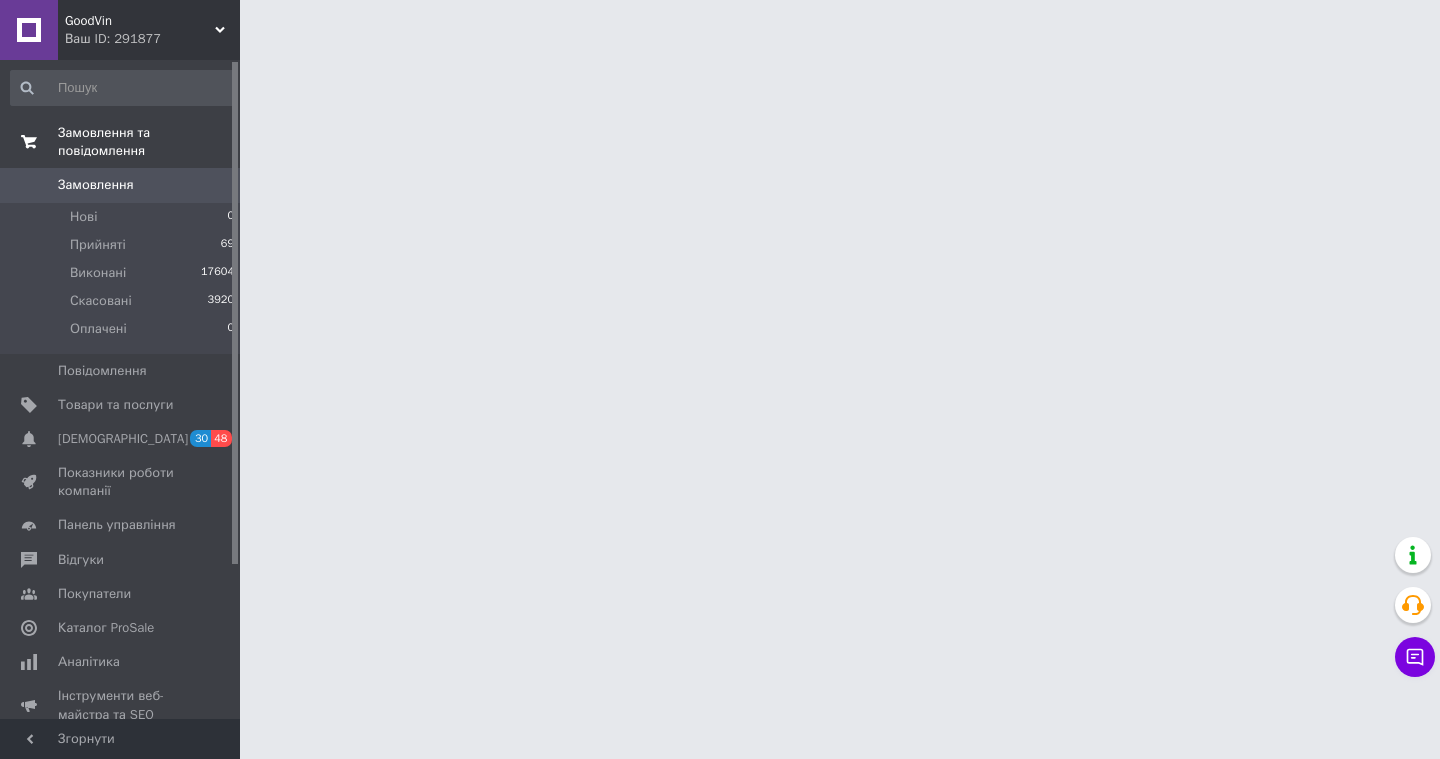 scroll, scrollTop: 0, scrollLeft: 0, axis: both 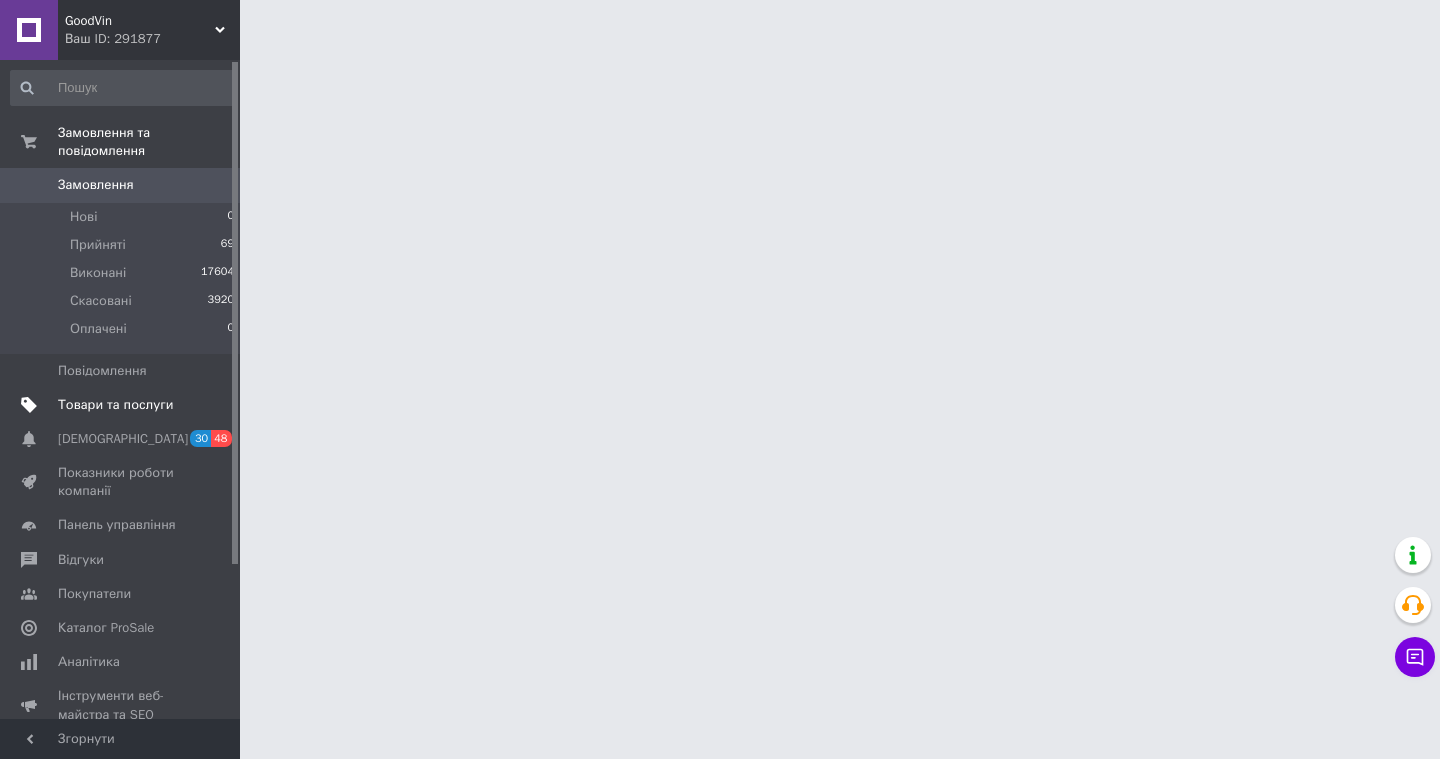 click on "Товари та послуги" at bounding box center [115, 405] 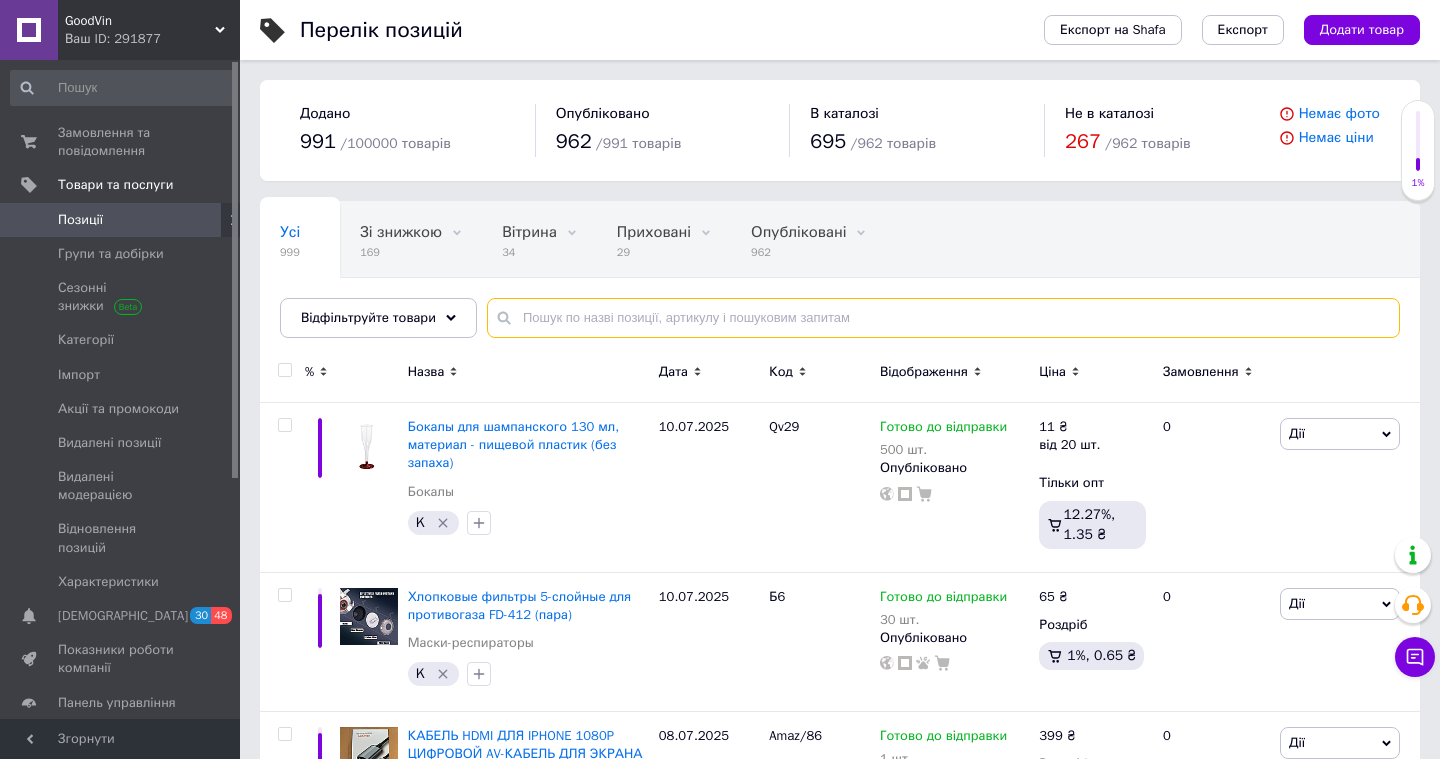 click at bounding box center (943, 318) 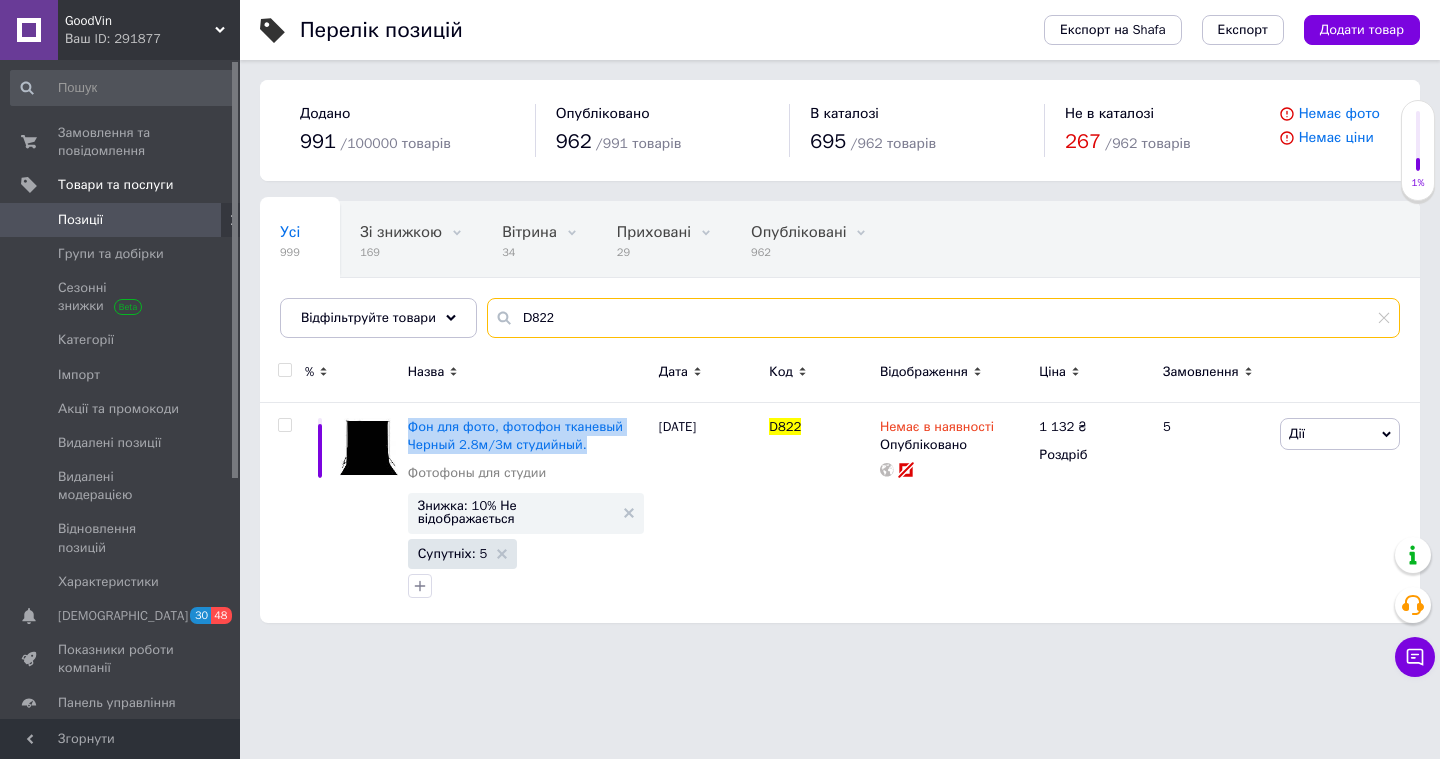 click on "D822" at bounding box center (943, 318) 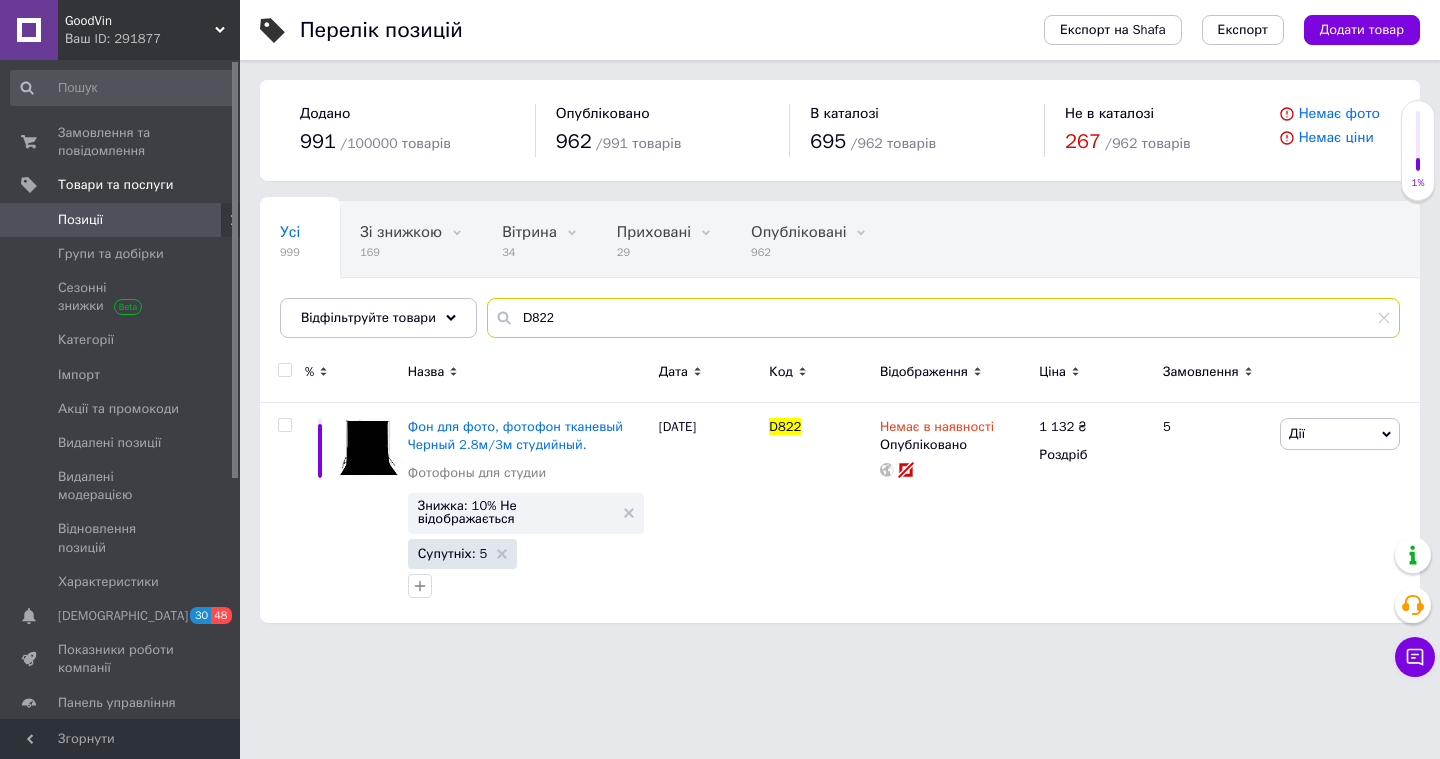 click on "D822" at bounding box center [943, 318] 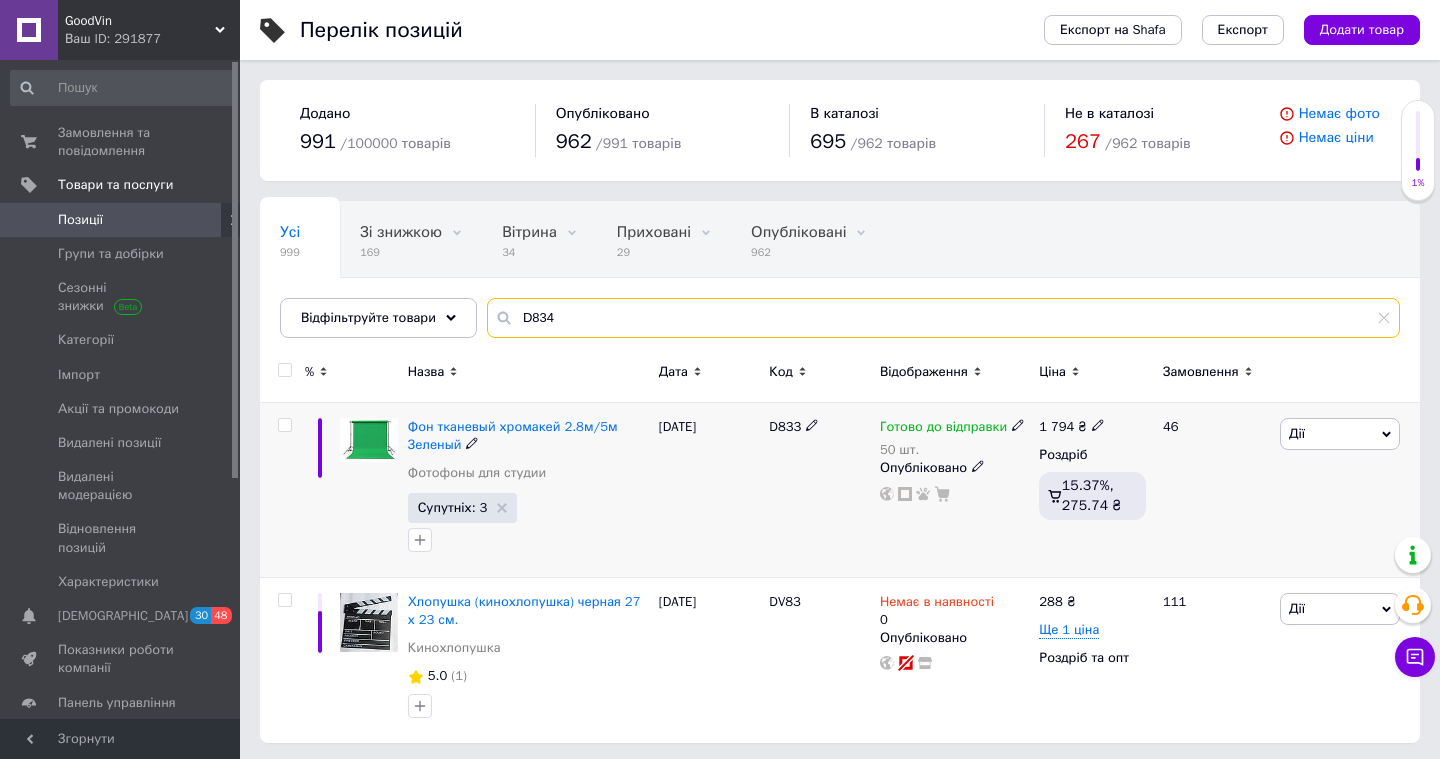 scroll, scrollTop: 4, scrollLeft: 0, axis: vertical 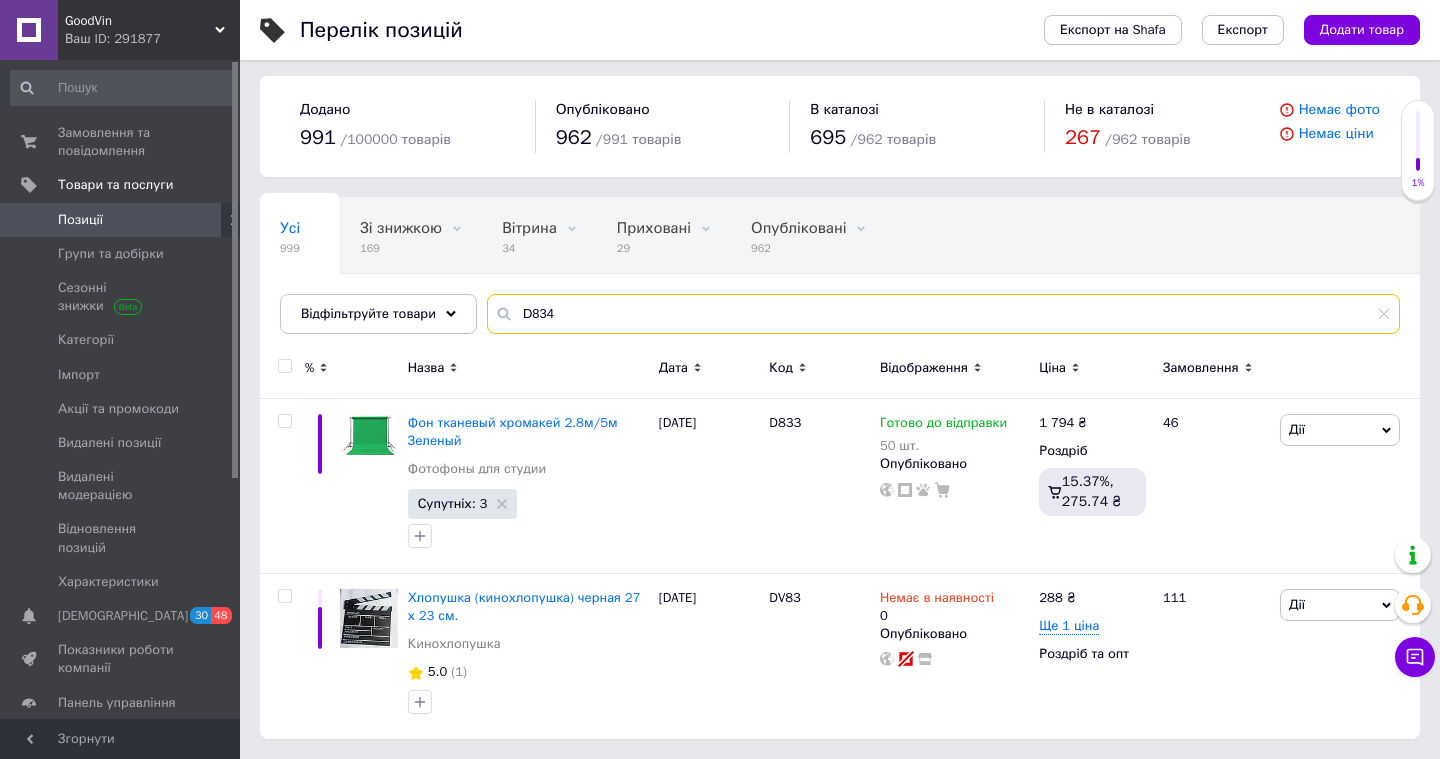 click on "D834" at bounding box center (943, 314) 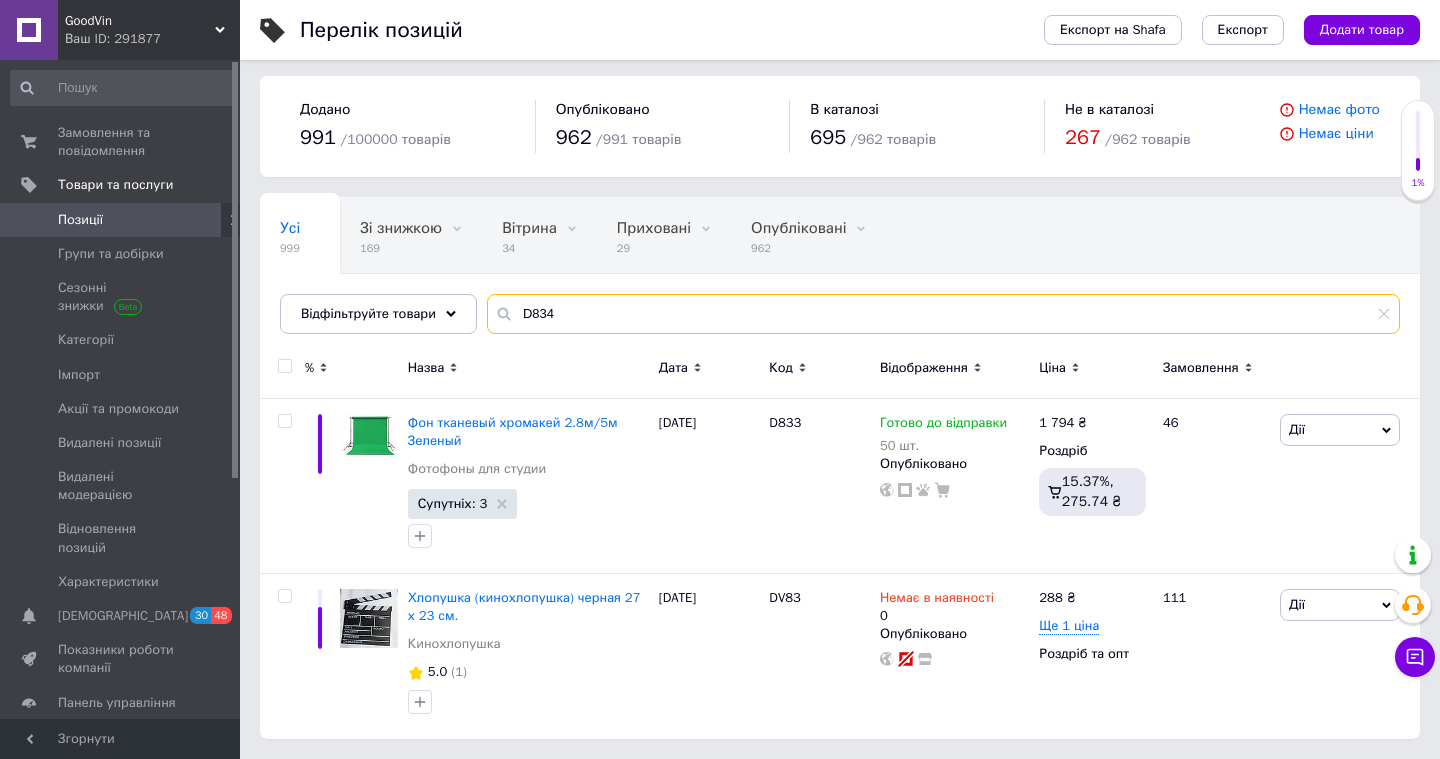 click on "D834" at bounding box center (943, 314) 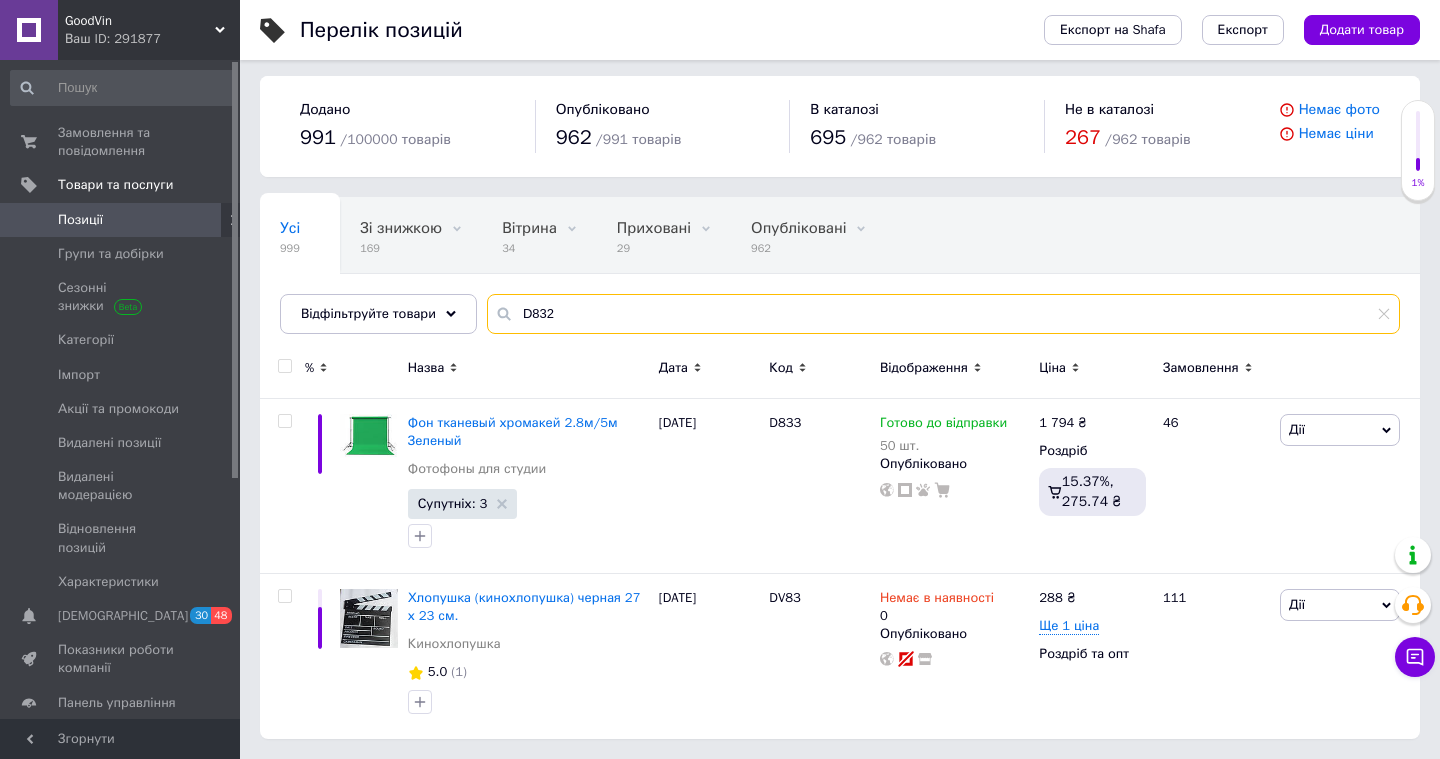 type on "D832" 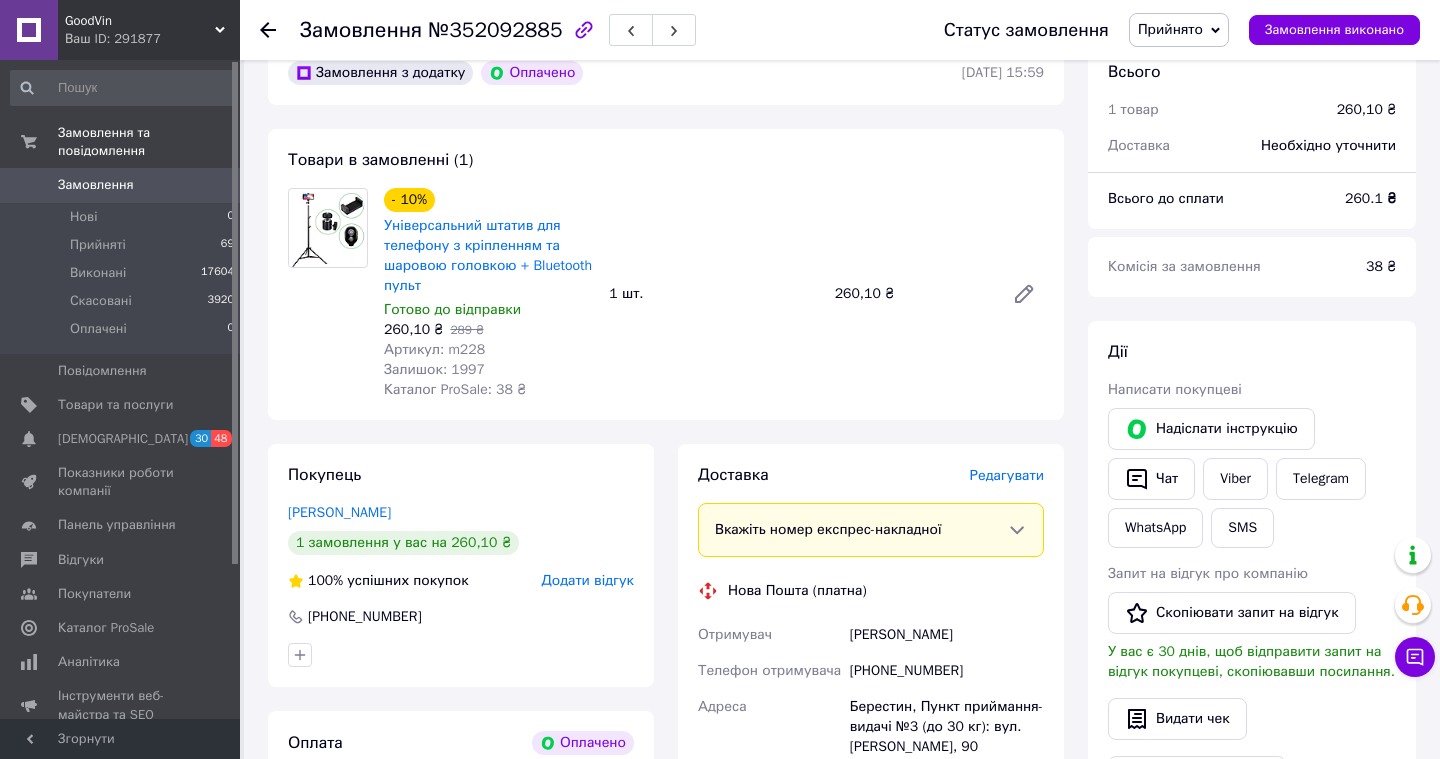 scroll, scrollTop: 598, scrollLeft: 0, axis: vertical 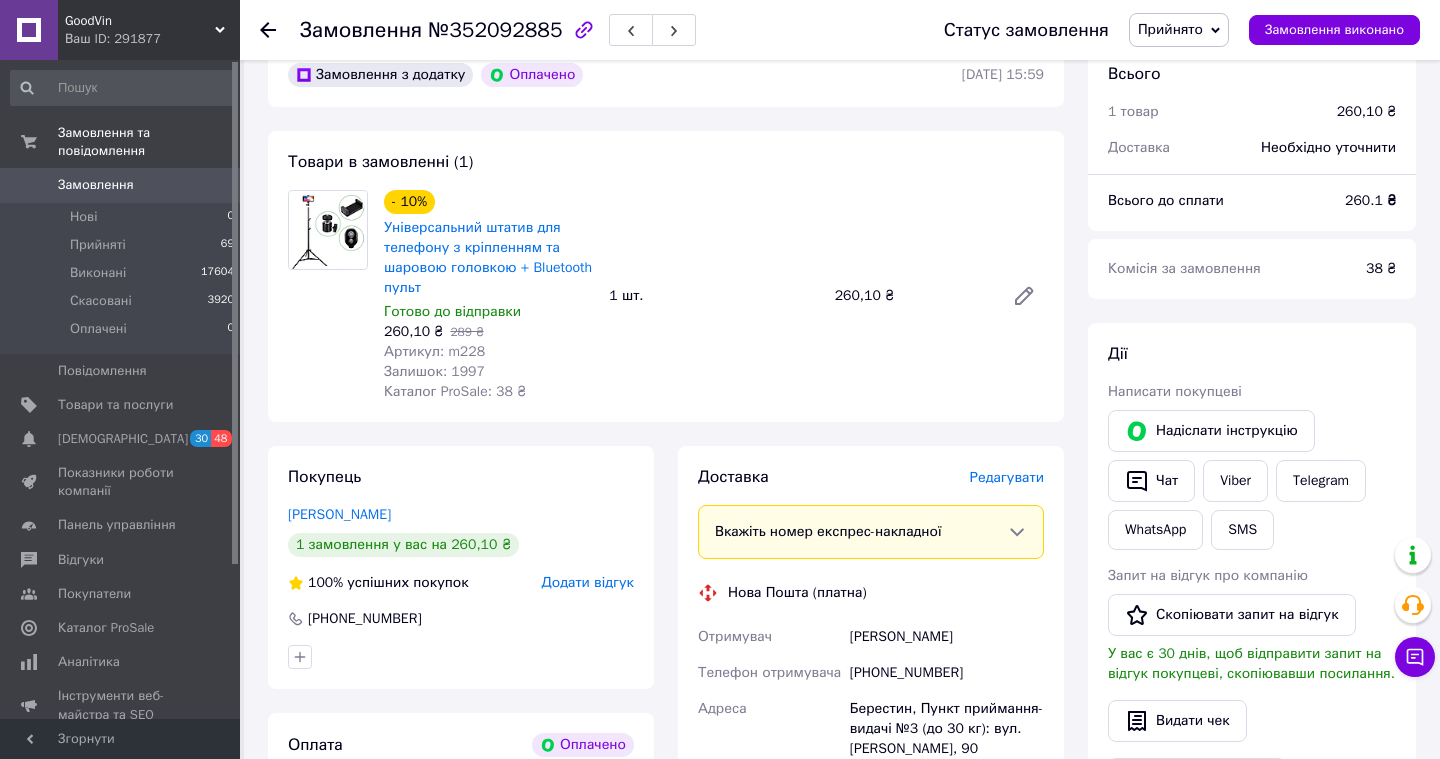 click on "Редагувати" at bounding box center [1007, 477] 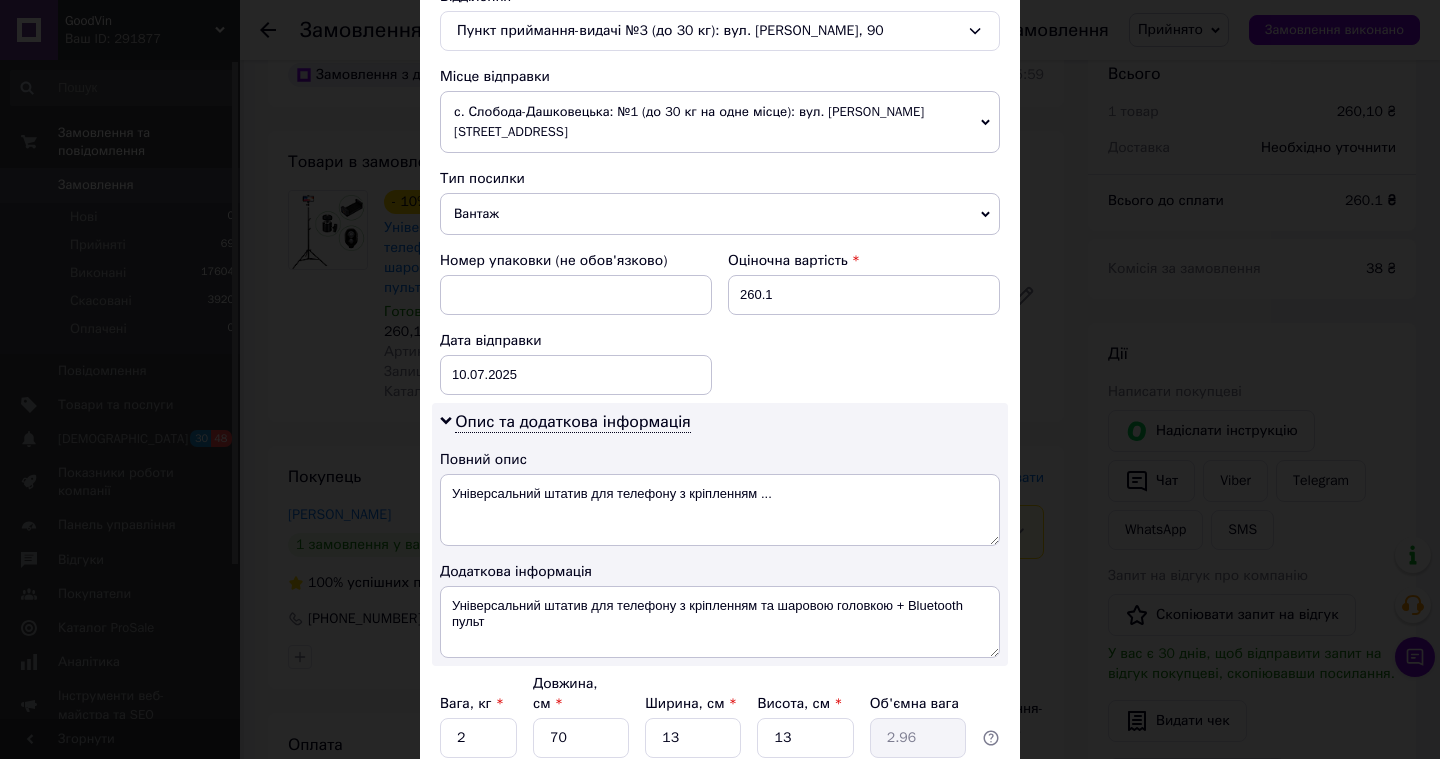 scroll, scrollTop: 833, scrollLeft: 0, axis: vertical 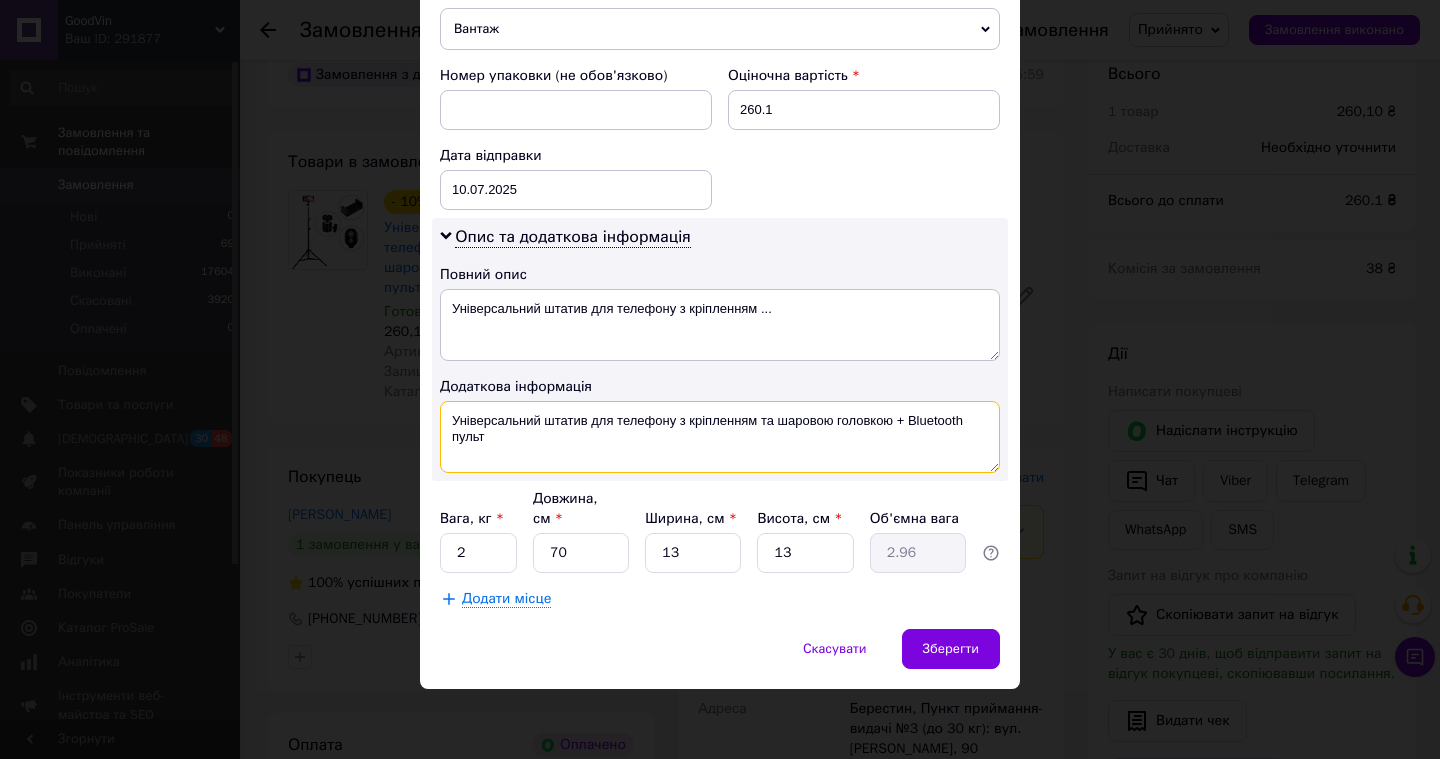 drag, startPoint x: 674, startPoint y: 420, endPoint x: 590, endPoint y: 420, distance: 84 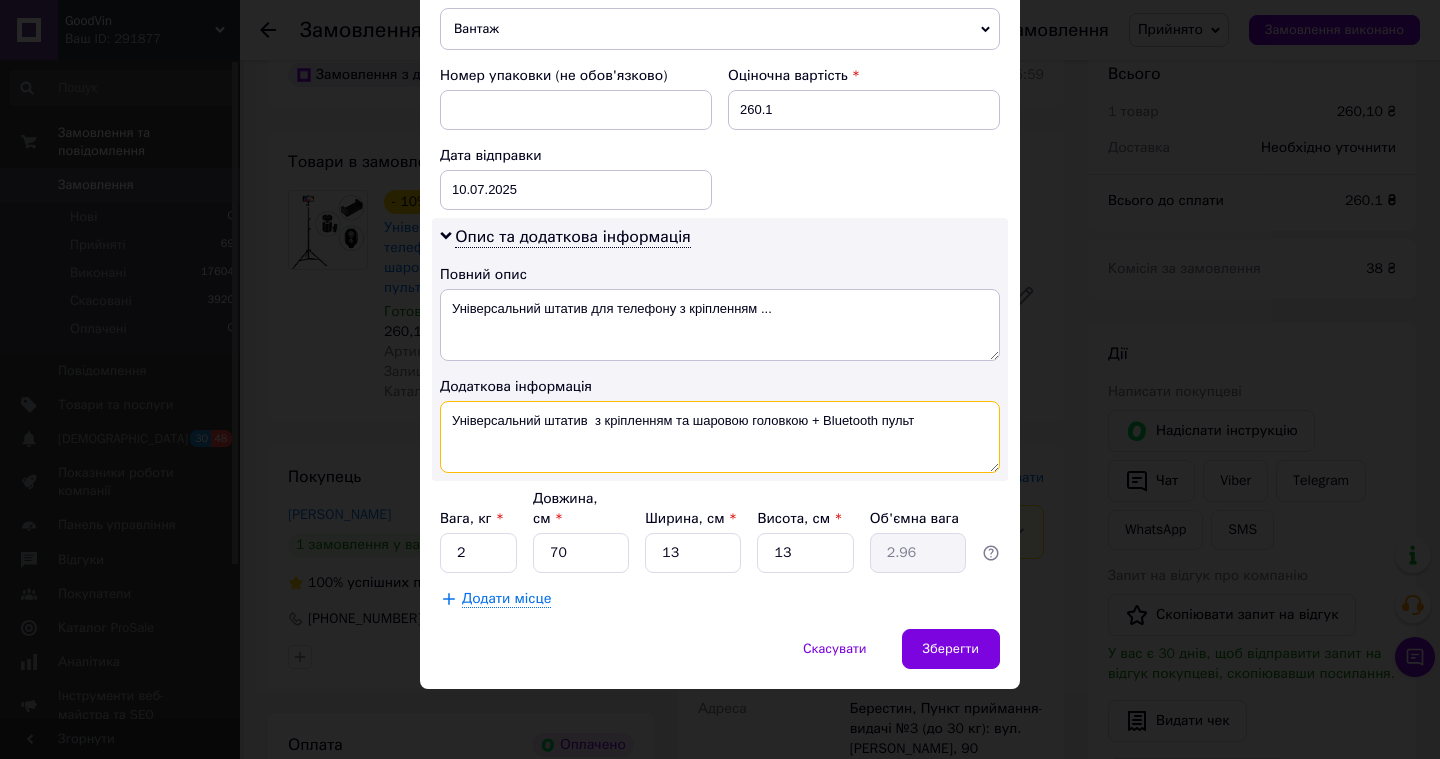 click on "Універсальний штатив  з кріпленням та шаровою головкою + Bluetooth пульт" at bounding box center (720, 437) 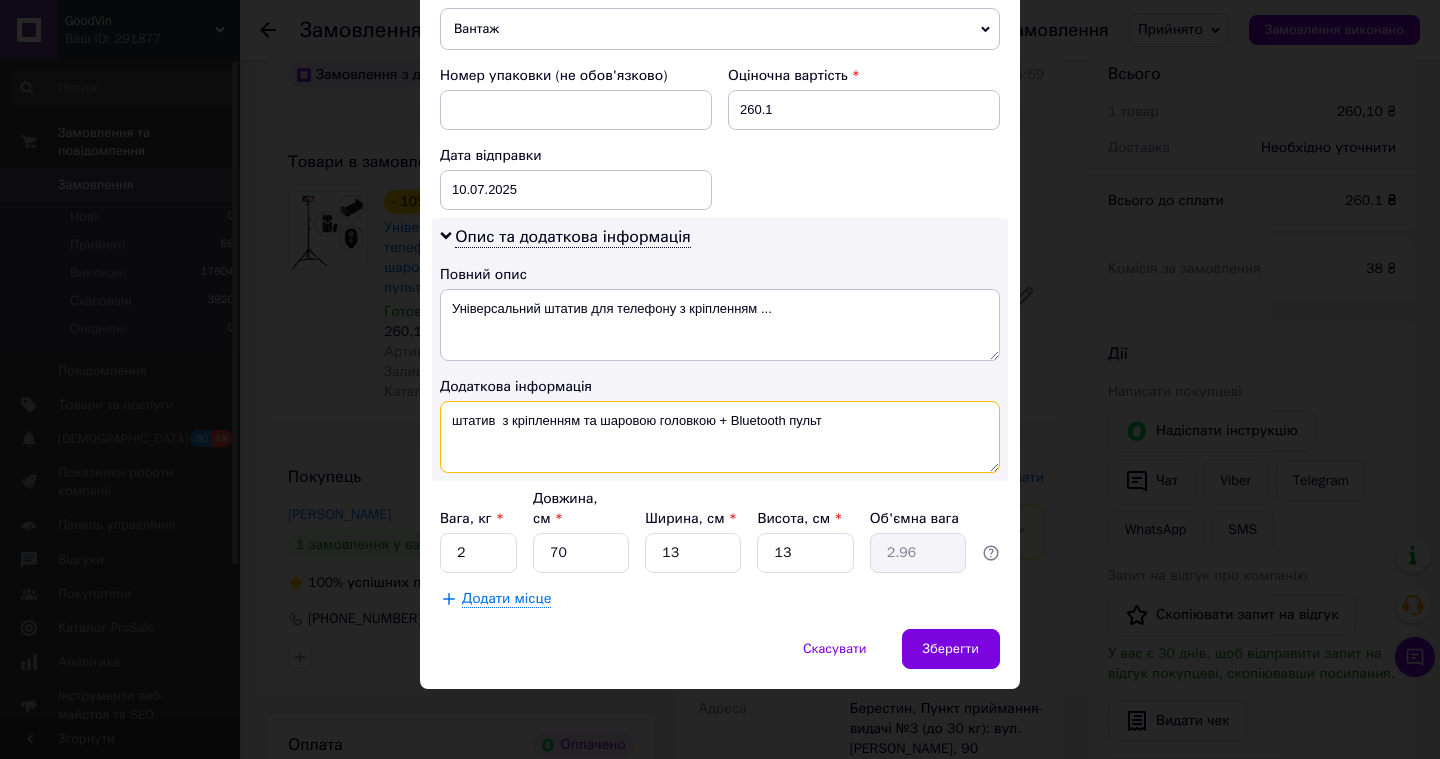 click on "штатив  з кріпленням та шаровою головкою + Bluetooth пульт" at bounding box center (720, 437) 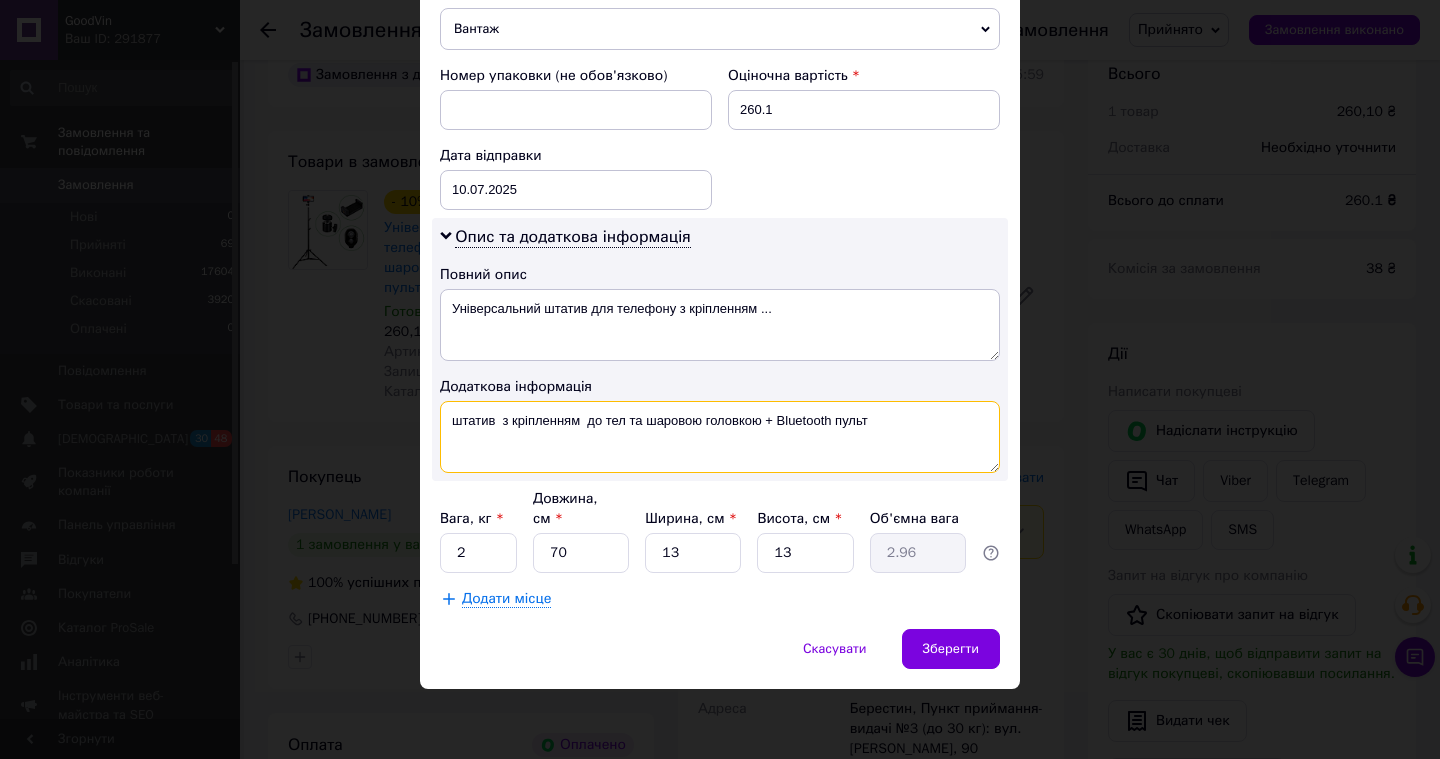 click on "штатив  з кріпленням  до тел та шаровою головкою + Bluetooth пульт" at bounding box center [720, 437] 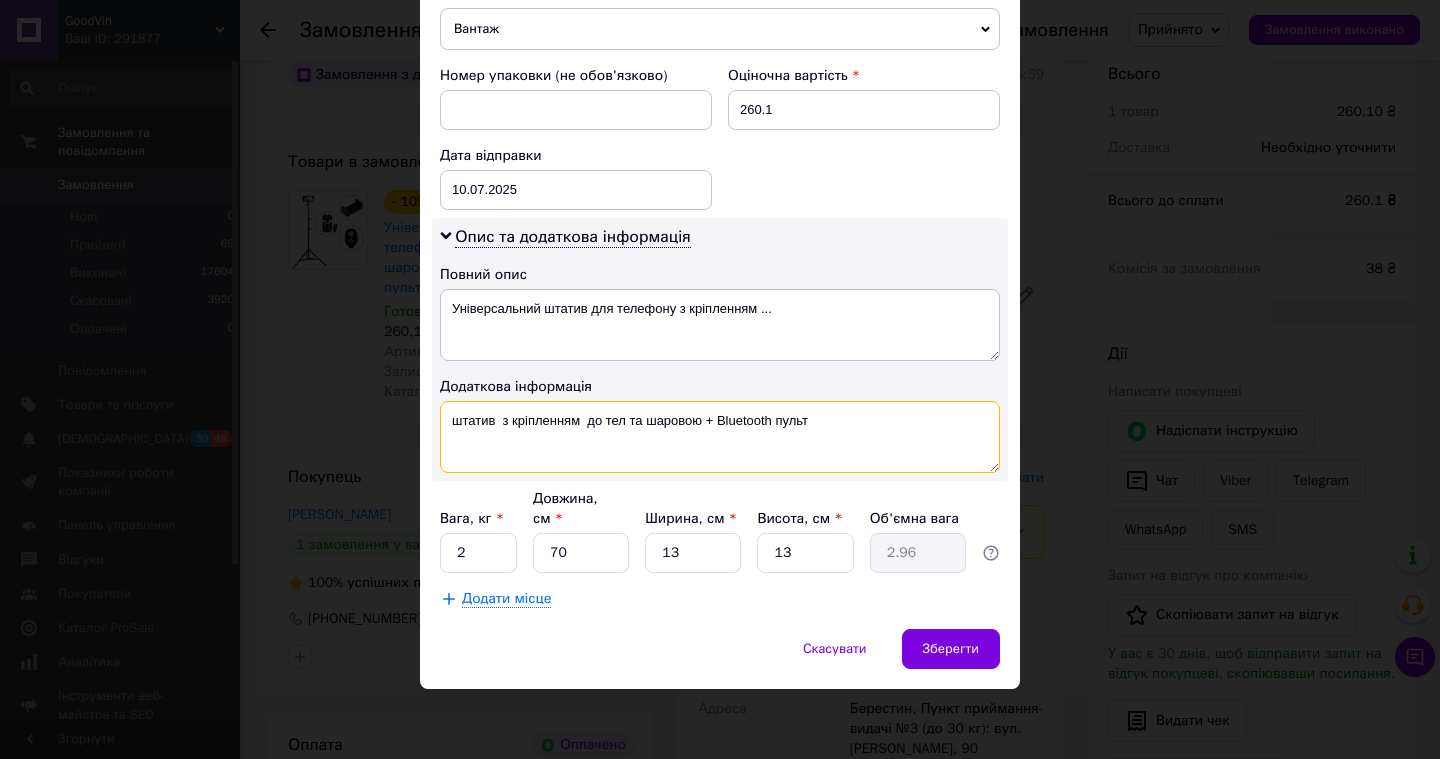 click on "штатив  з кріпленням  до тел та шаровою + Bluetooth пульт" at bounding box center [720, 437] 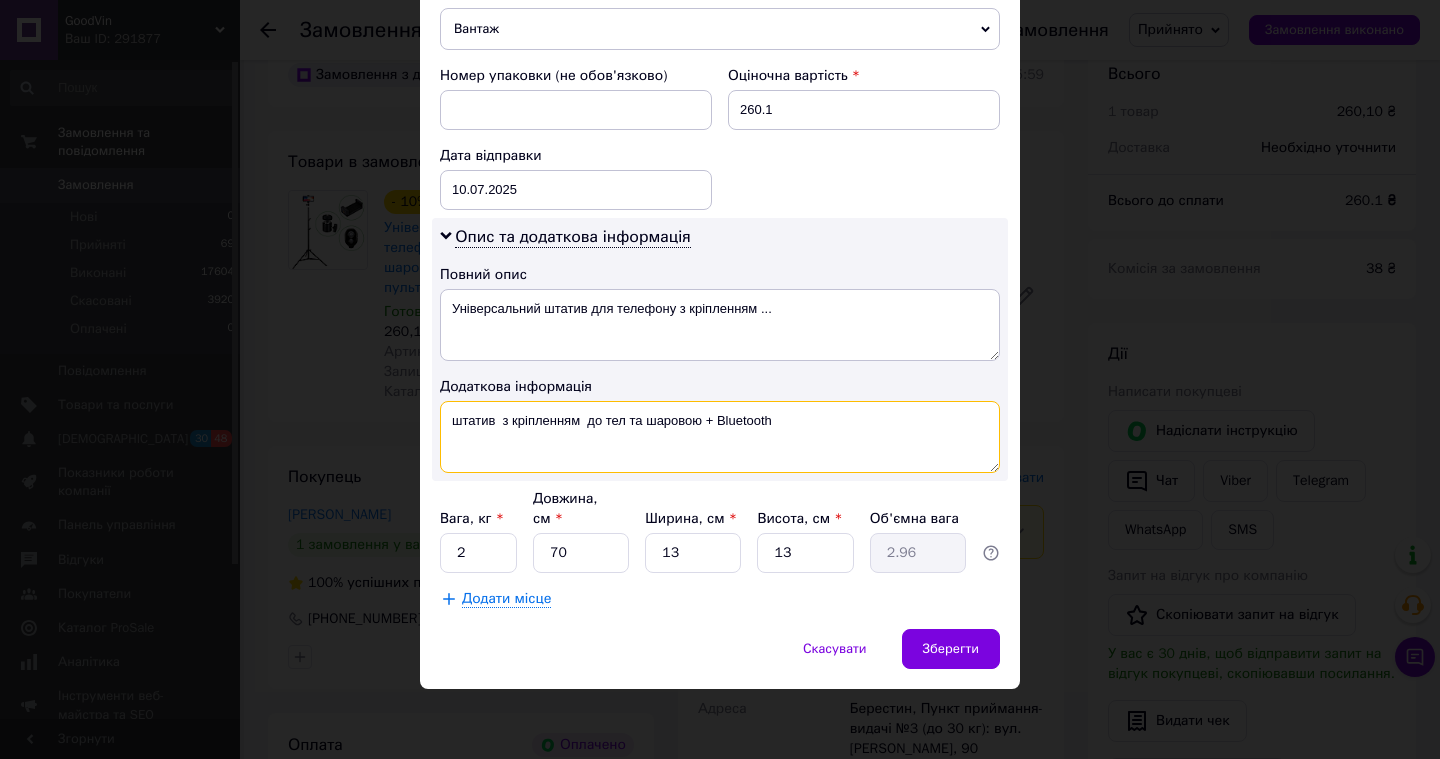 type on "штатив  з кріпленням  до тел та шаровою + Bluetooth" 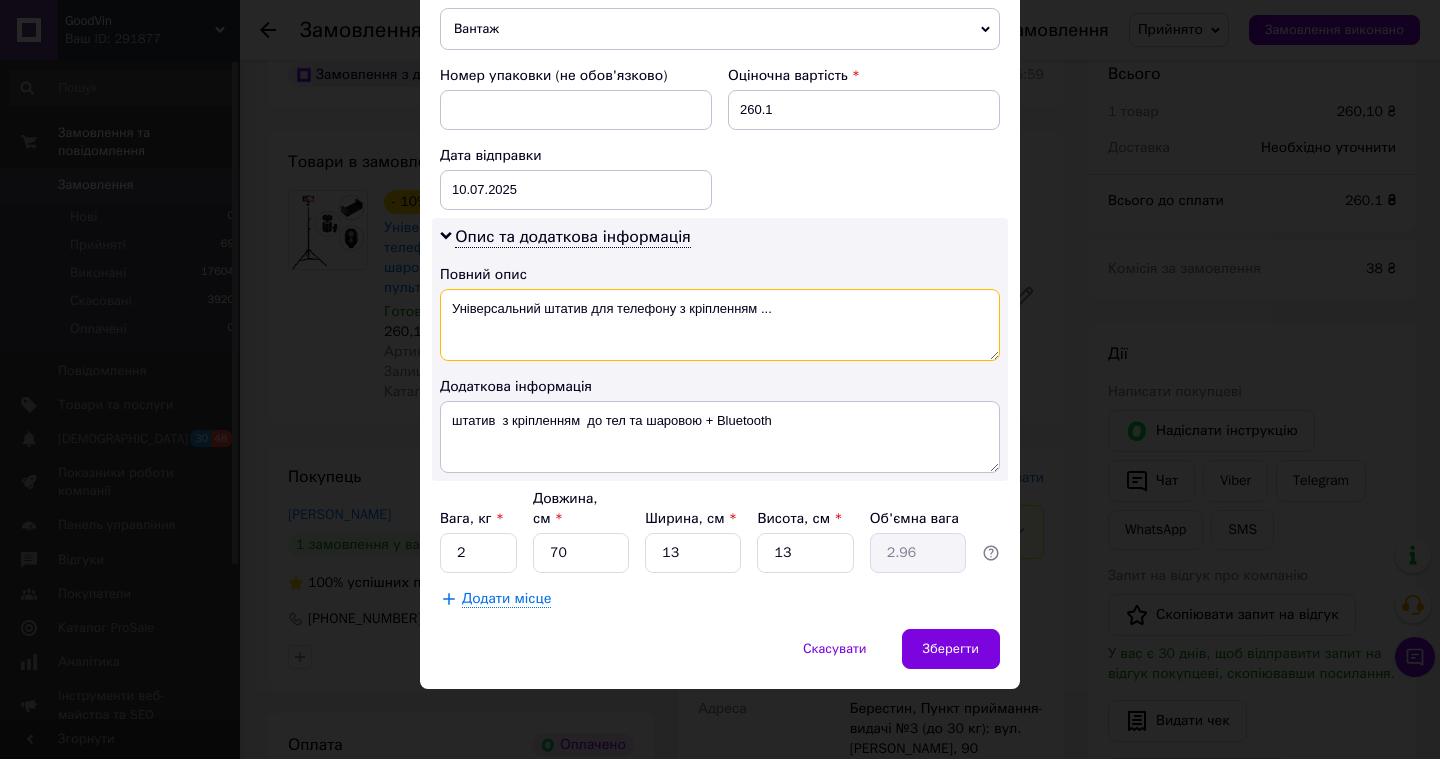 click on "Універсальний штатив для телефону з кріпленням ..." at bounding box center (720, 325) 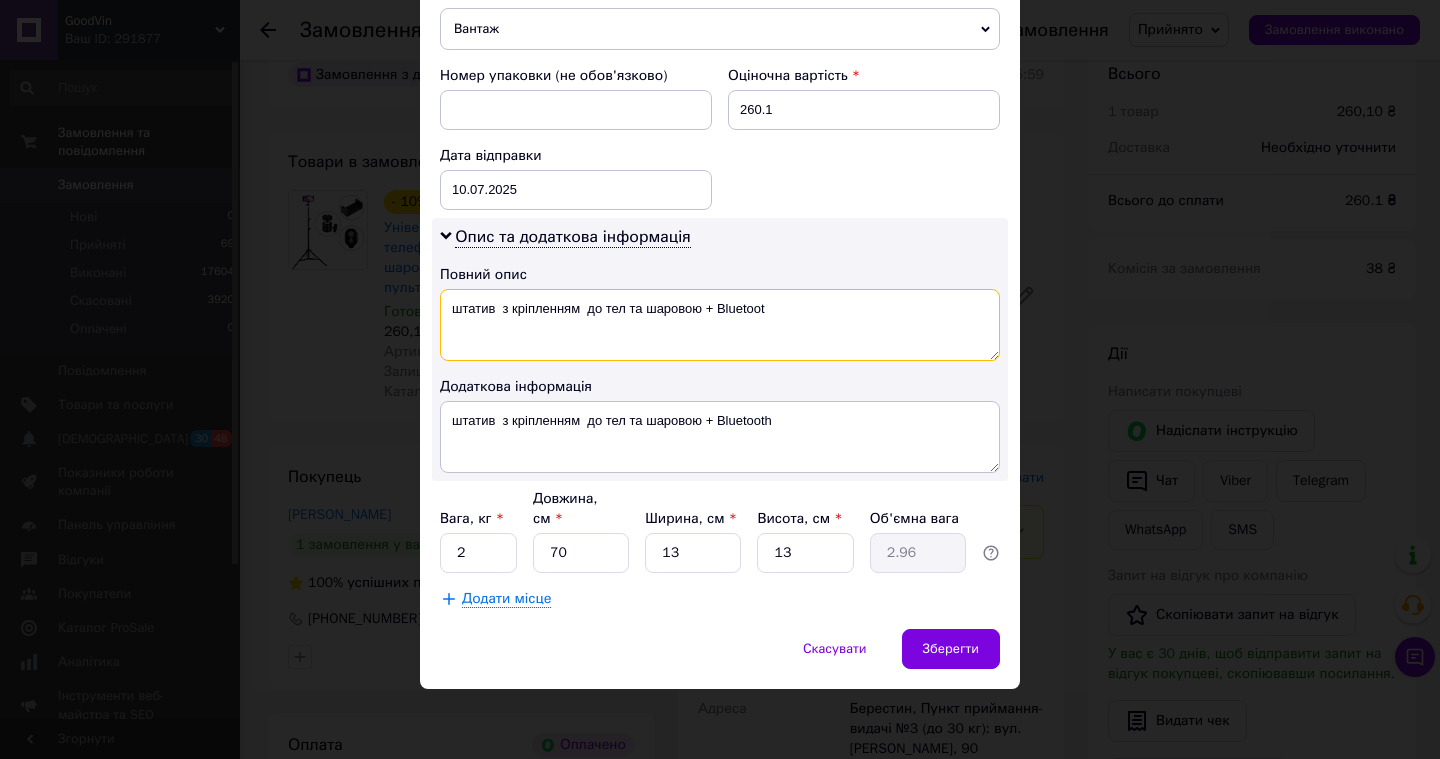 type on "штатив  з кріпленням  до тел та шаровою + Bluetoot" 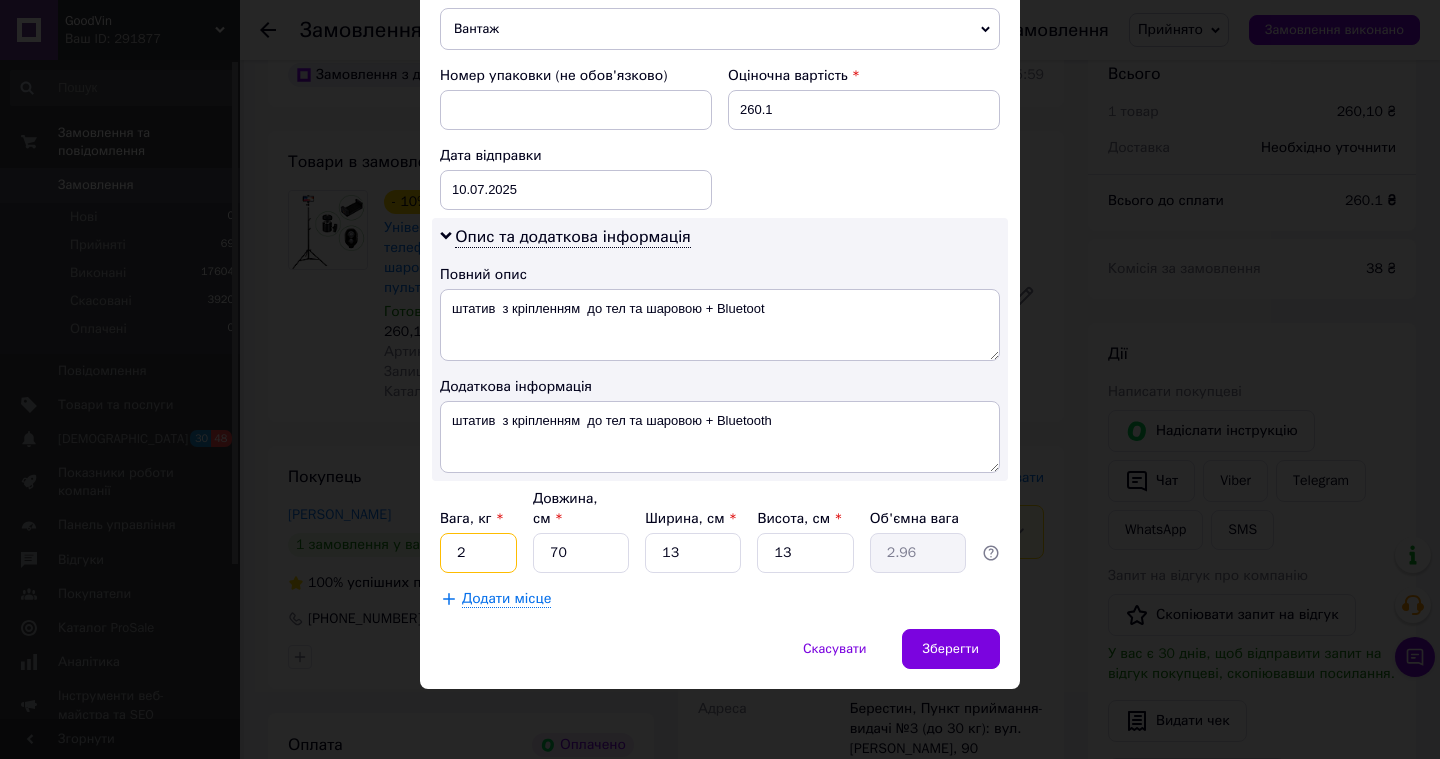 click on "2" at bounding box center [478, 553] 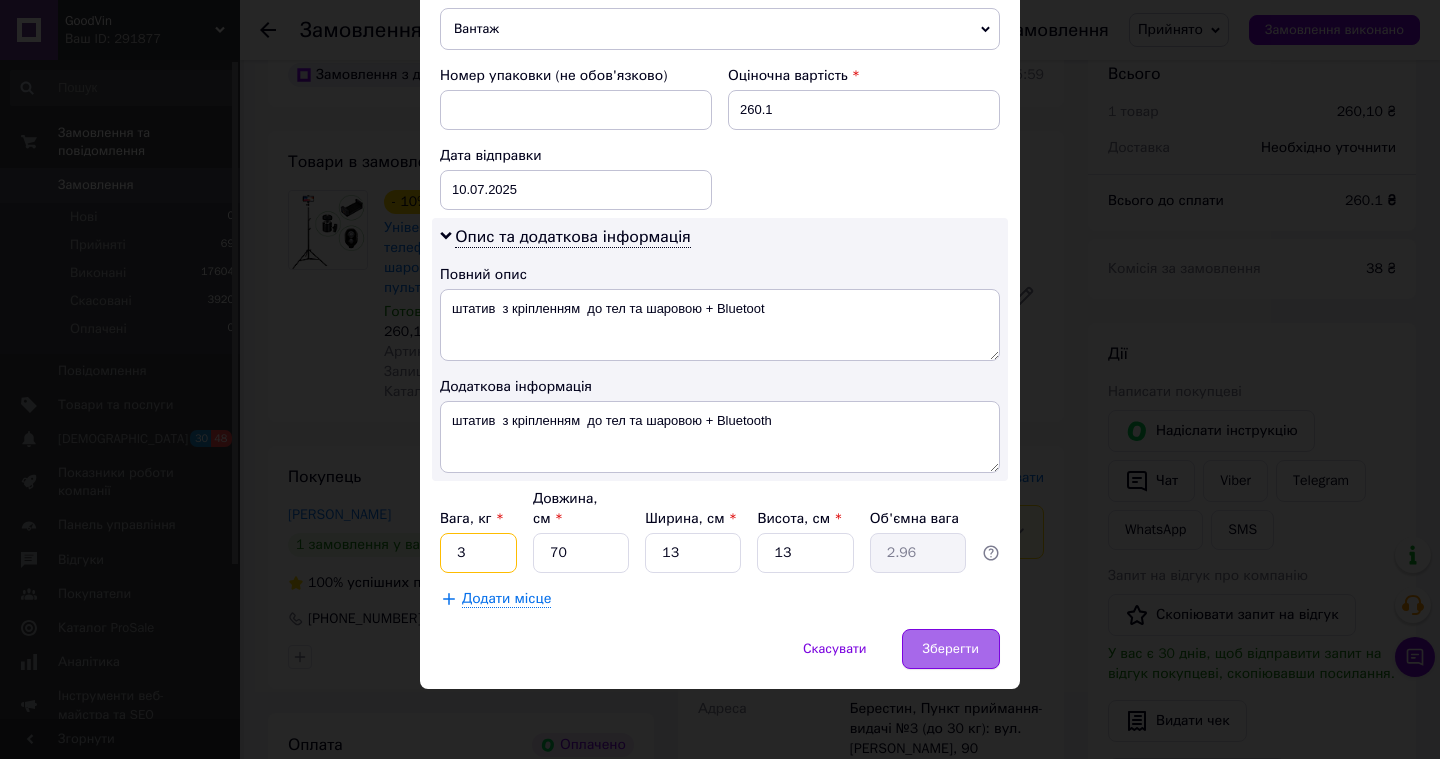 type on "3" 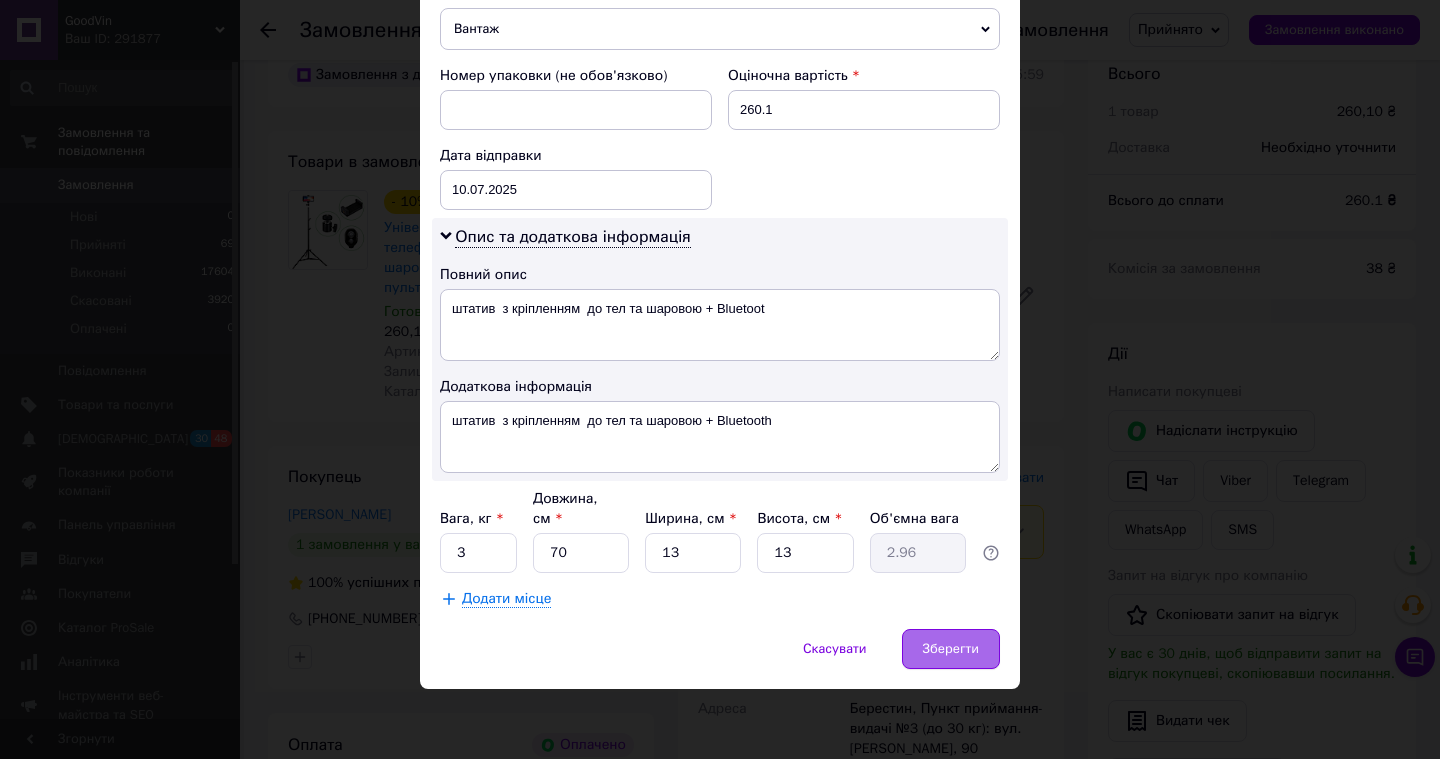 click on "Зберегти" at bounding box center [951, 649] 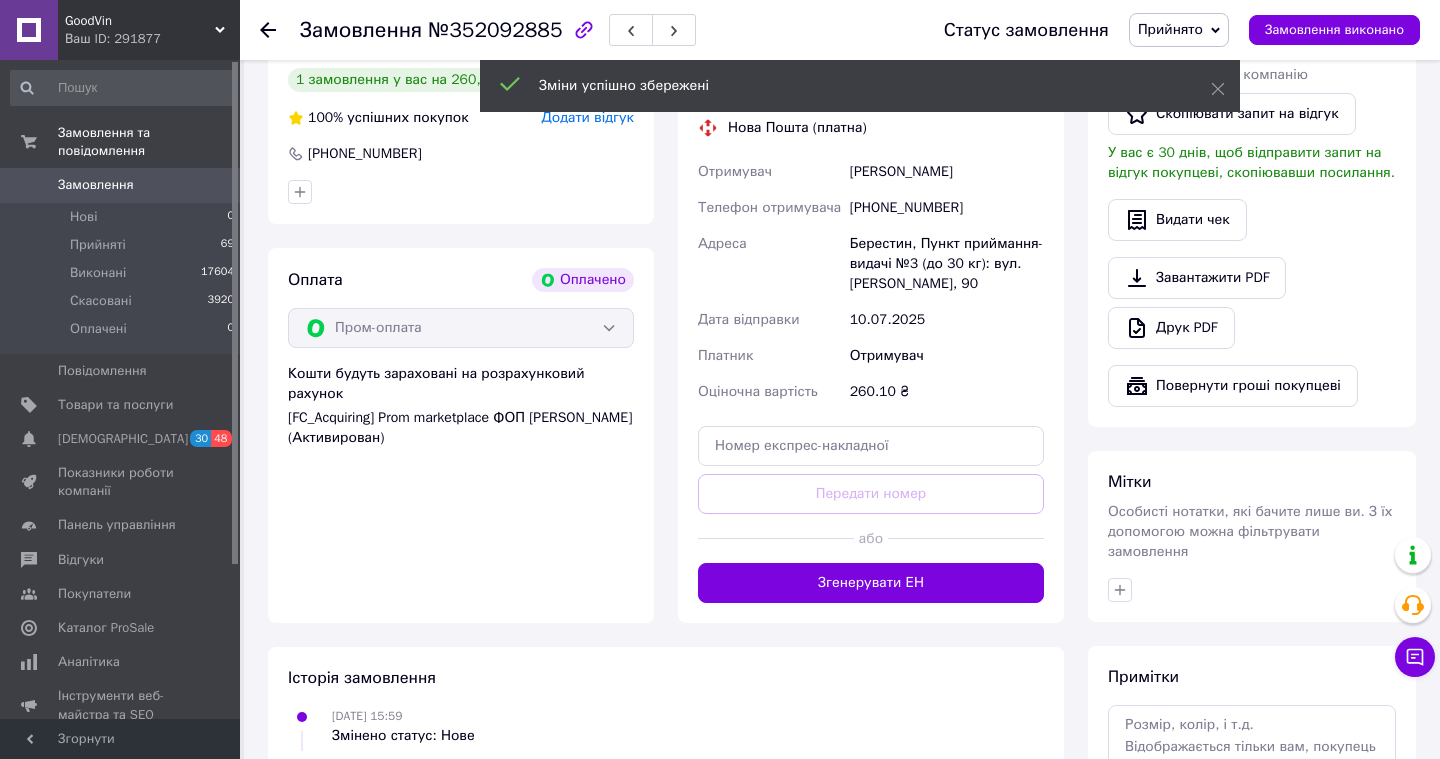 scroll, scrollTop: 1061, scrollLeft: 0, axis: vertical 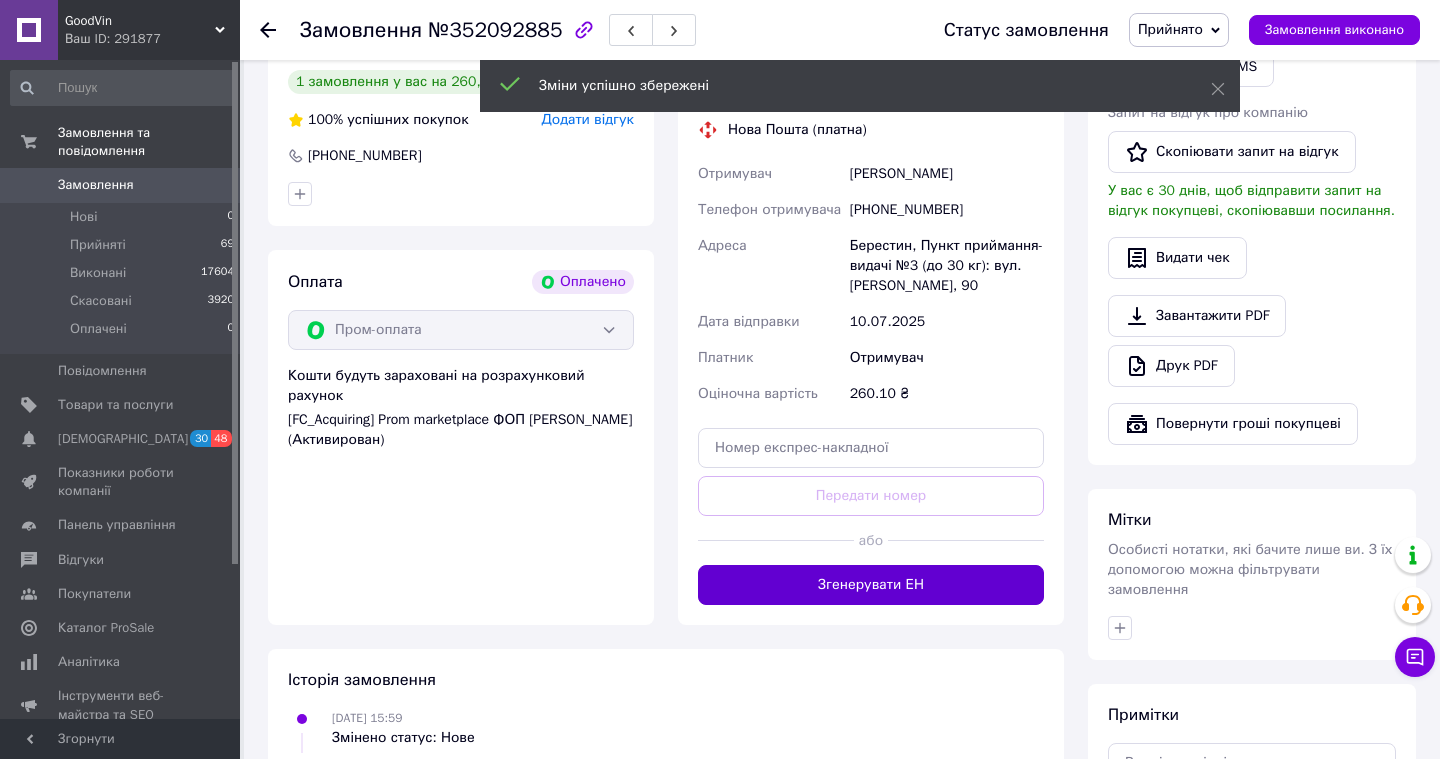 click on "Згенерувати ЕН" at bounding box center (871, 585) 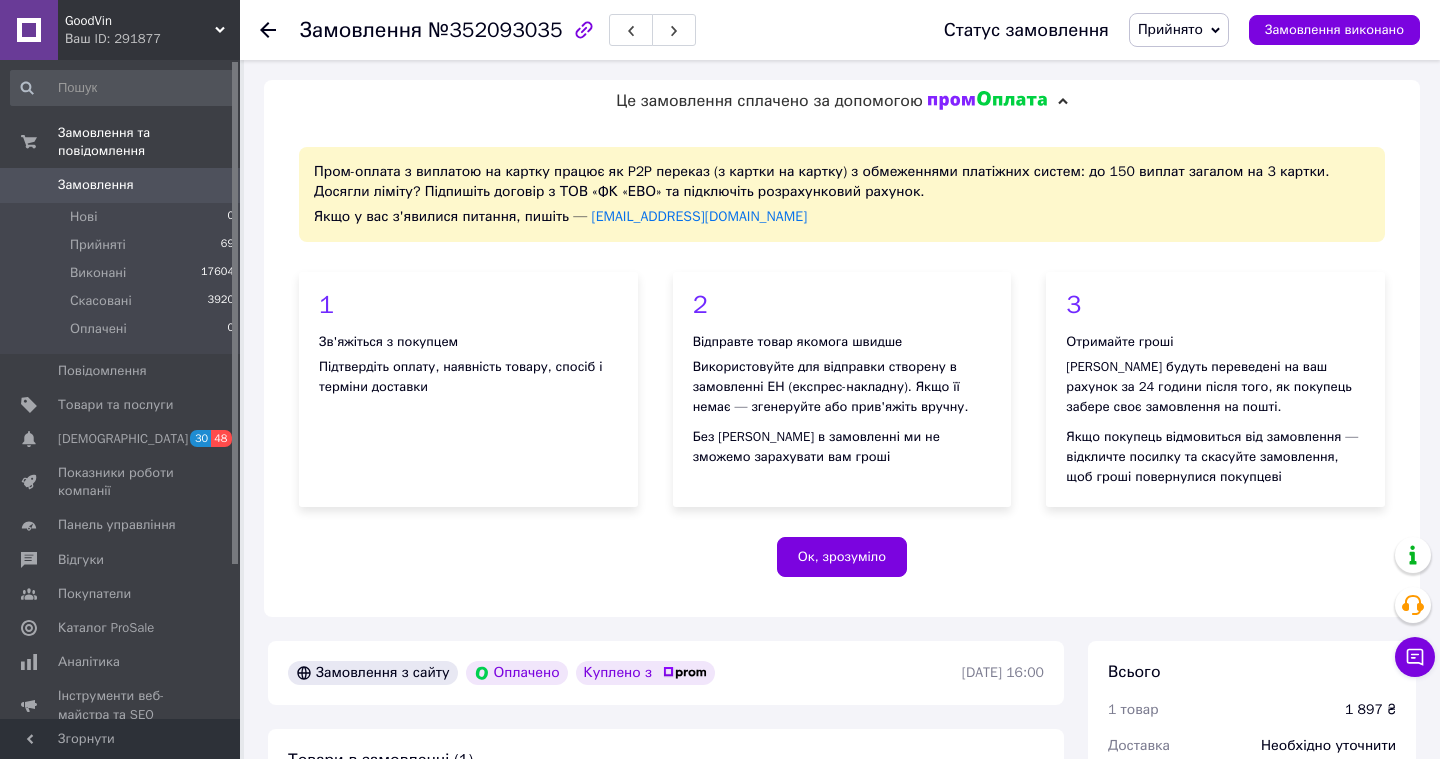 scroll, scrollTop: 493, scrollLeft: 0, axis: vertical 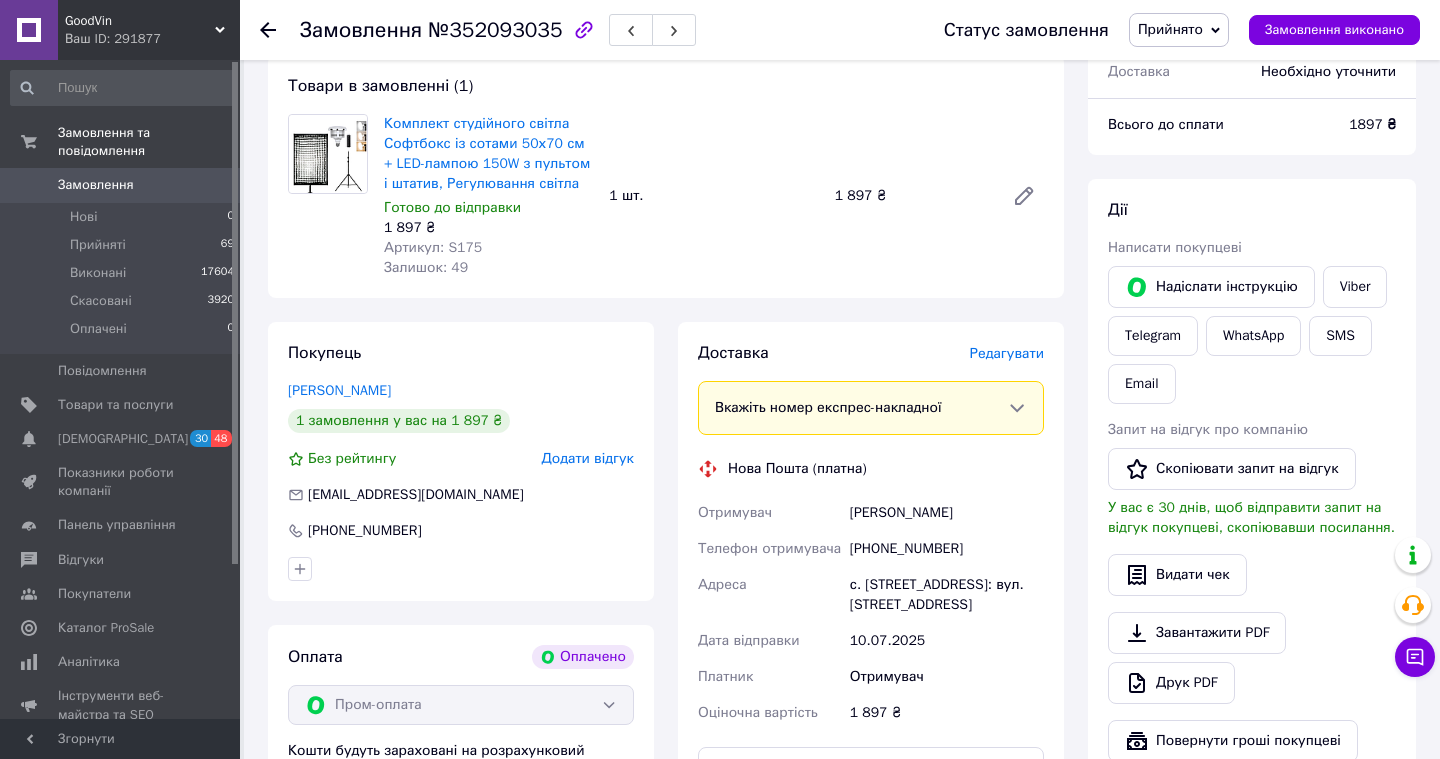 click on "Редагувати" at bounding box center [1007, 353] 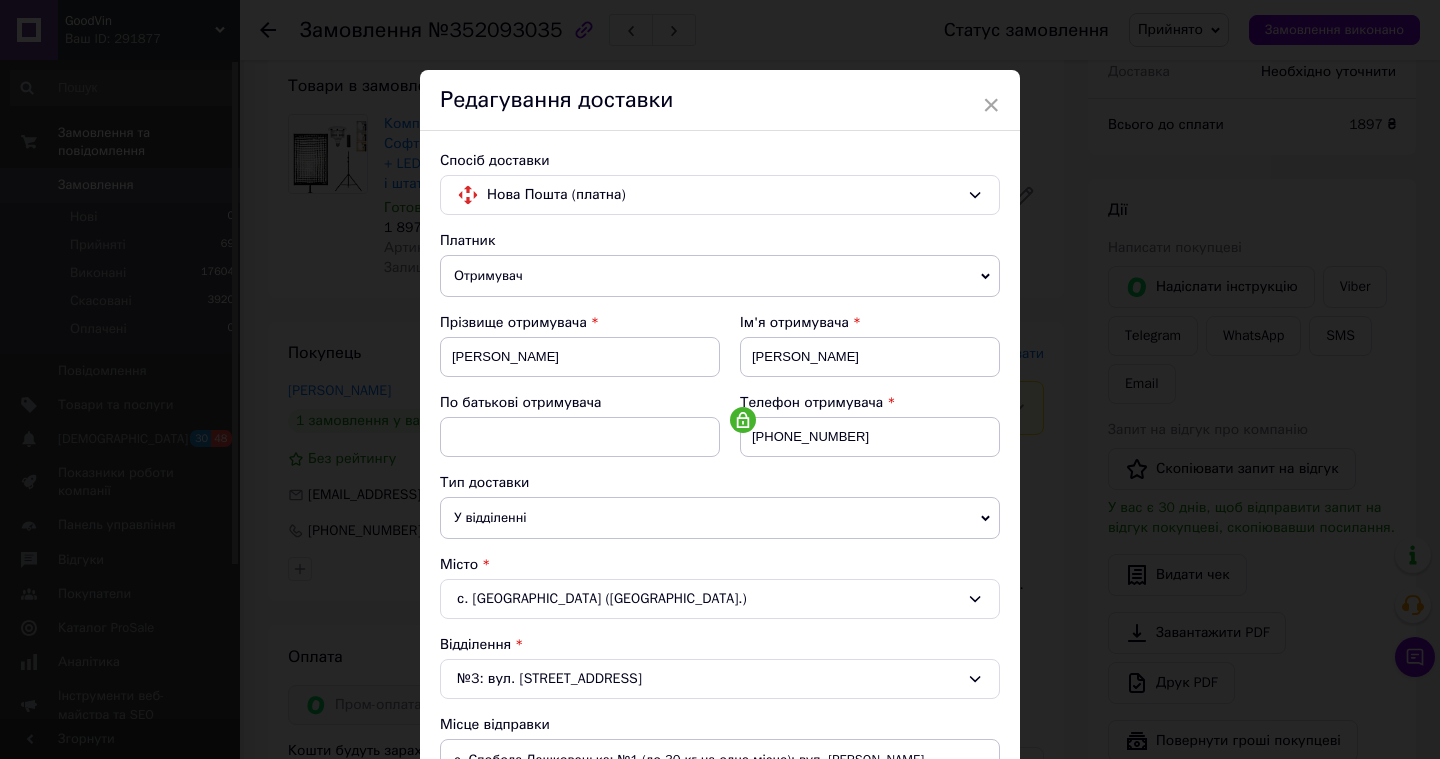 scroll, scrollTop: 609, scrollLeft: 0, axis: vertical 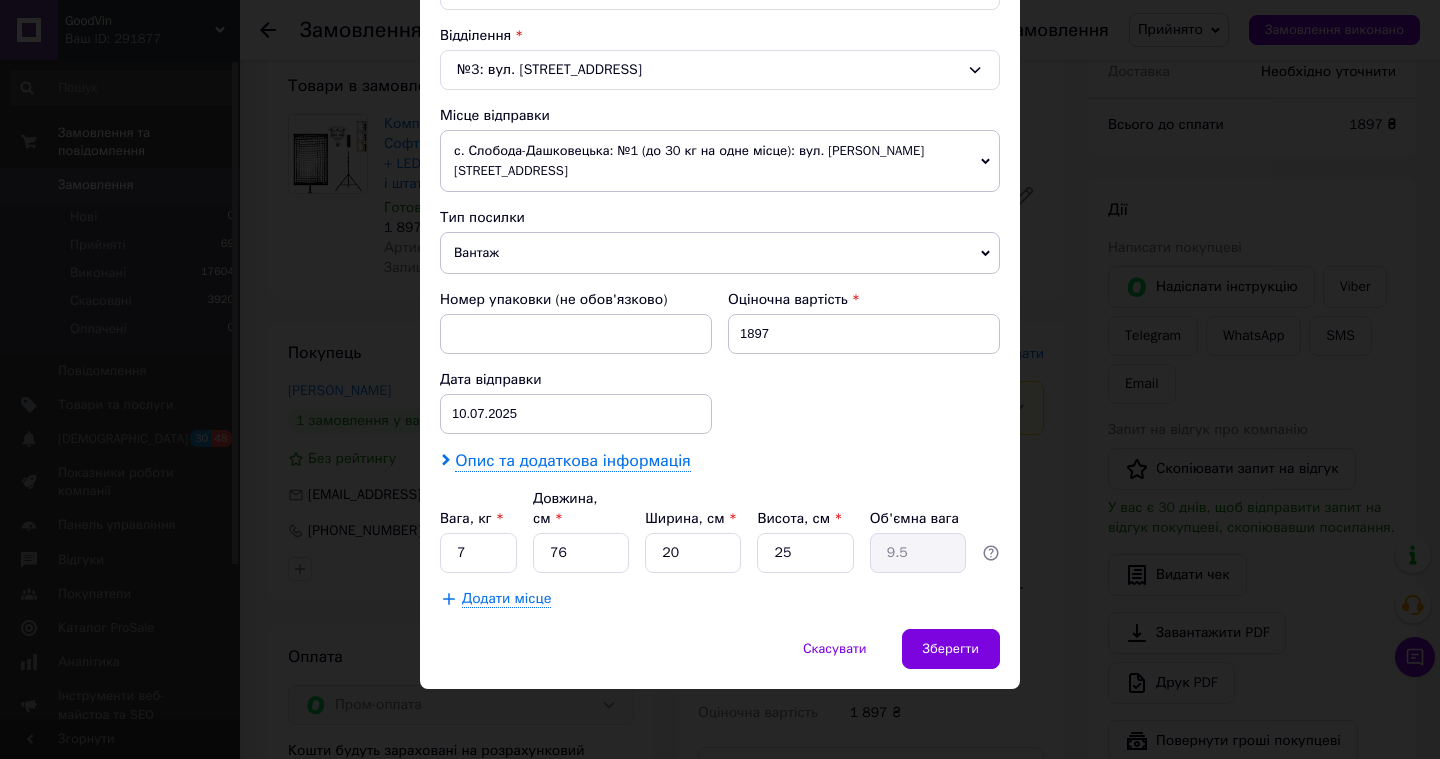 click on "Опис та додаткова інформація" at bounding box center [572, 461] 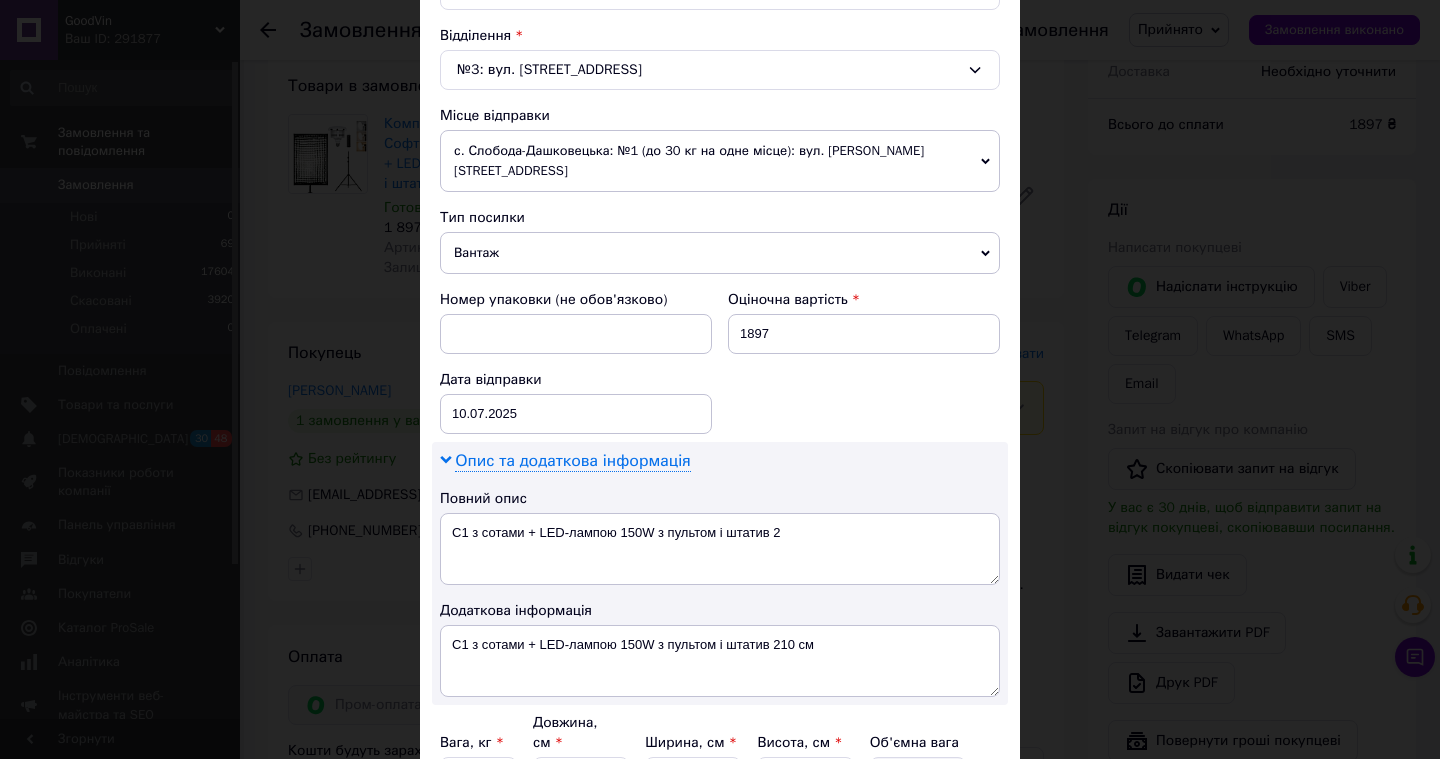 scroll, scrollTop: 833, scrollLeft: 0, axis: vertical 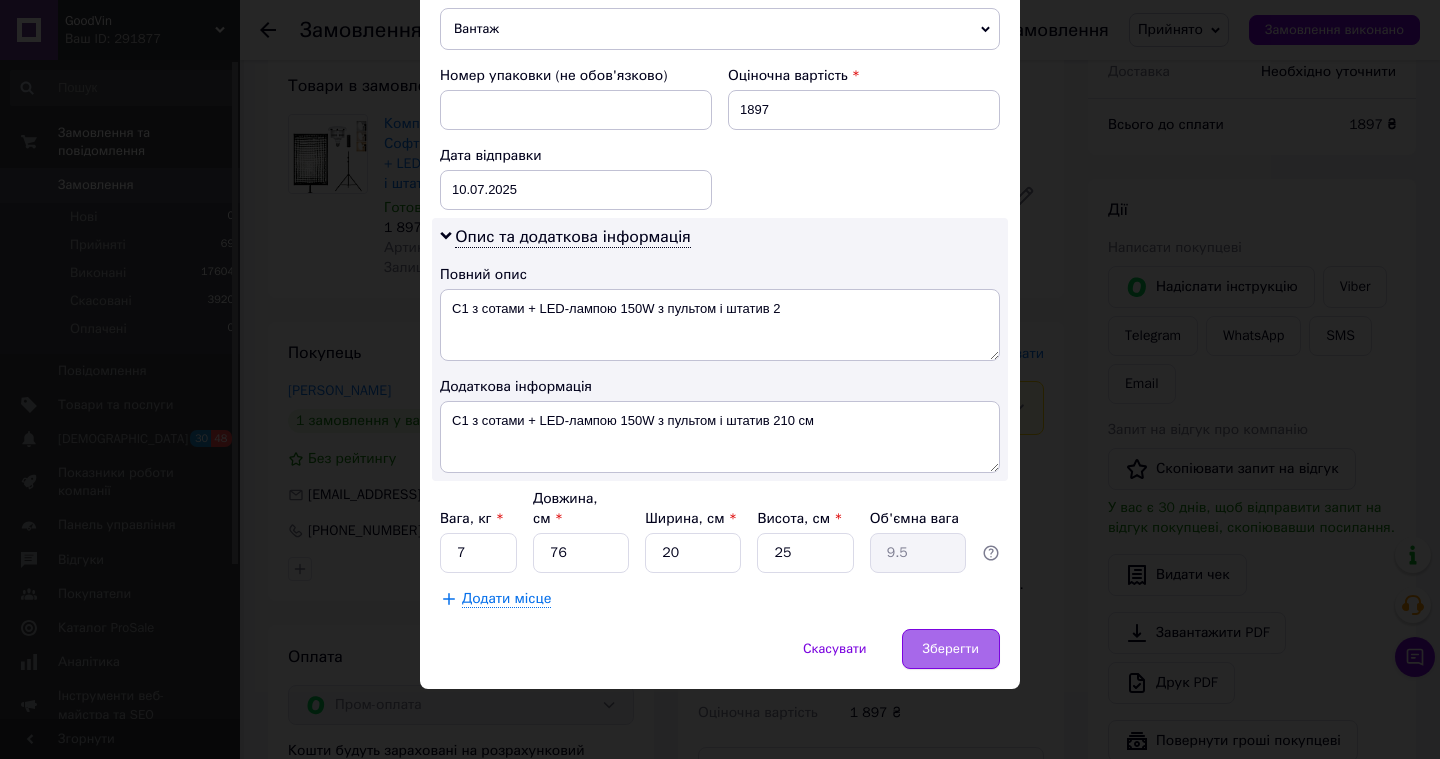 click on "Зберегти" at bounding box center (951, 649) 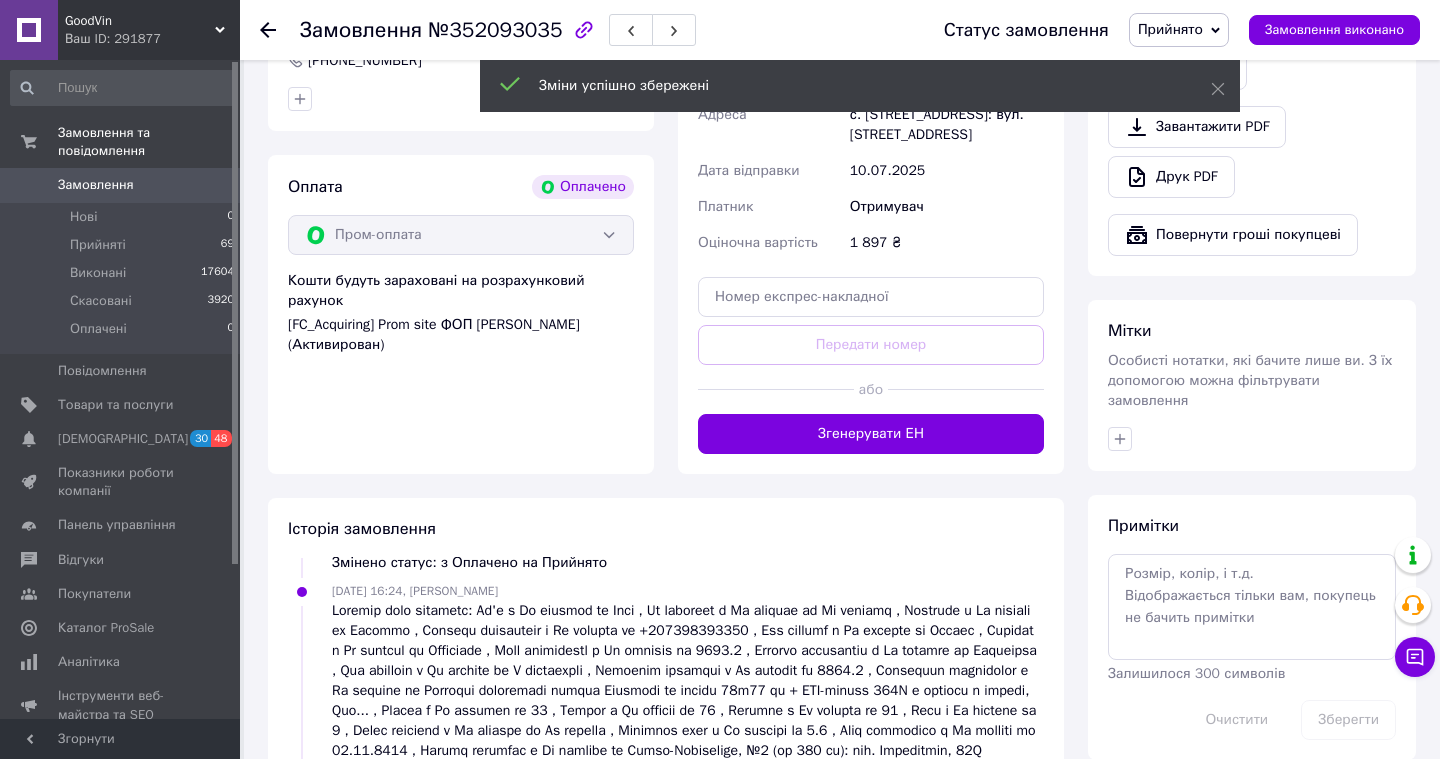 scroll, scrollTop: 1143, scrollLeft: 0, axis: vertical 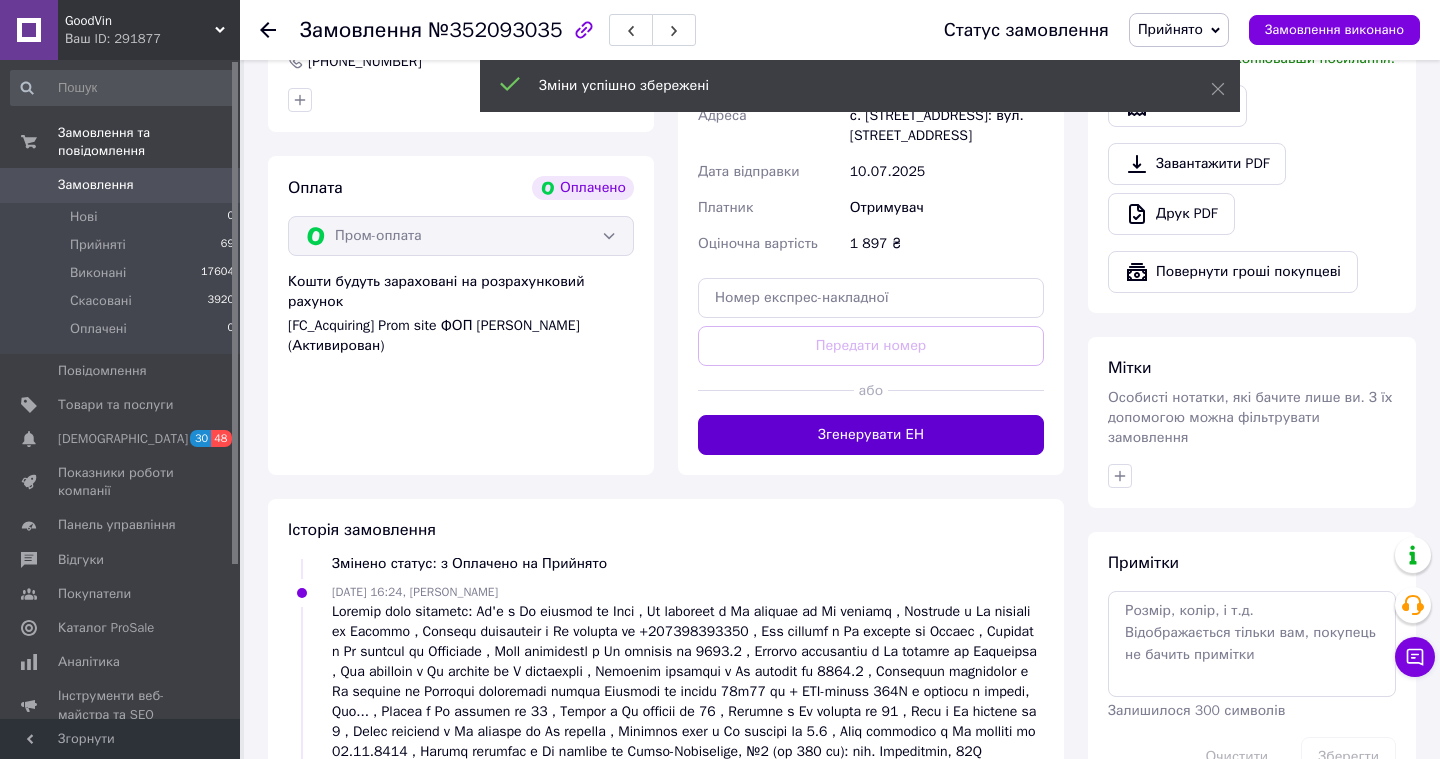 click on "Згенерувати ЕН" at bounding box center (871, 435) 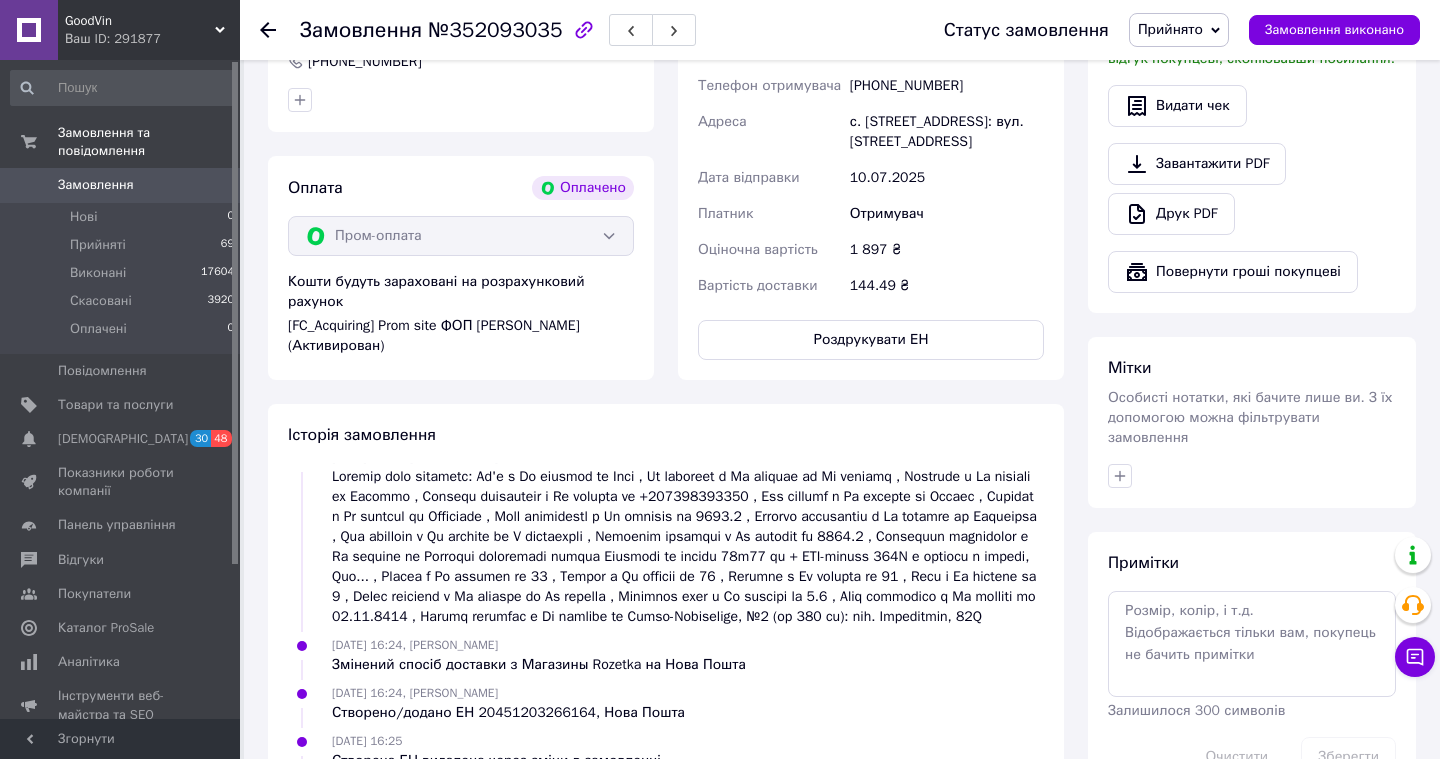 scroll, scrollTop: 256, scrollLeft: 0, axis: vertical 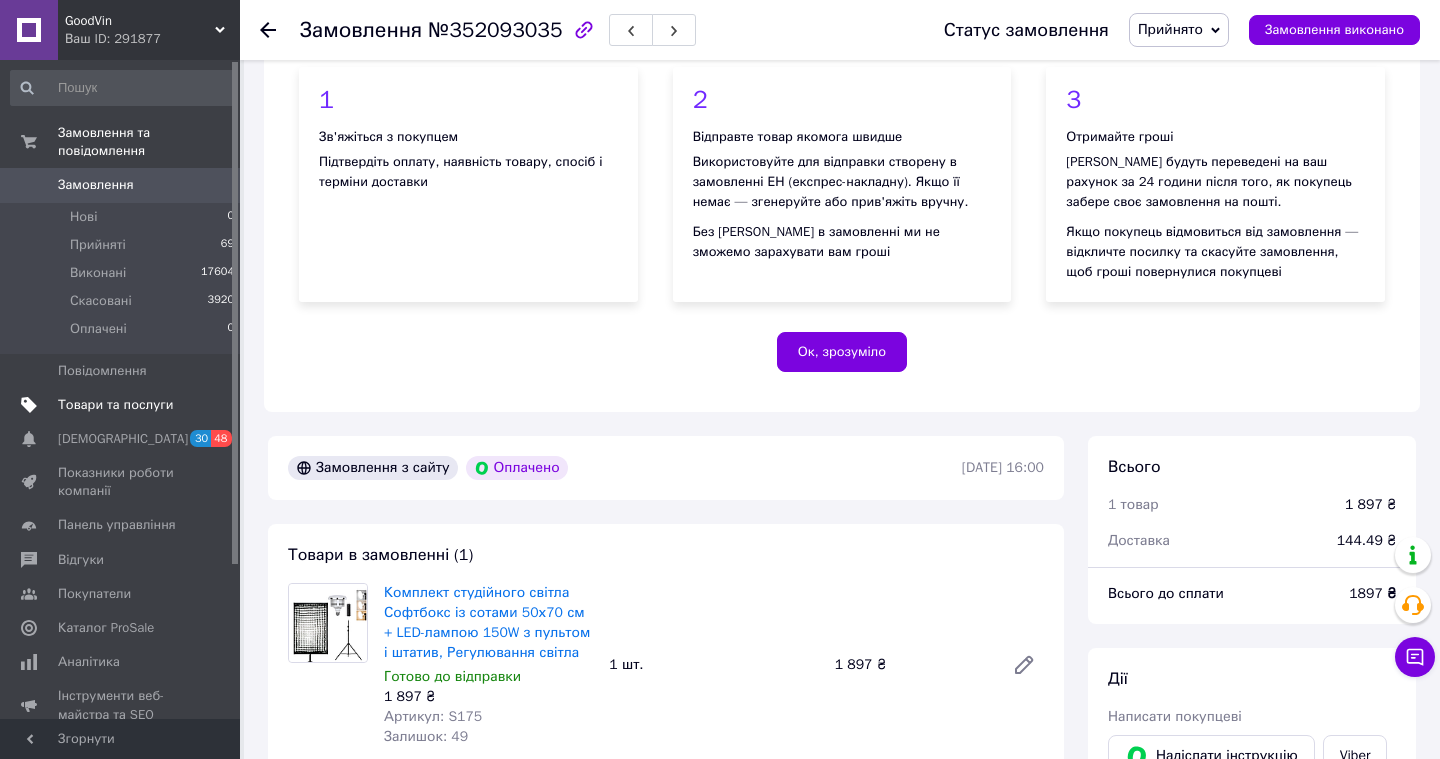 click on "Товари та послуги" at bounding box center (123, 405) 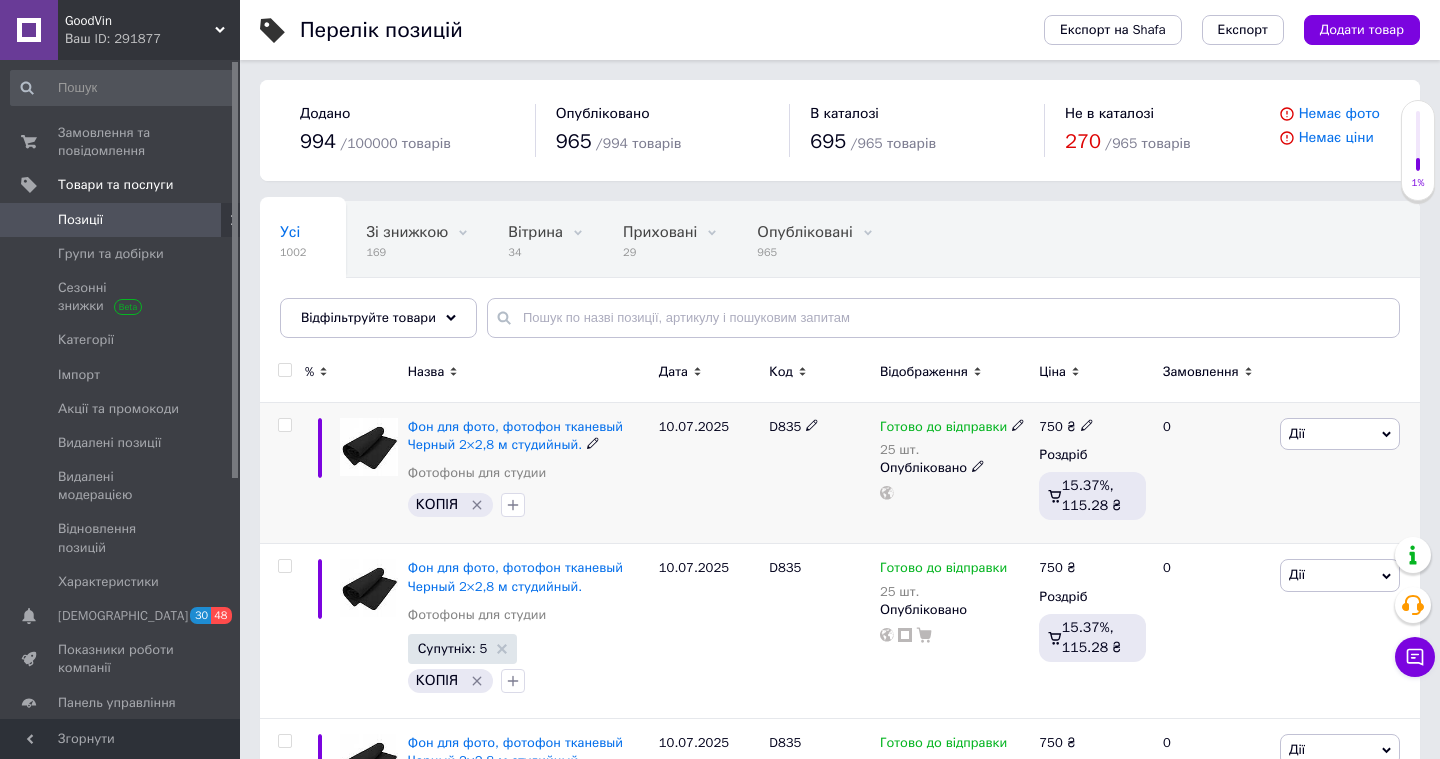 click on "Дії" at bounding box center [1340, 434] 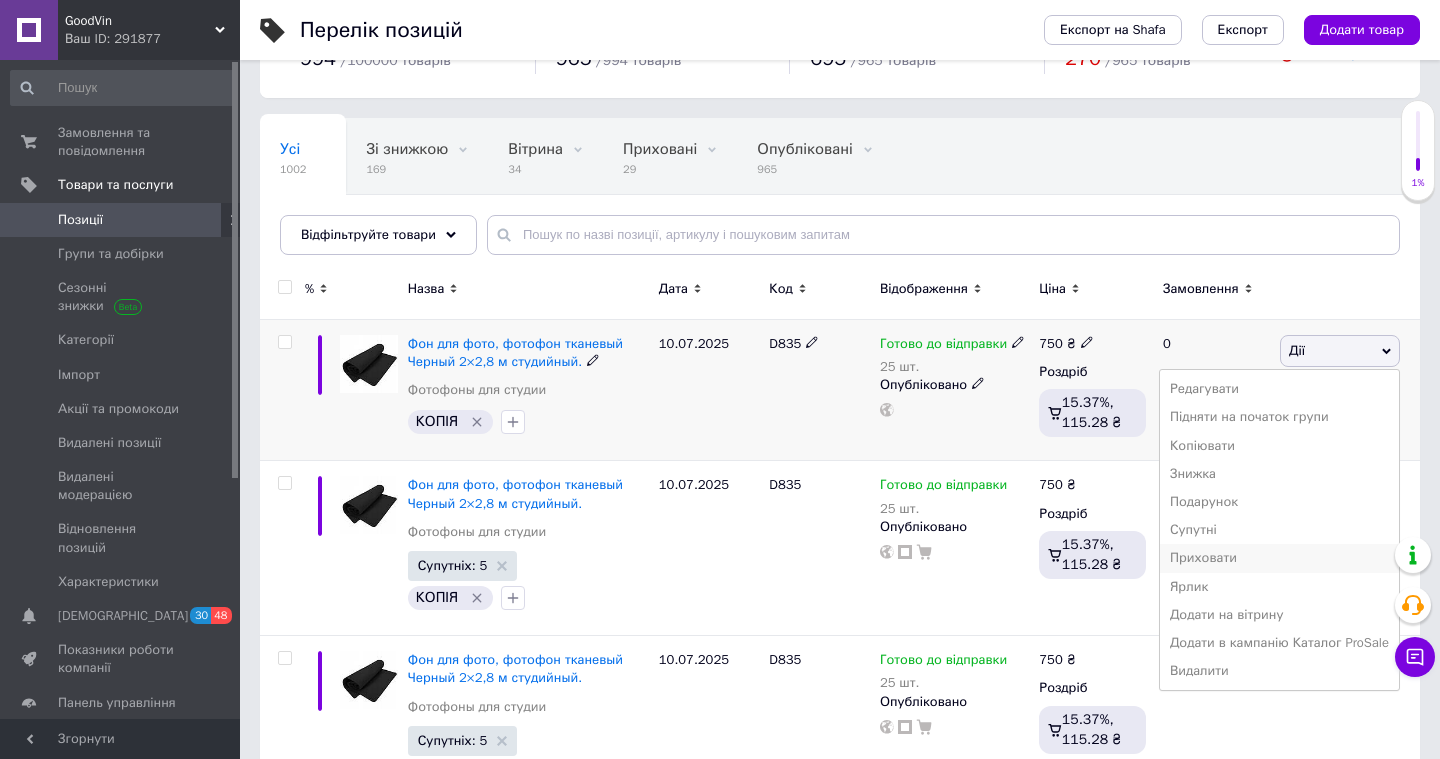 scroll, scrollTop: 89, scrollLeft: 0, axis: vertical 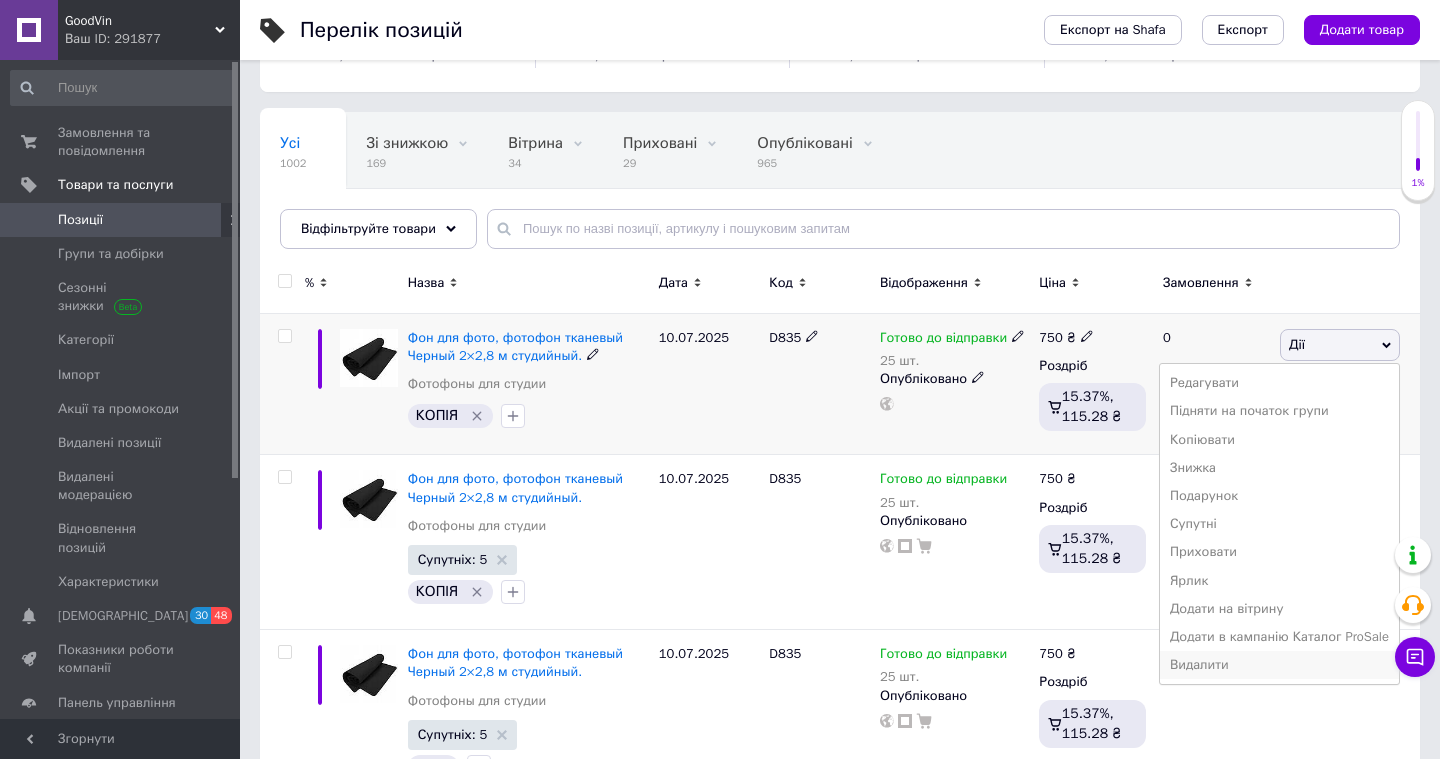 click on "Видалити" at bounding box center (1279, 665) 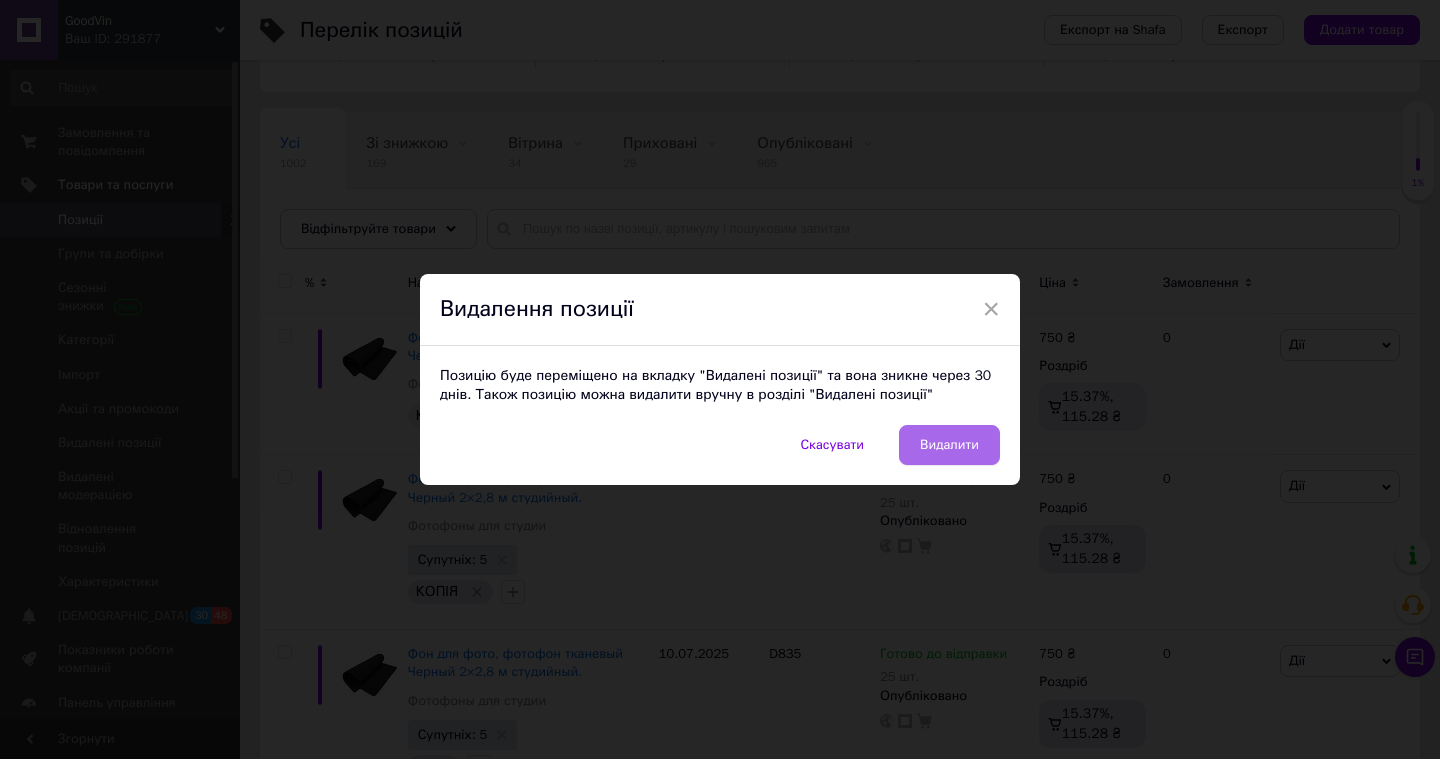 click on "Видалити" at bounding box center (949, 445) 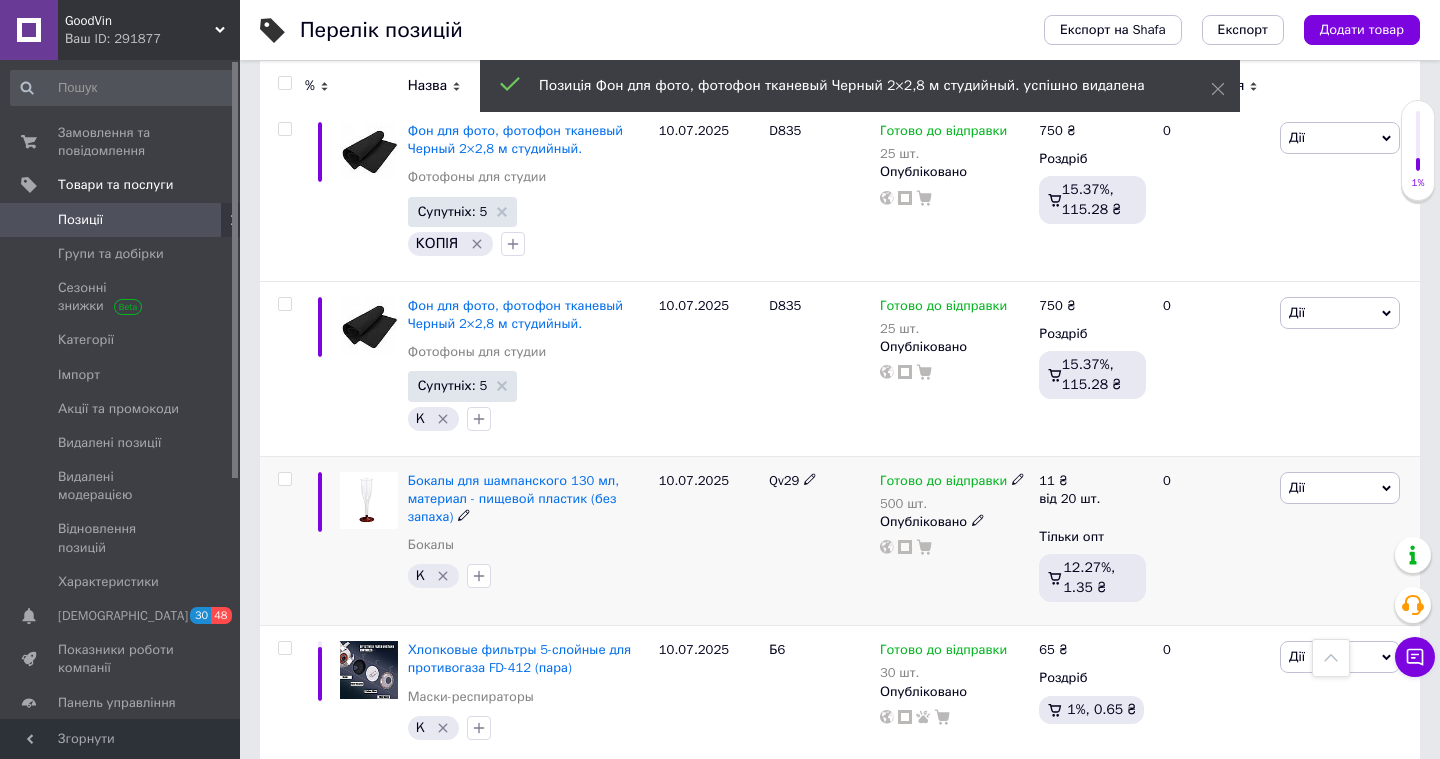 scroll, scrollTop: 272, scrollLeft: 0, axis: vertical 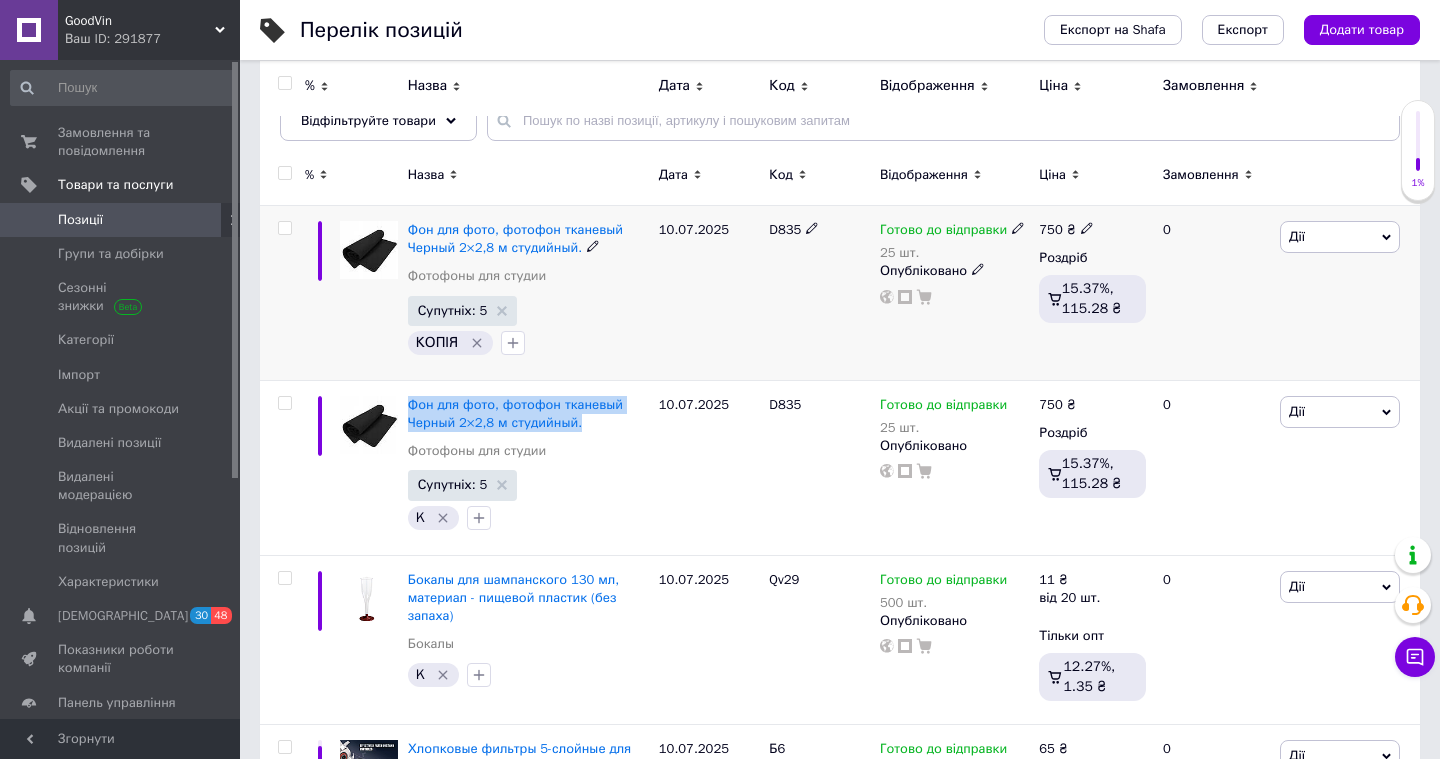 click on "Дії" at bounding box center [1340, 237] 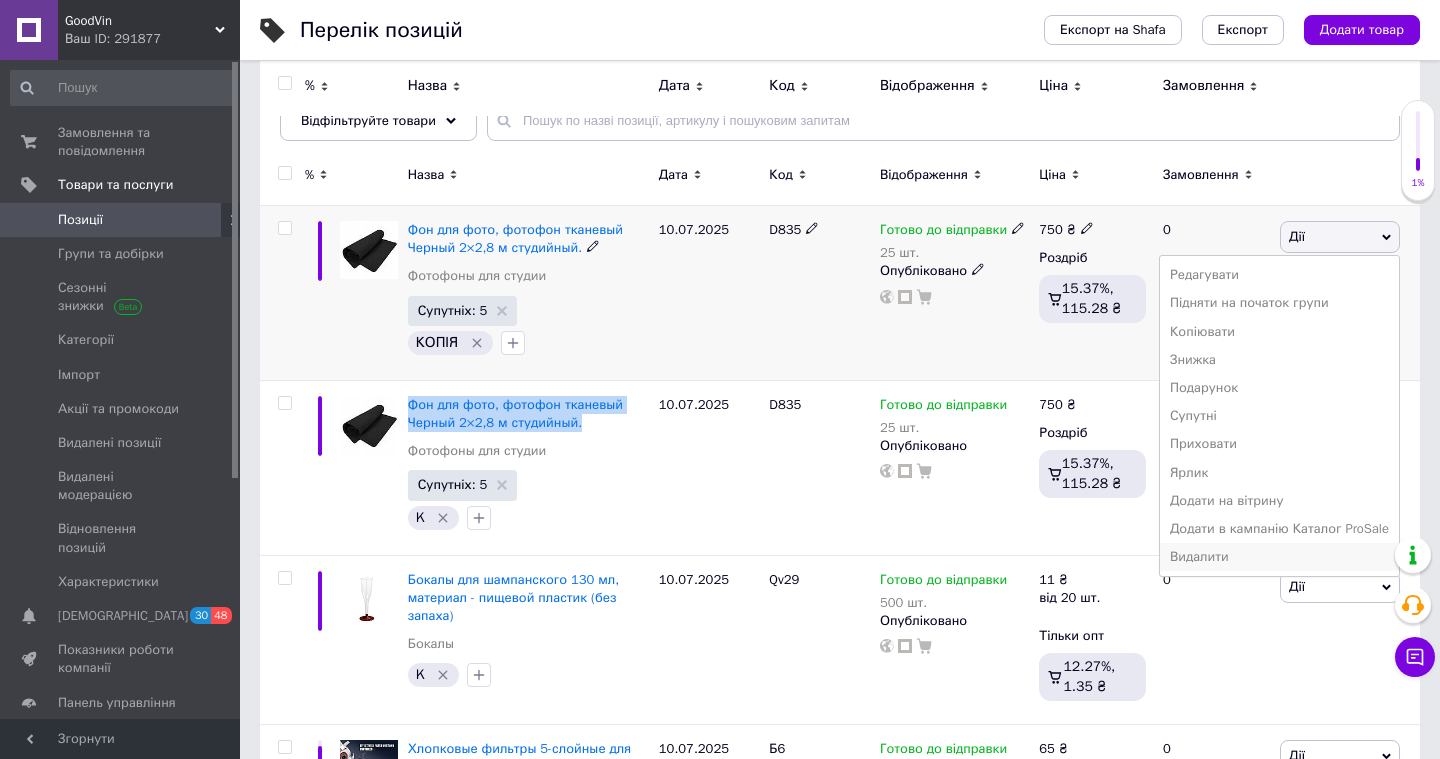 click on "Видалити" at bounding box center (1279, 557) 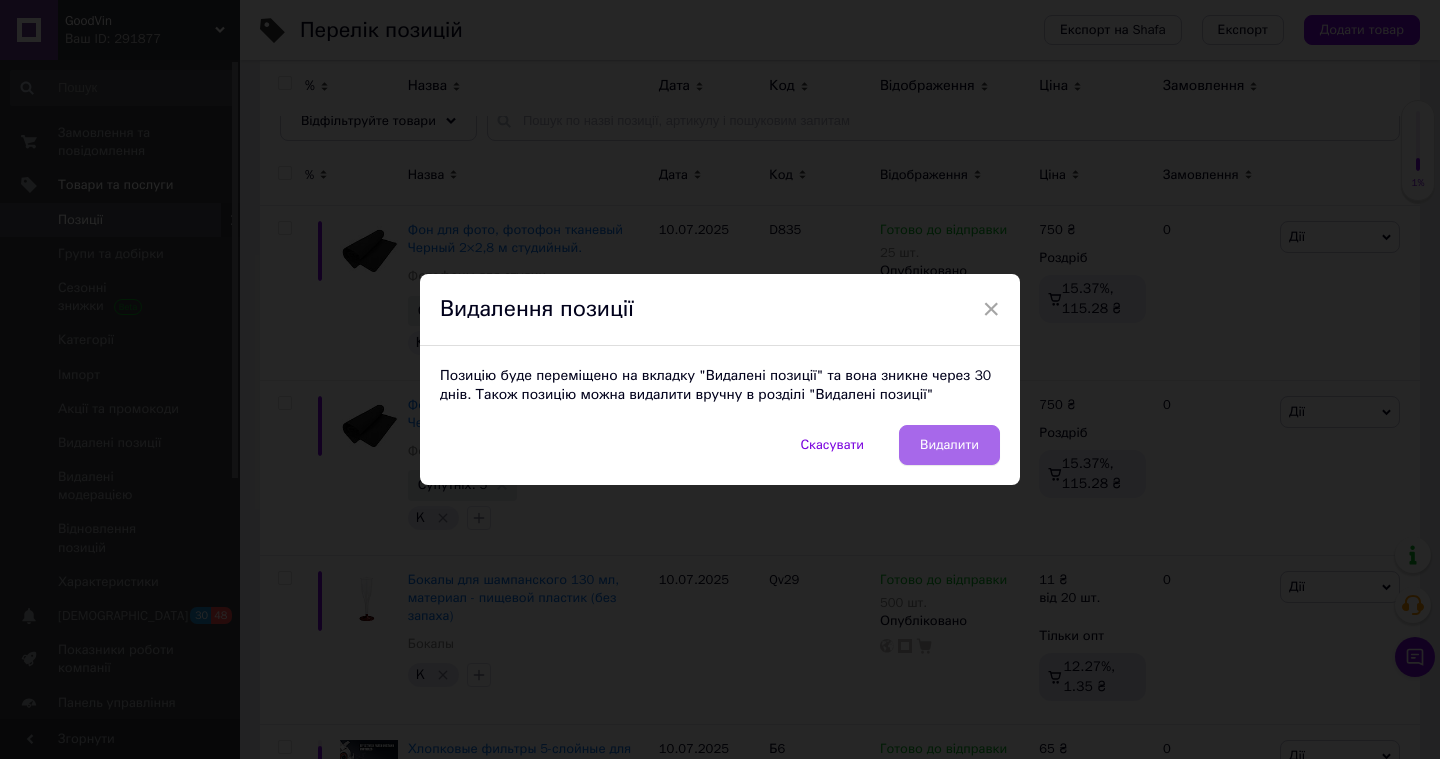click on "Видалити" at bounding box center (949, 445) 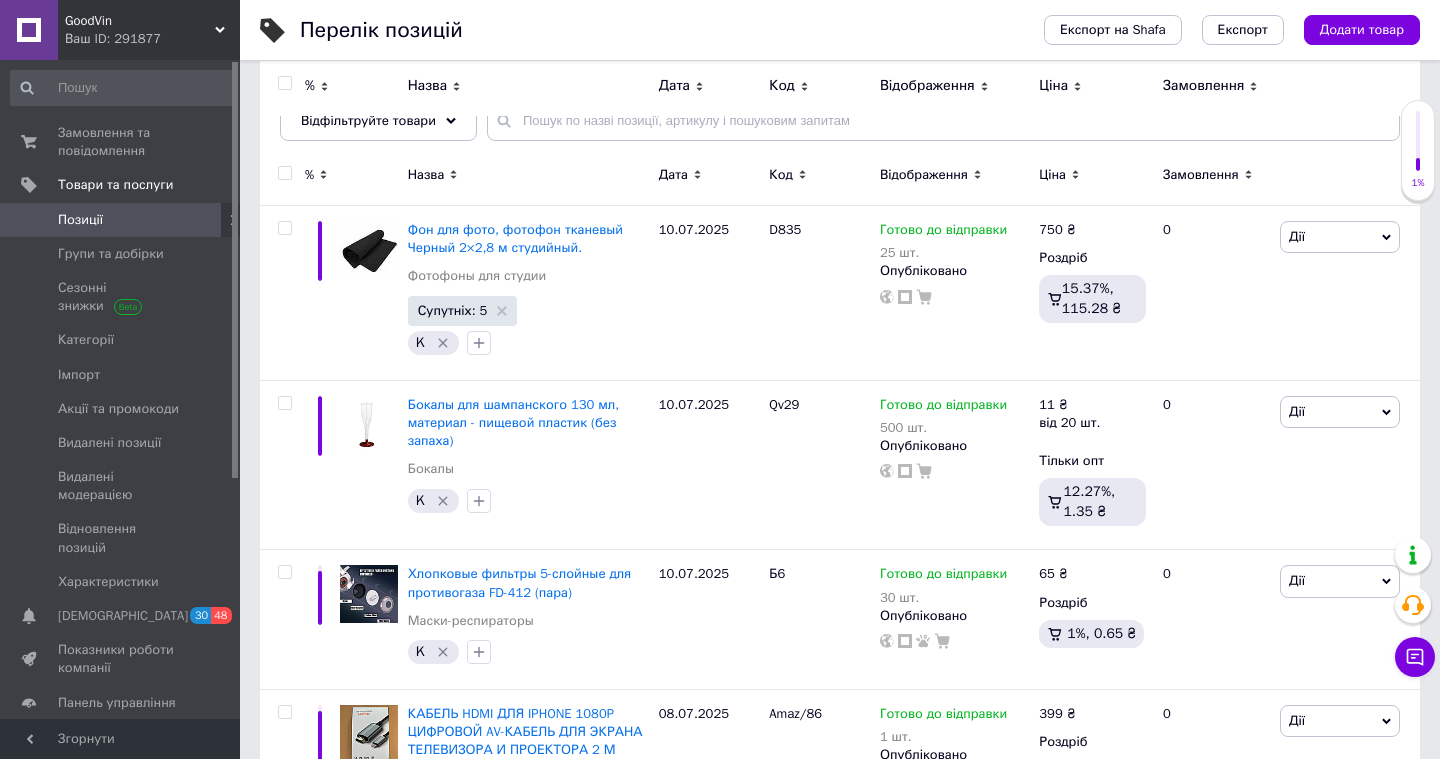 scroll, scrollTop: 0, scrollLeft: 0, axis: both 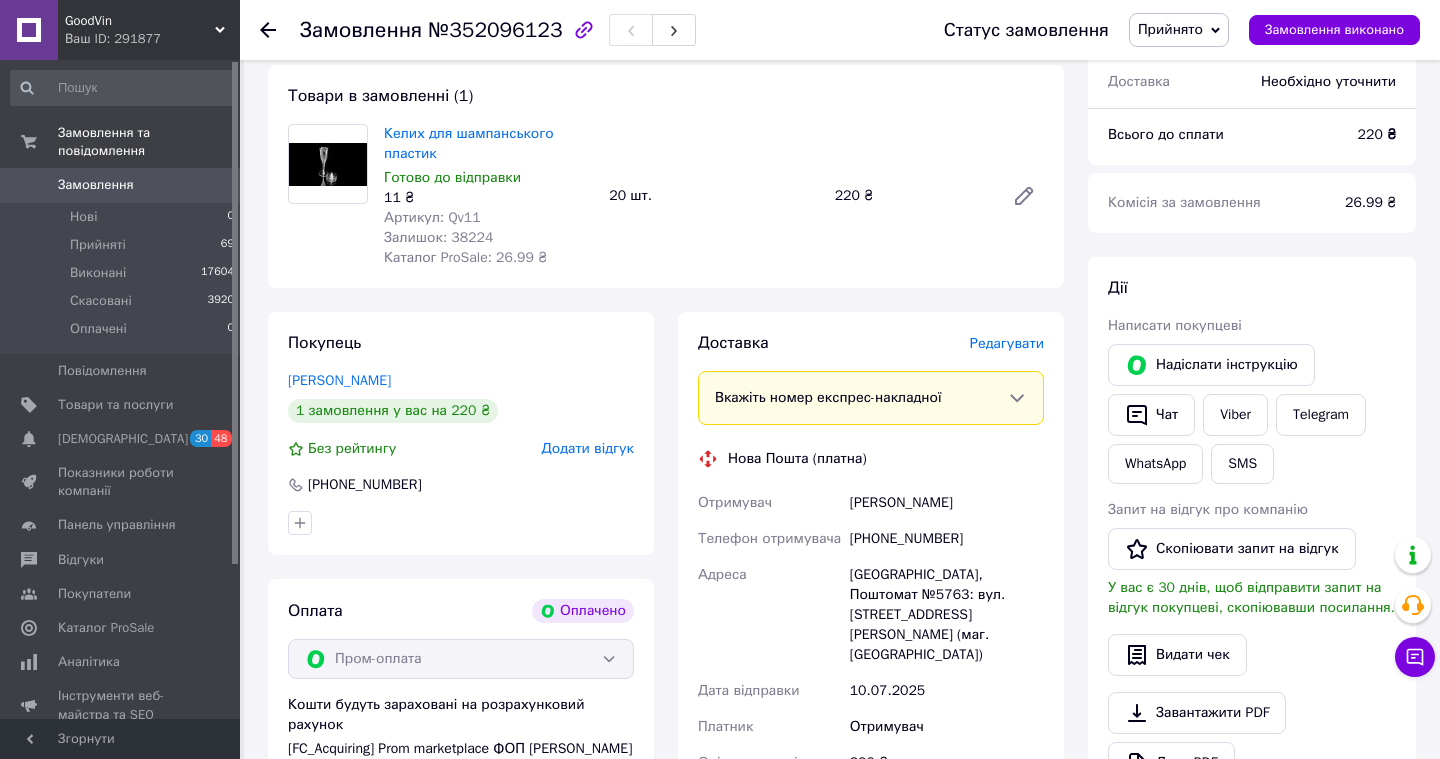 click on "Редагувати" at bounding box center (1007, 343) 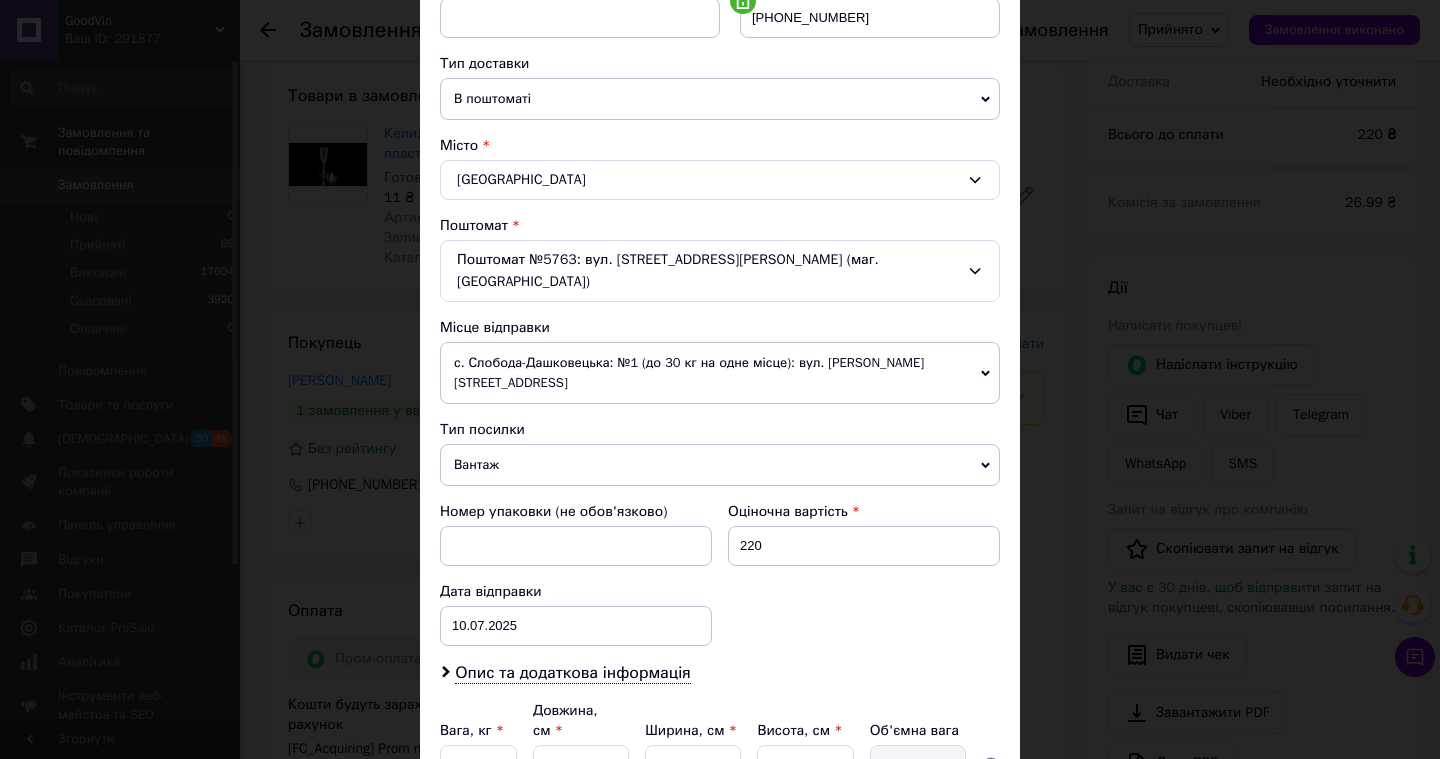 scroll, scrollTop: 609, scrollLeft: 0, axis: vertical 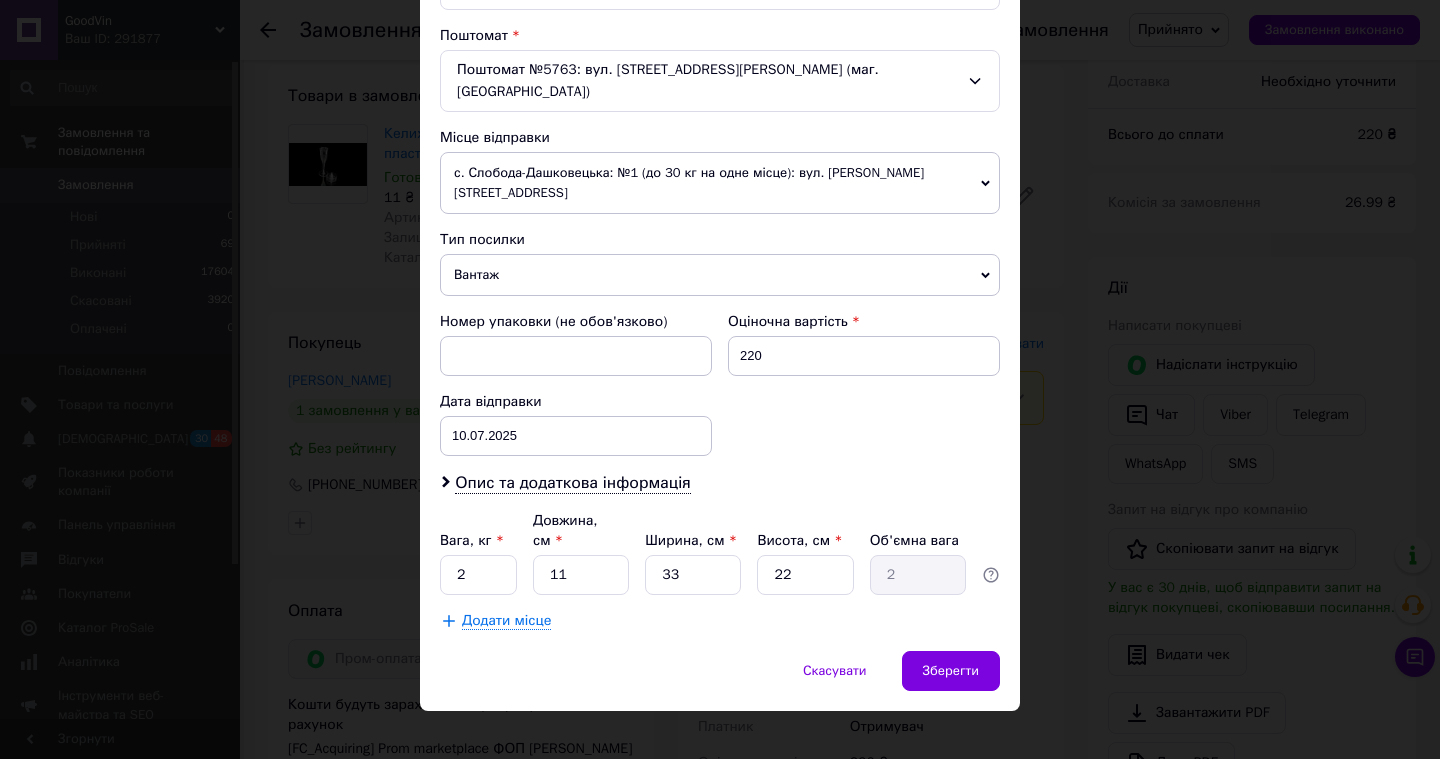 click on "Опис та додаткова інформація" at bounding box center (720, 483) 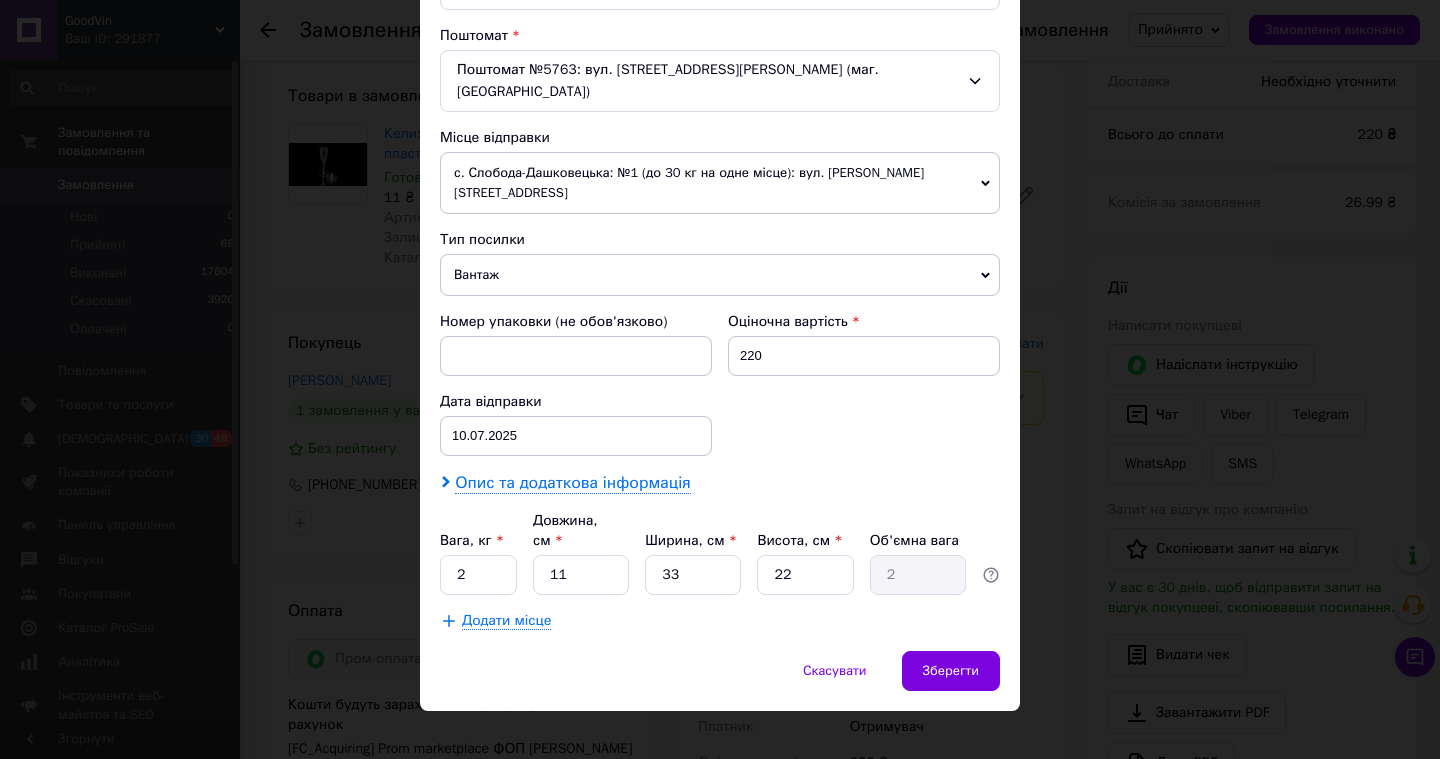 click on "Опис та додаткова інформація" at bounding box center [572, 483] 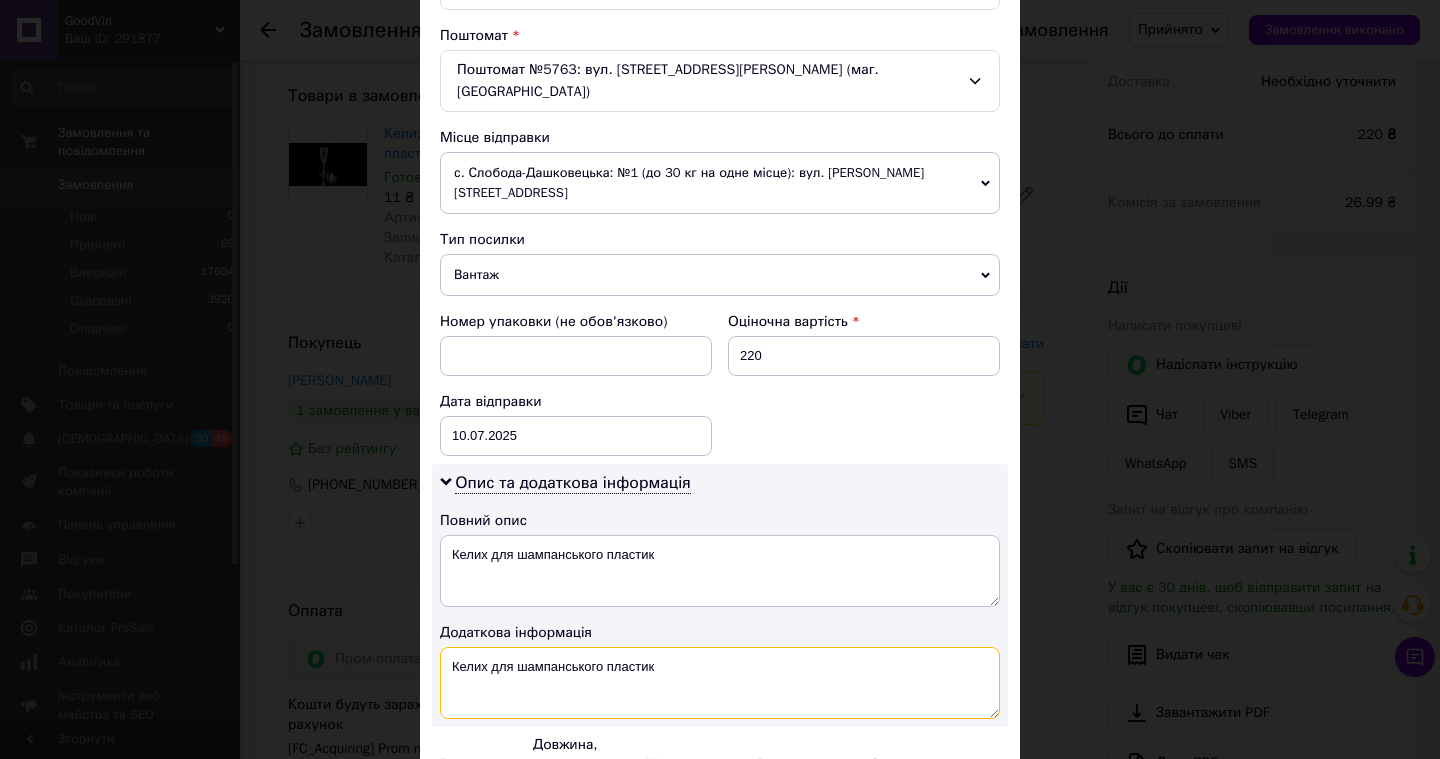 click on "Келих для шампанського пластик" at bounding box center (720, 683) 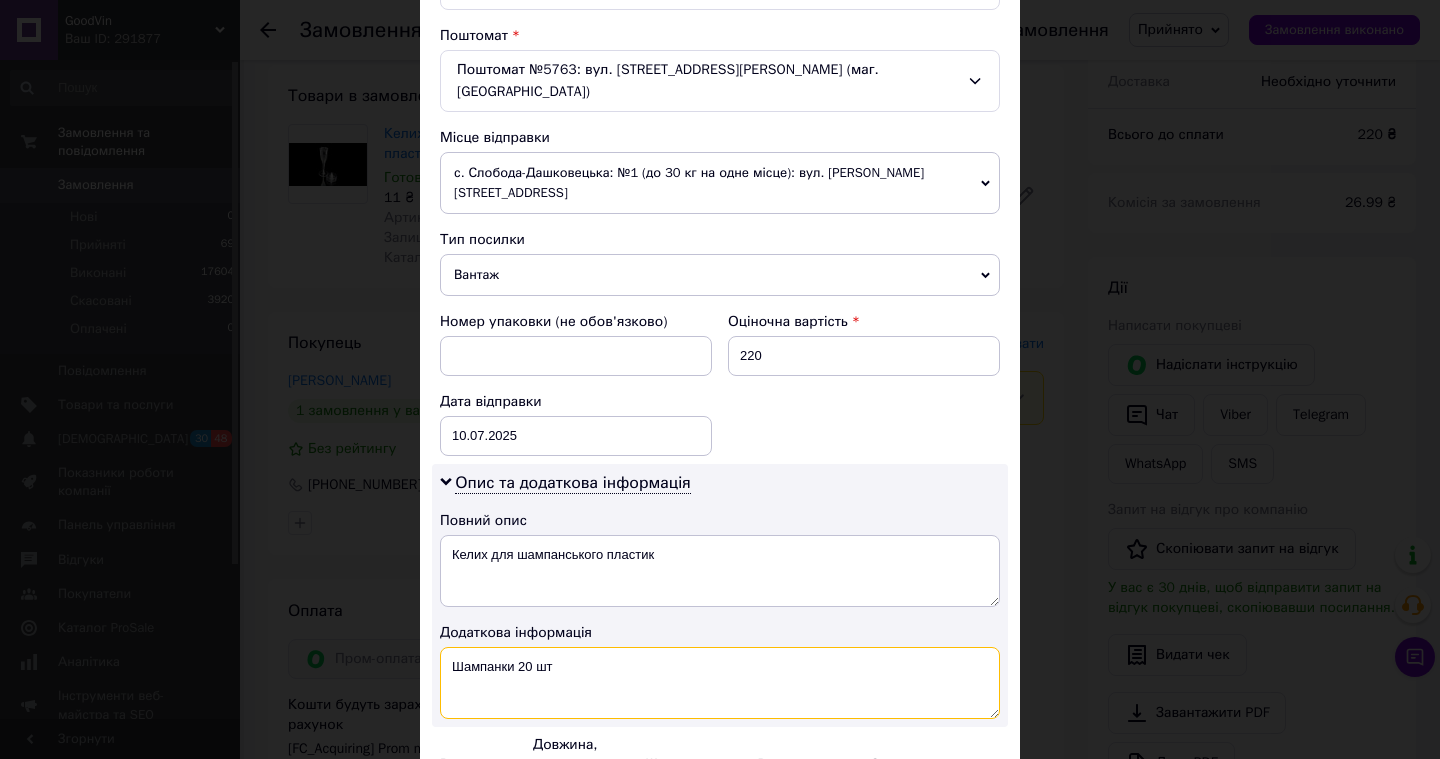 type on "Шампанки 20 шт" 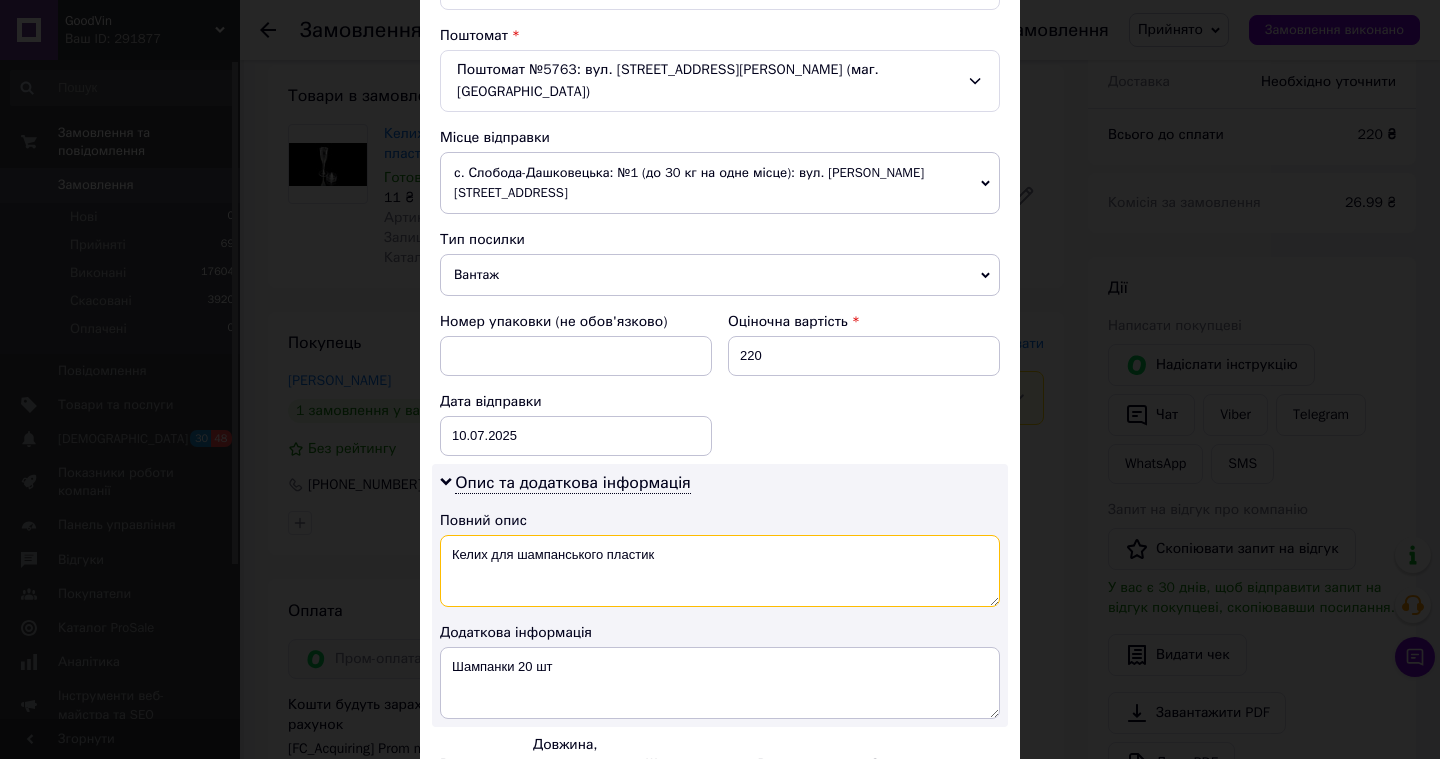 click on "Келих для шампанського пластик" at bounding box center (720, 571) 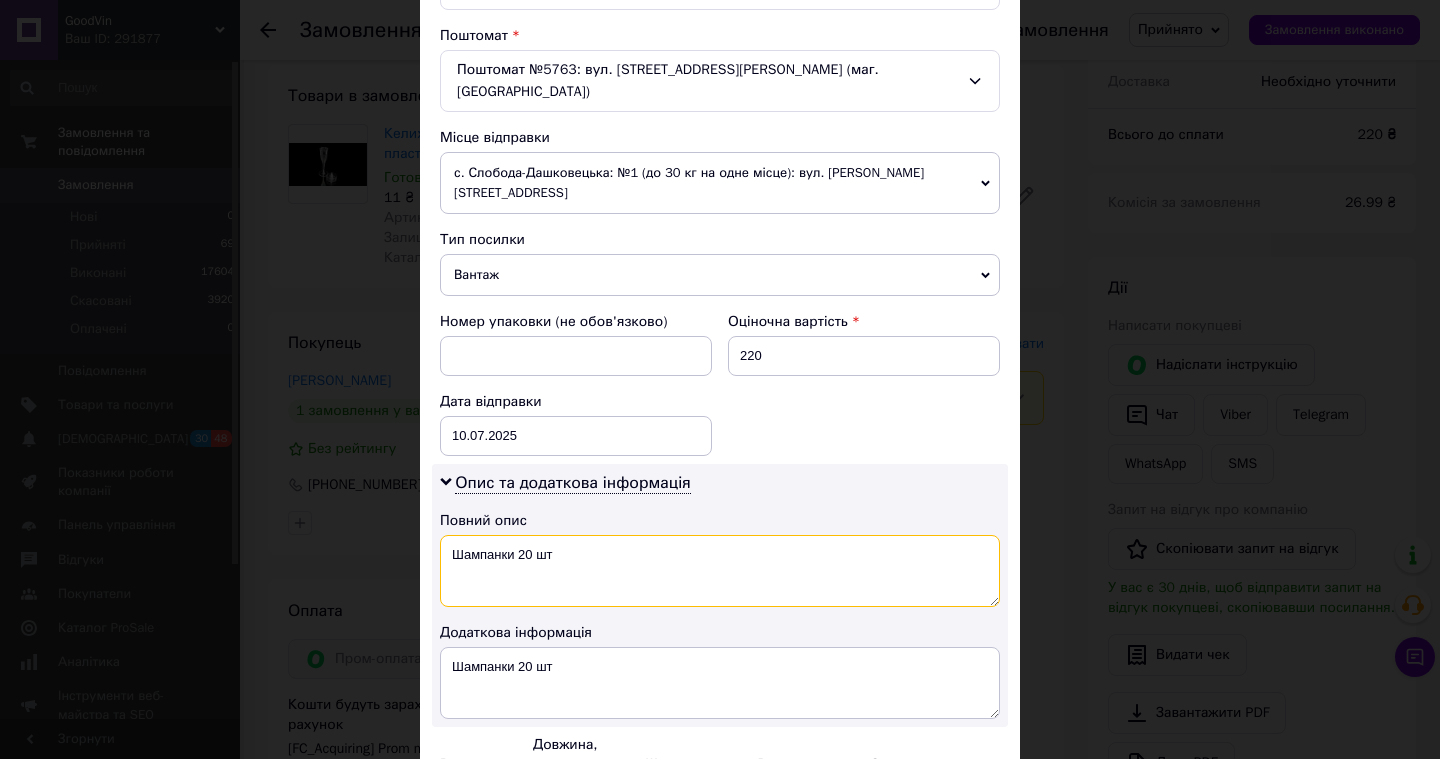 scroll, scrollTop: 833, scrollLeft: 0, axis: vertical 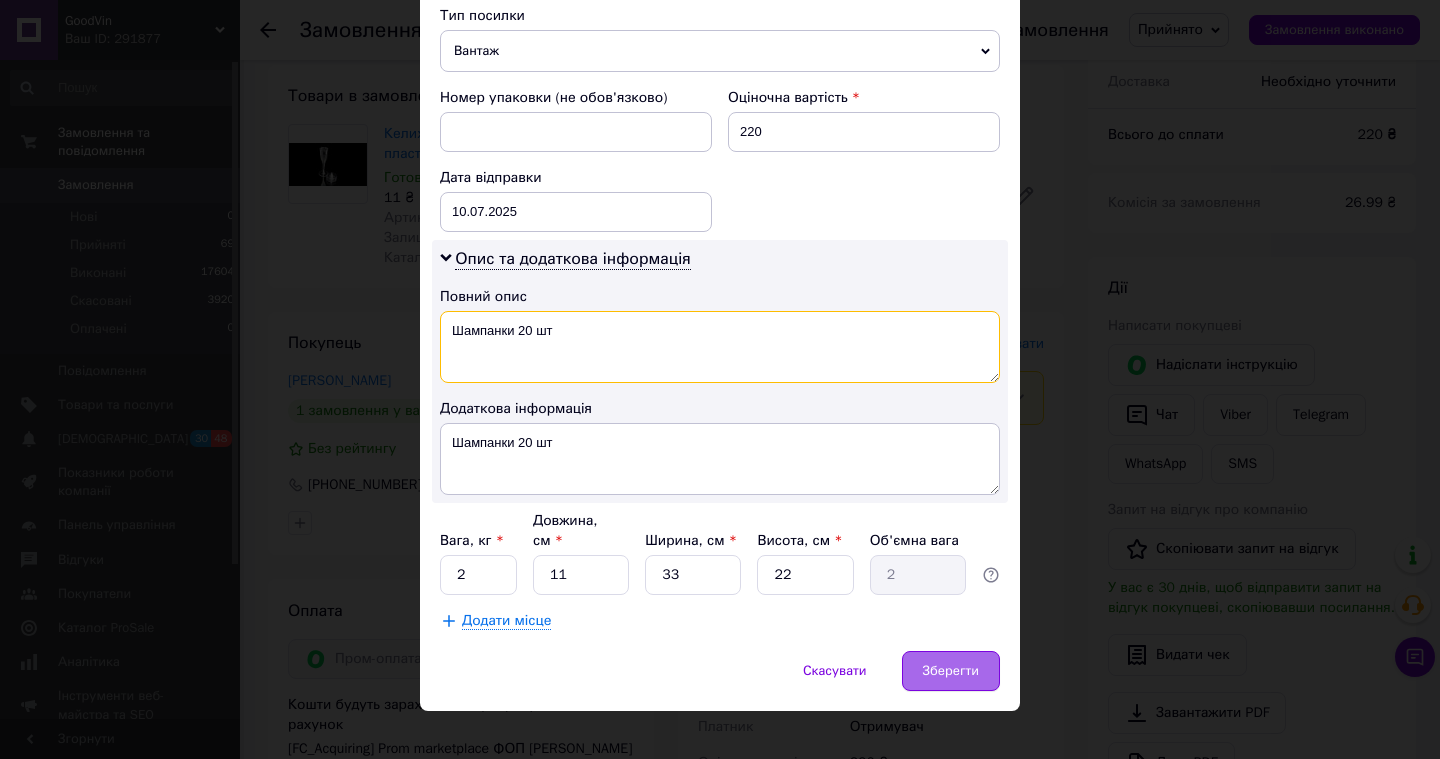 type on "Шампанки 20 шт" 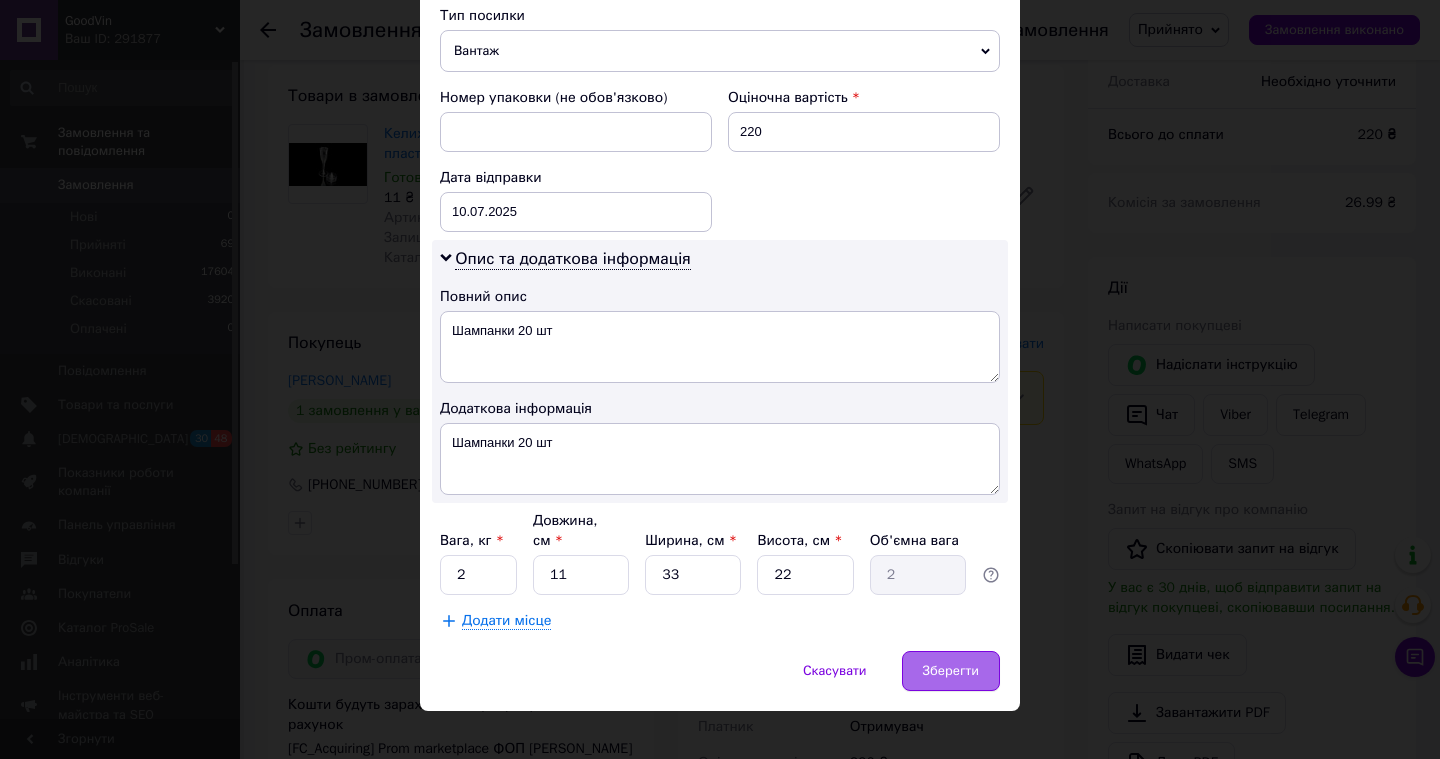 click on "Зберегти" at bounding box center [951, 671] 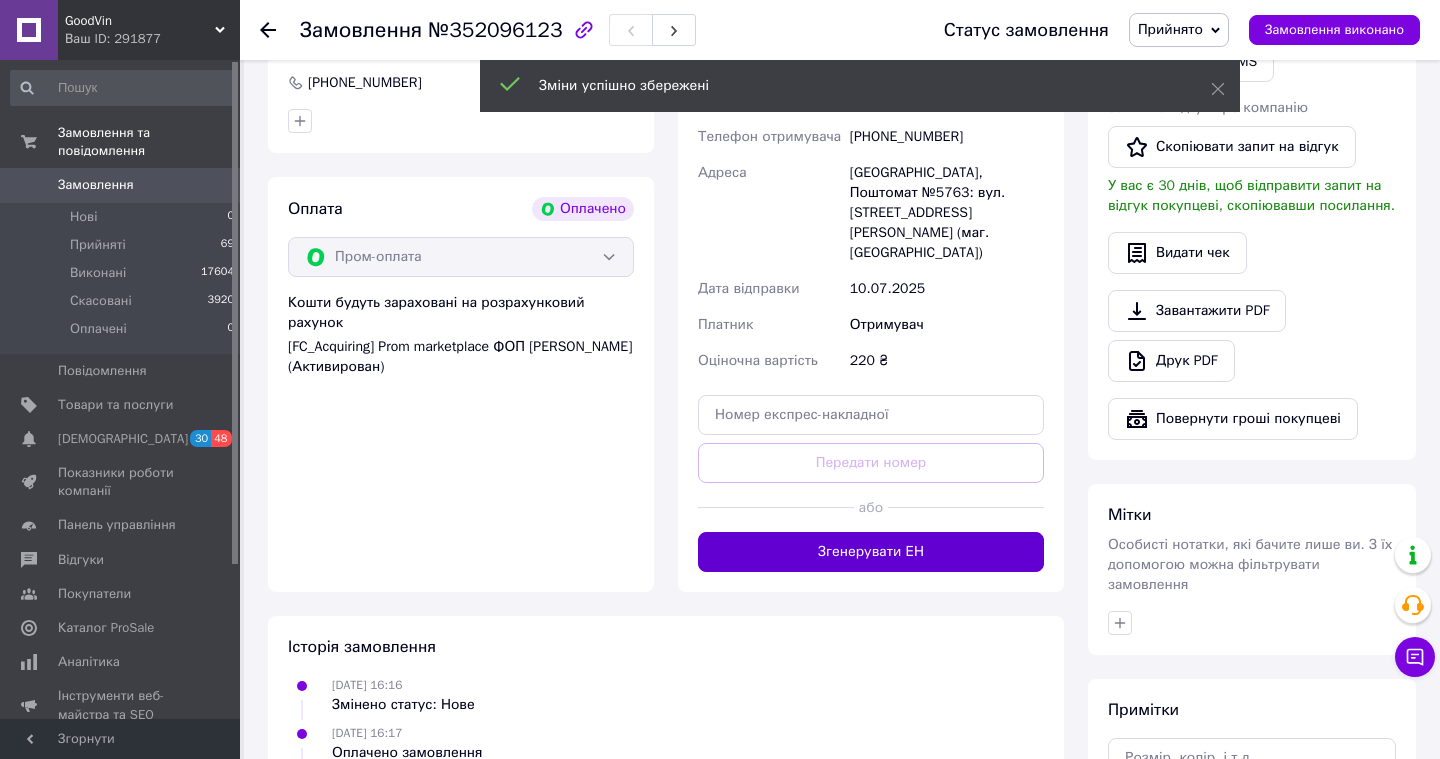 scroll, scrollTop: 1070, scrollLeft: 0, axis: vertical 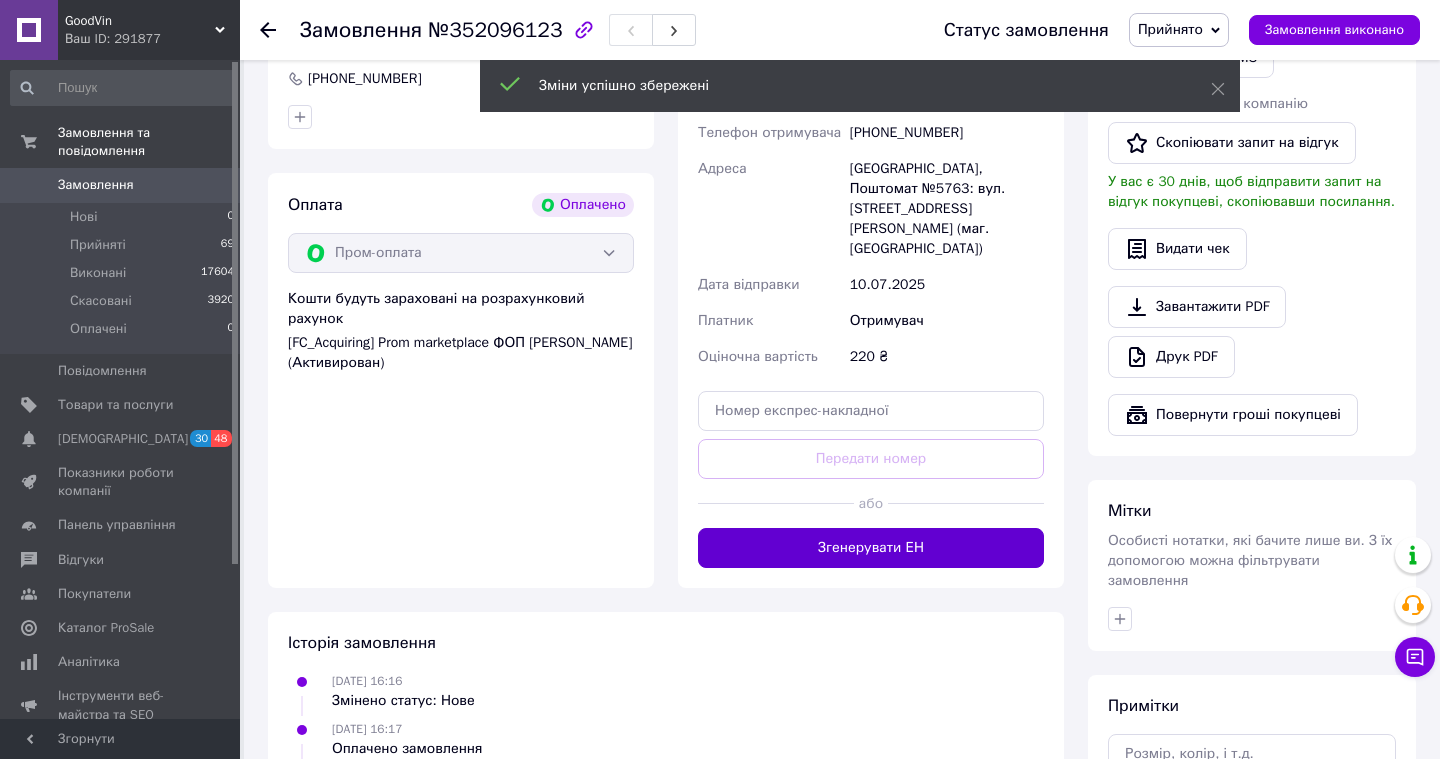 click on "Згенерувати ЕН" at bounding box center [871, 548] 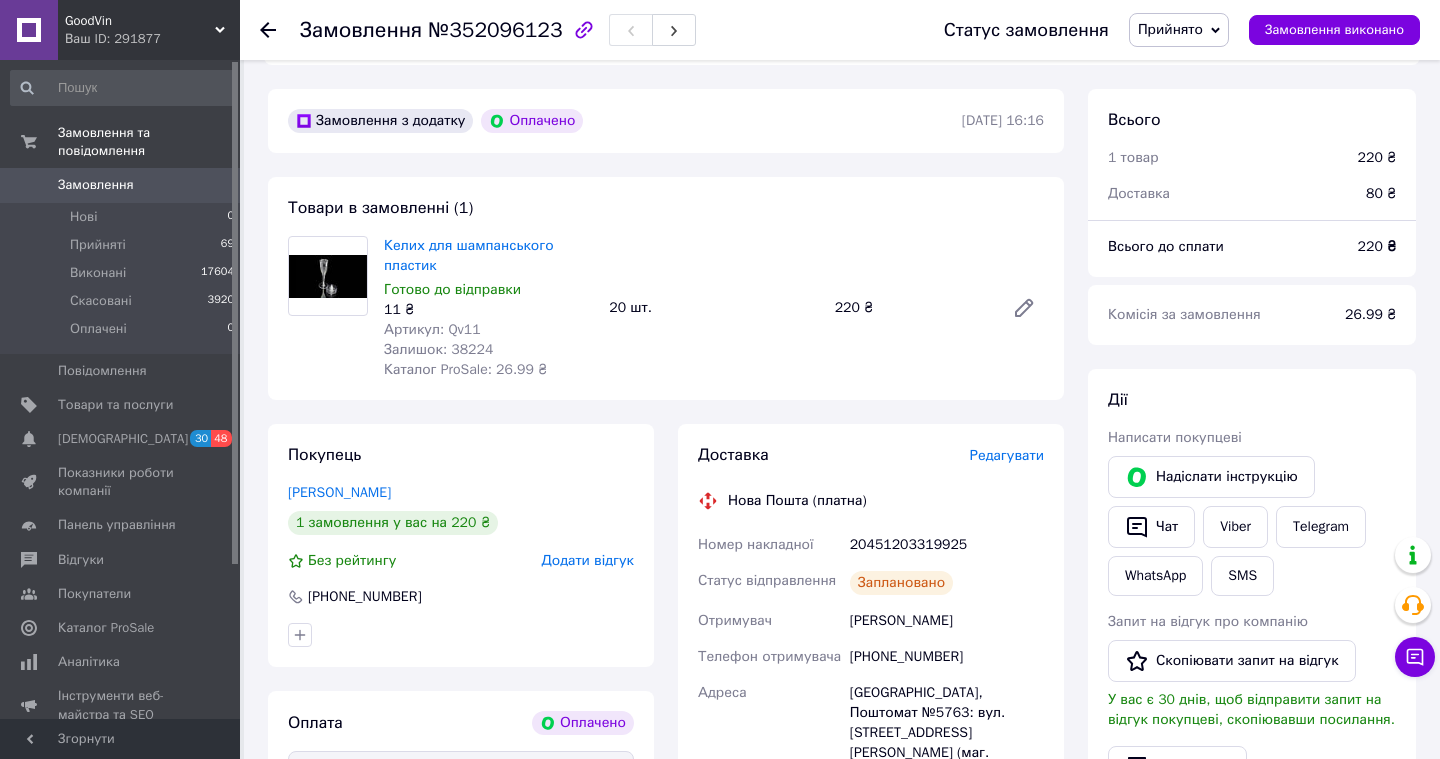 scroll, scrollTop: 542, scrollLeft: 0, axis: vertical 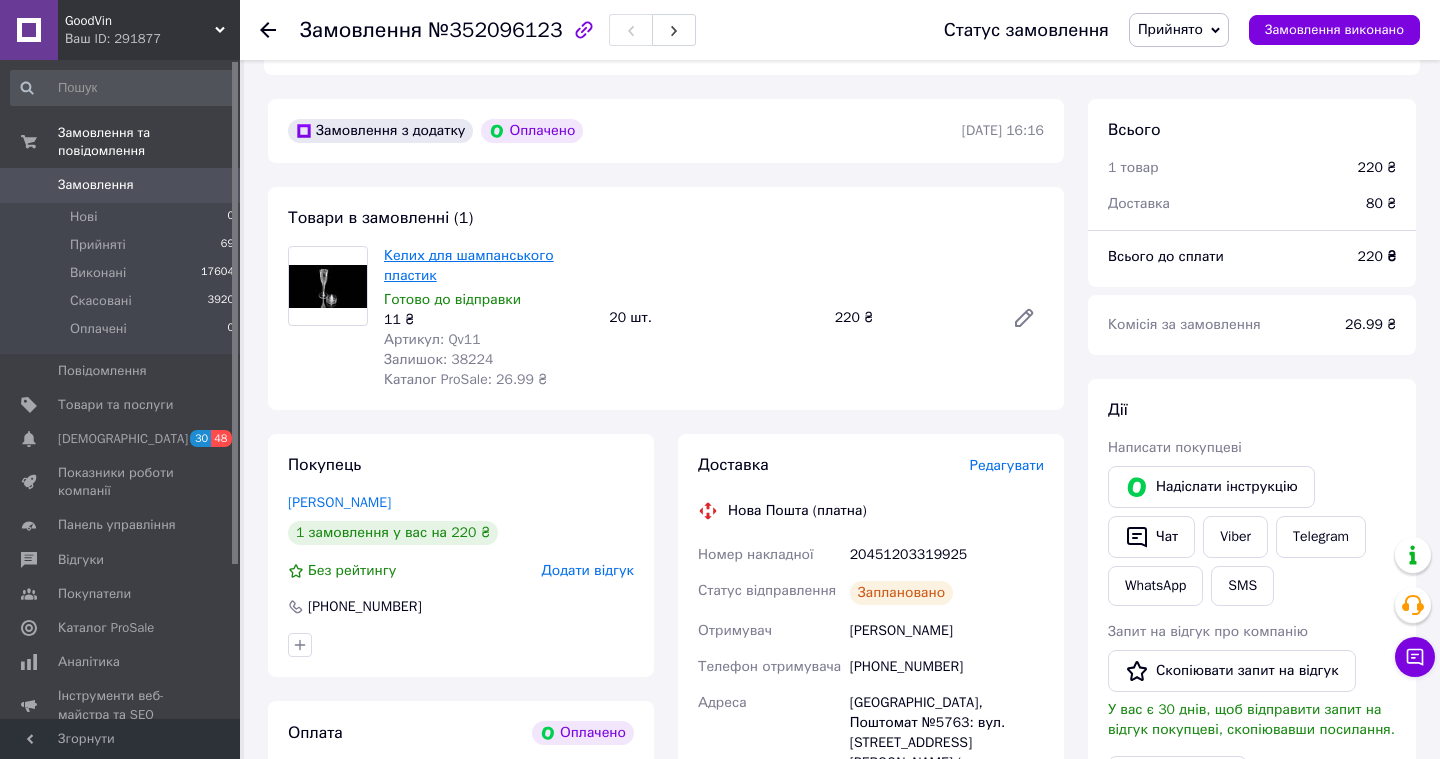 click on "Келих для шампанського пластик" at bounding box center [469, 265] 